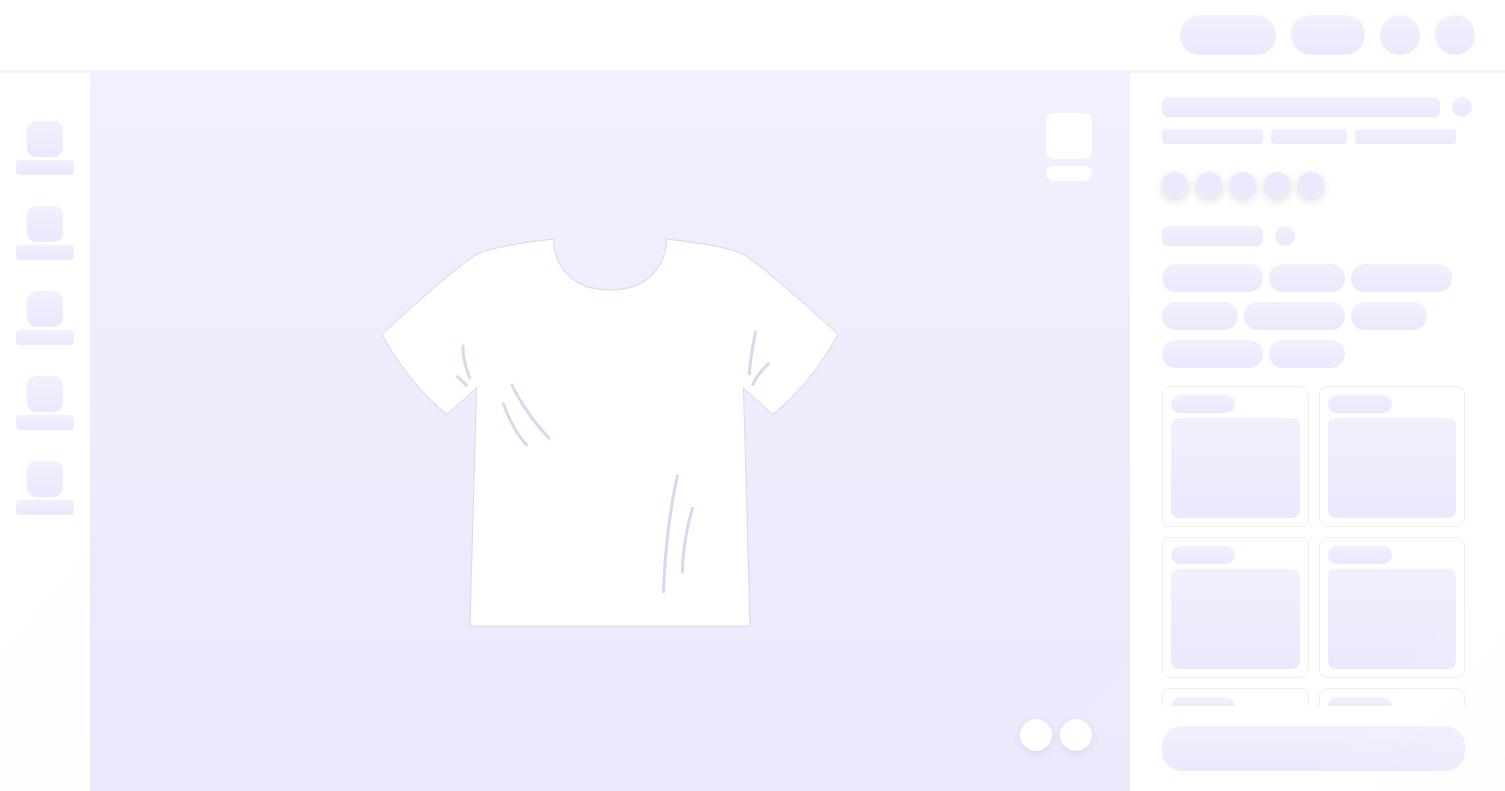 scroll, scrollTop: 0, scrollLeft: 0, axis: both 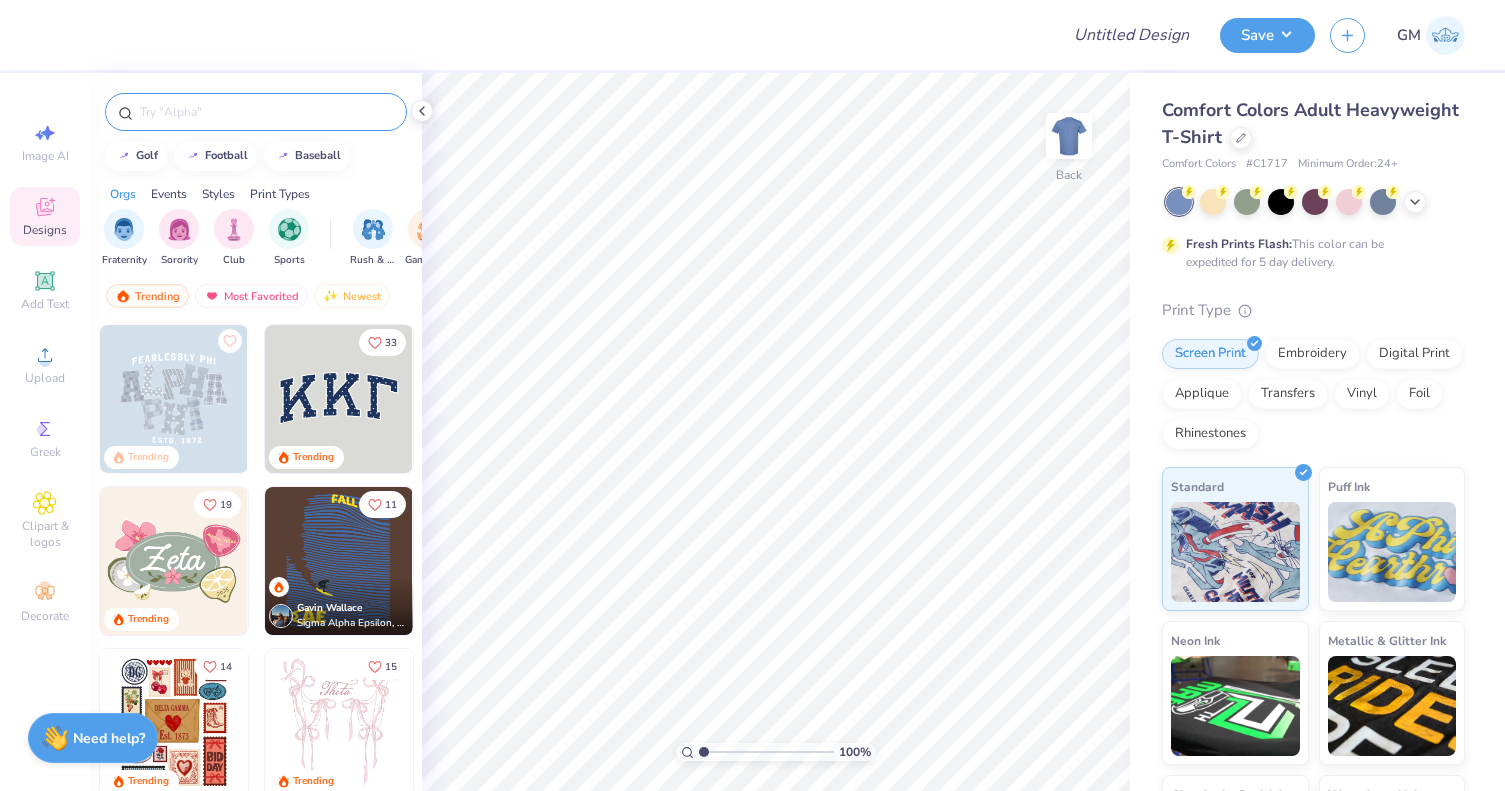 click at bounding box center [266, 112] 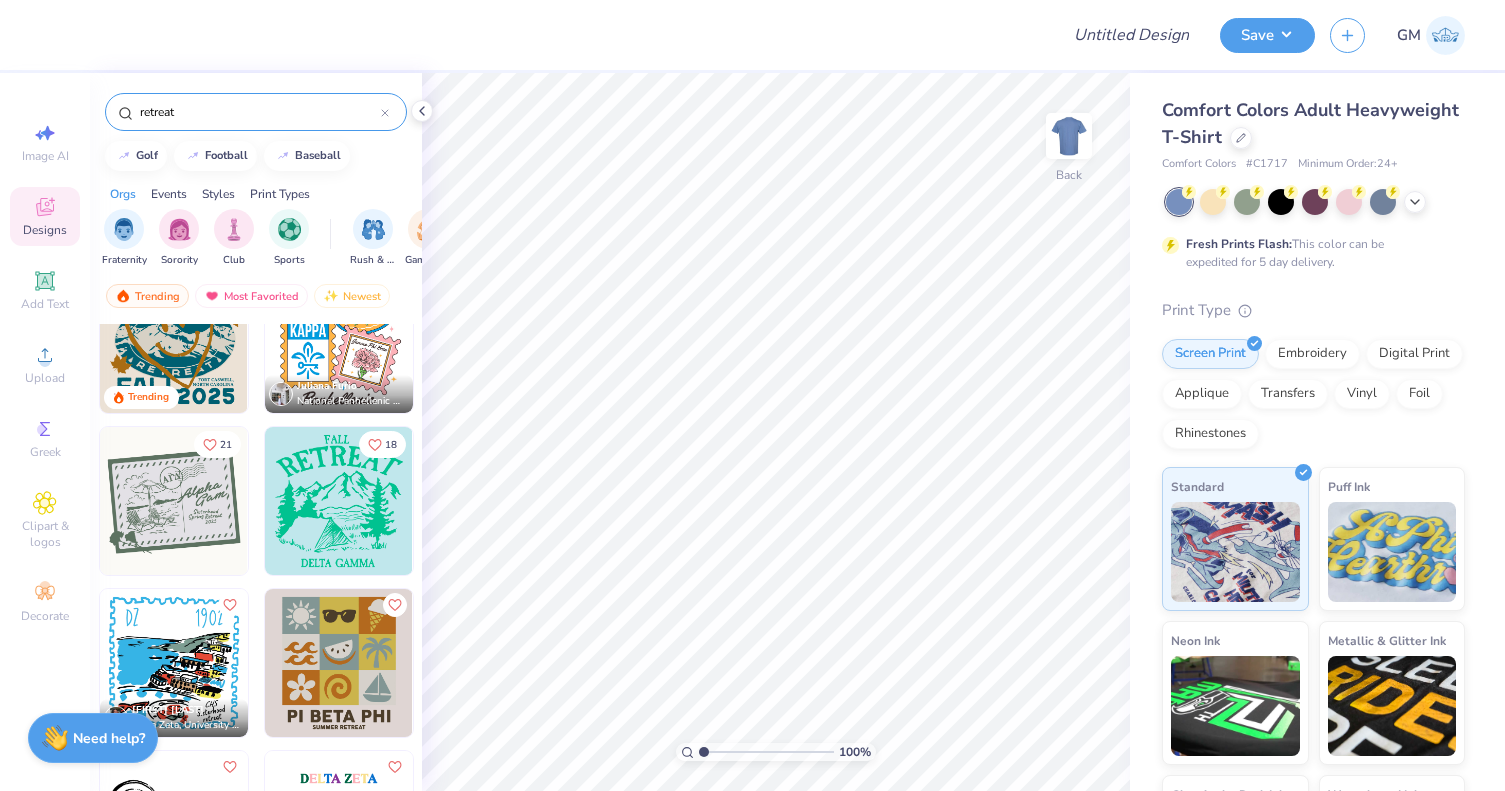 scroll, scrollTop: 0, scrollLeft: 0, axis: both 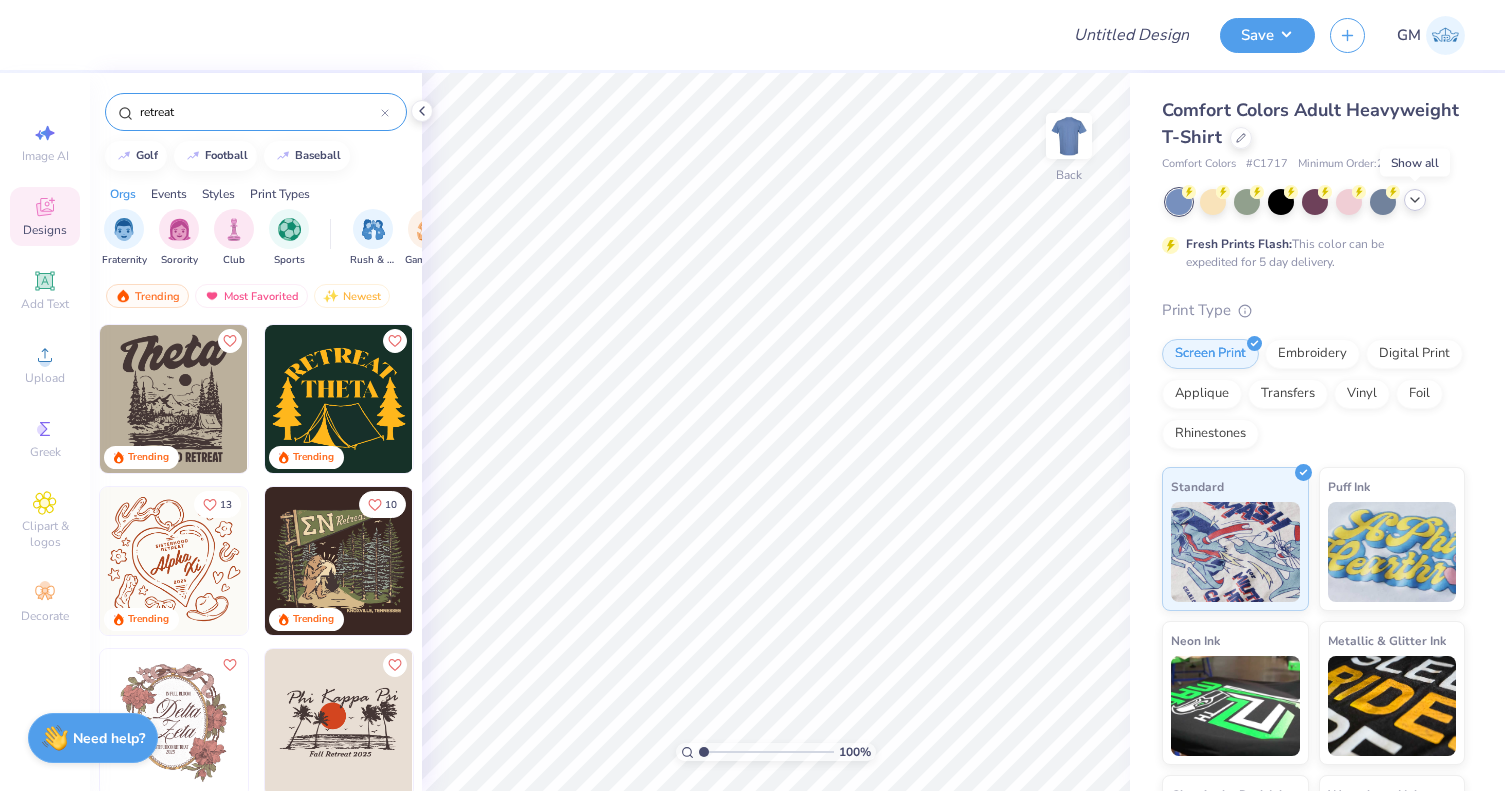type on "retreat" 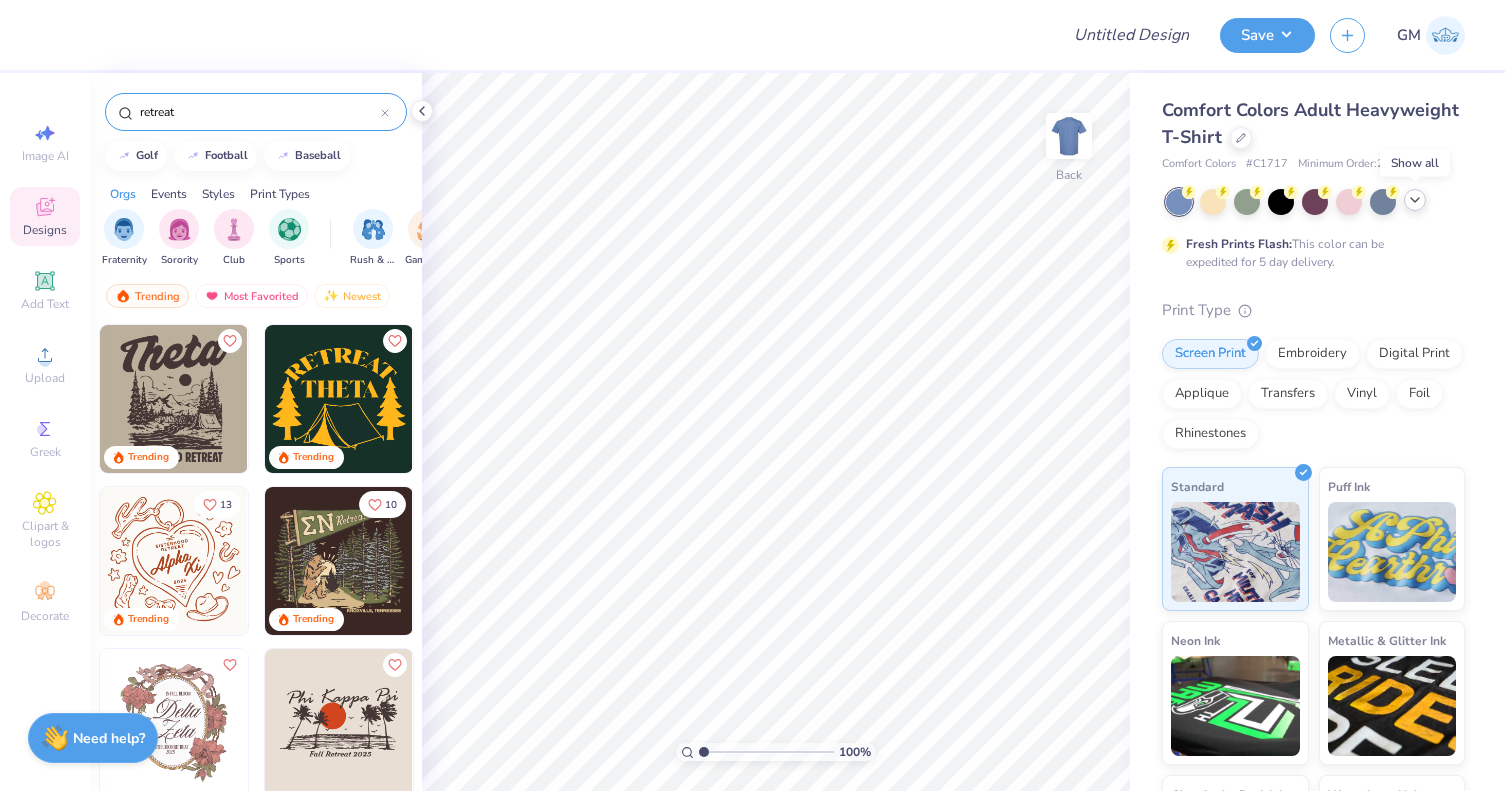 click 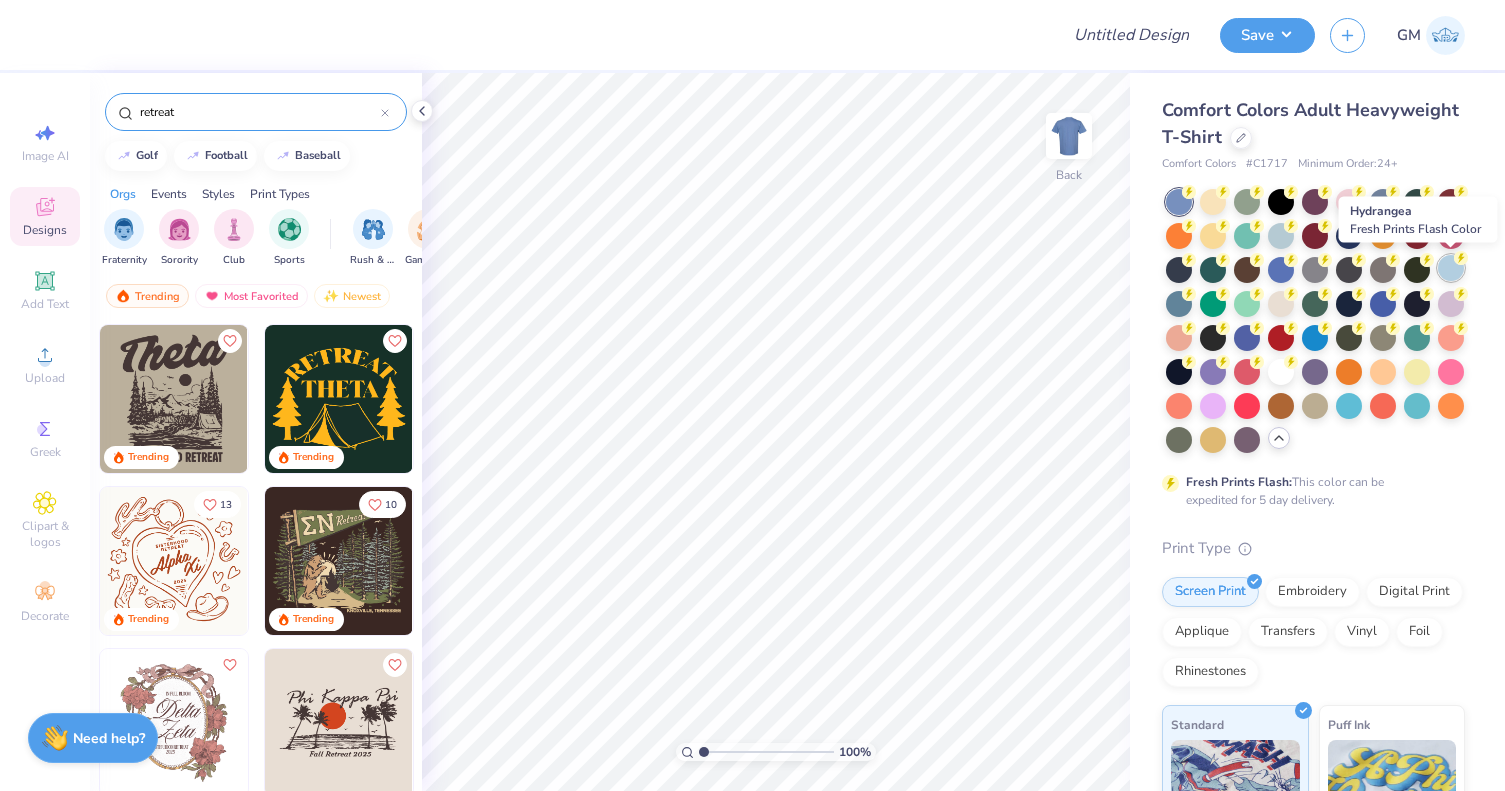 click at bounding box center (1451, 268) 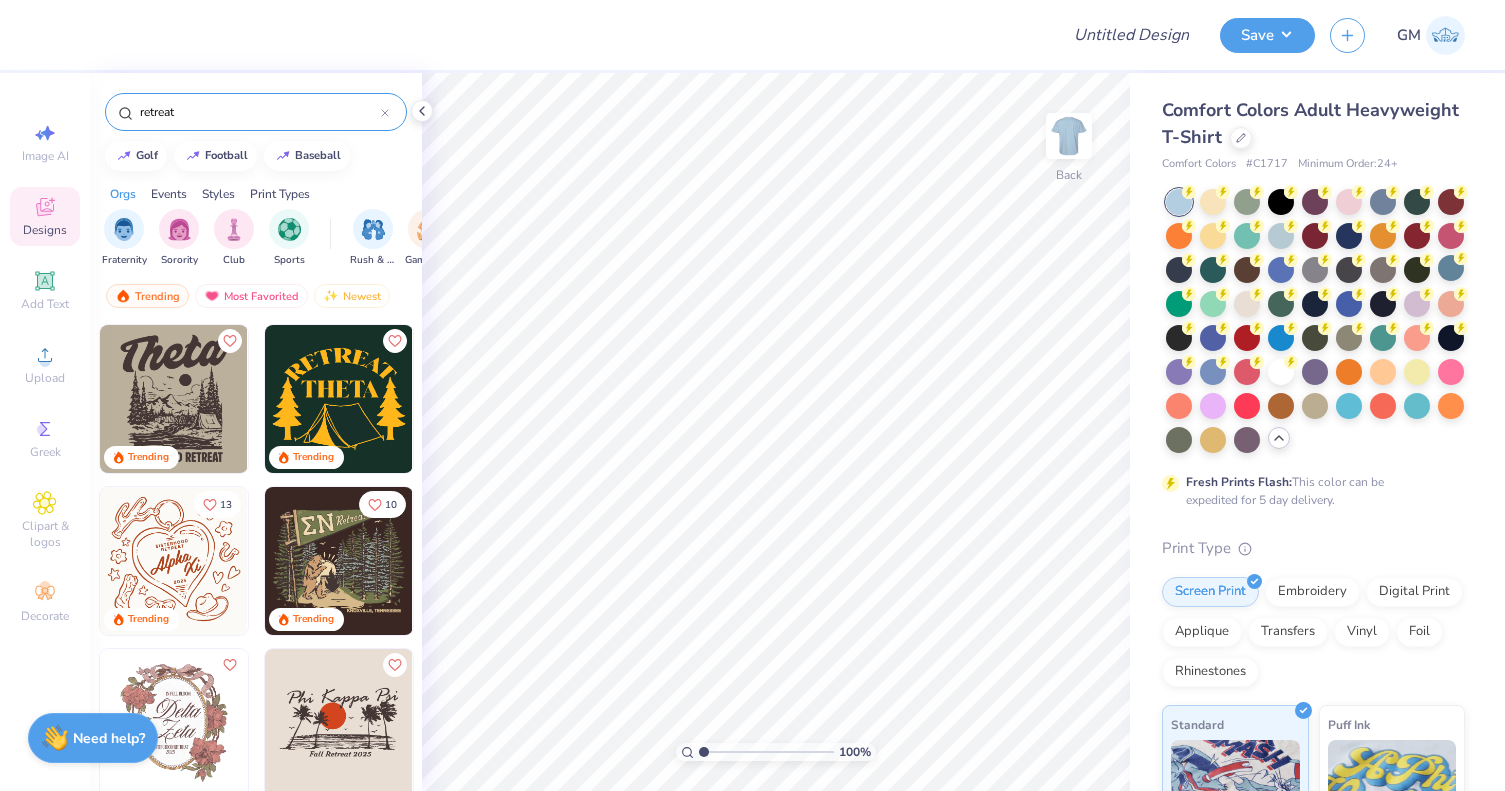 click at bounding box center (1315, 321) 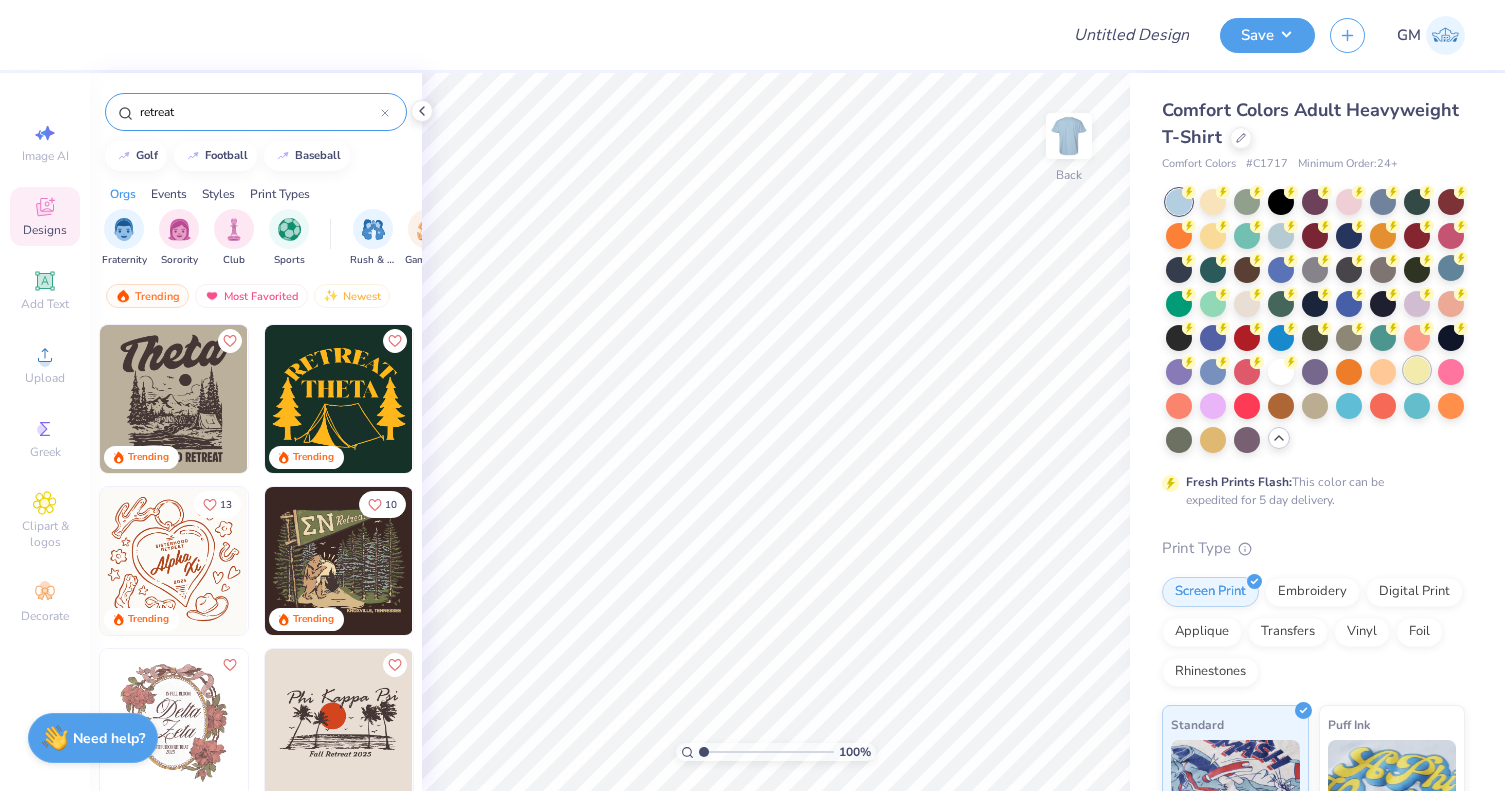 click at bounding box center [1417, 370] 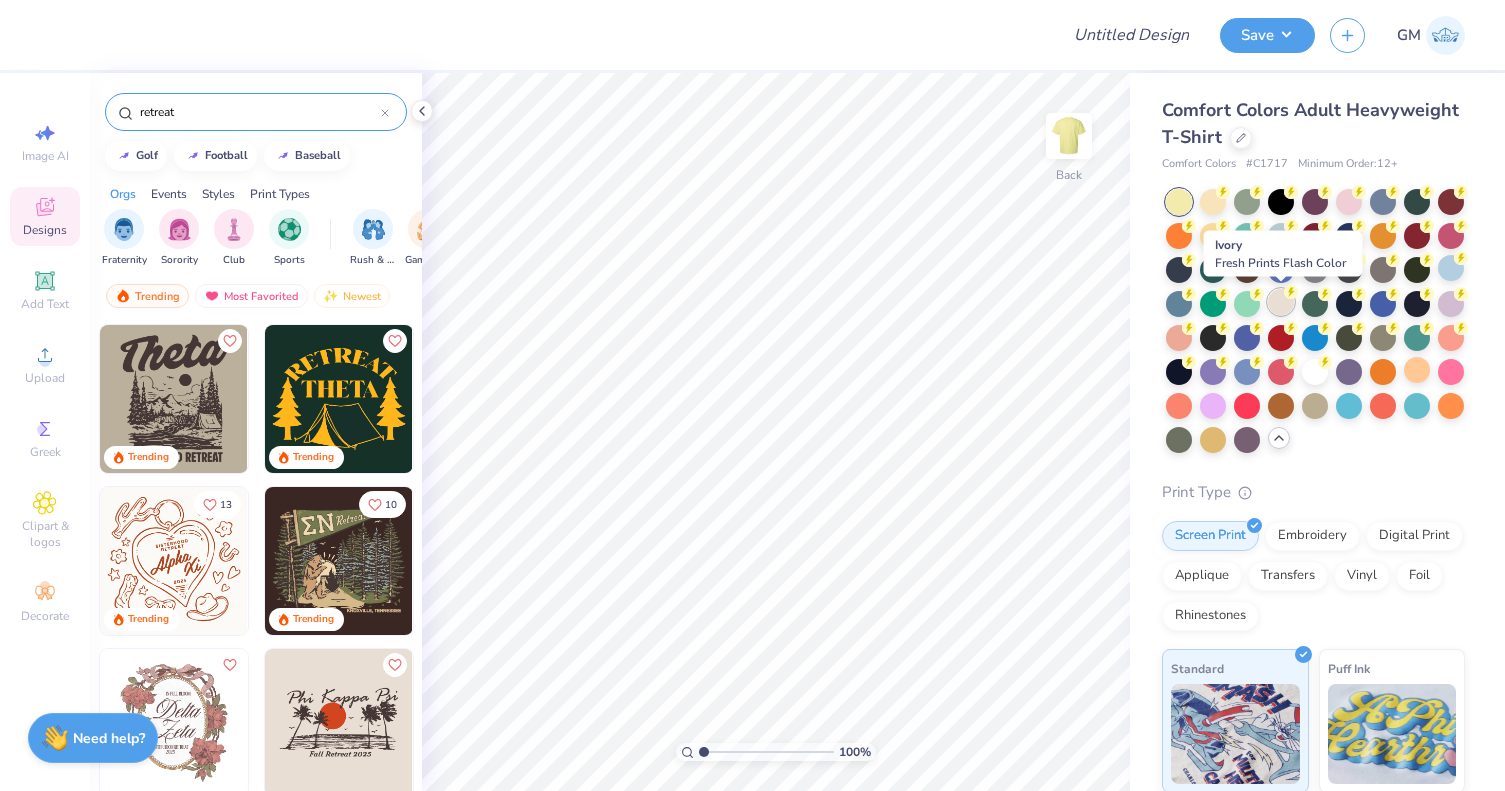 click at bounding box center [1281, 302] 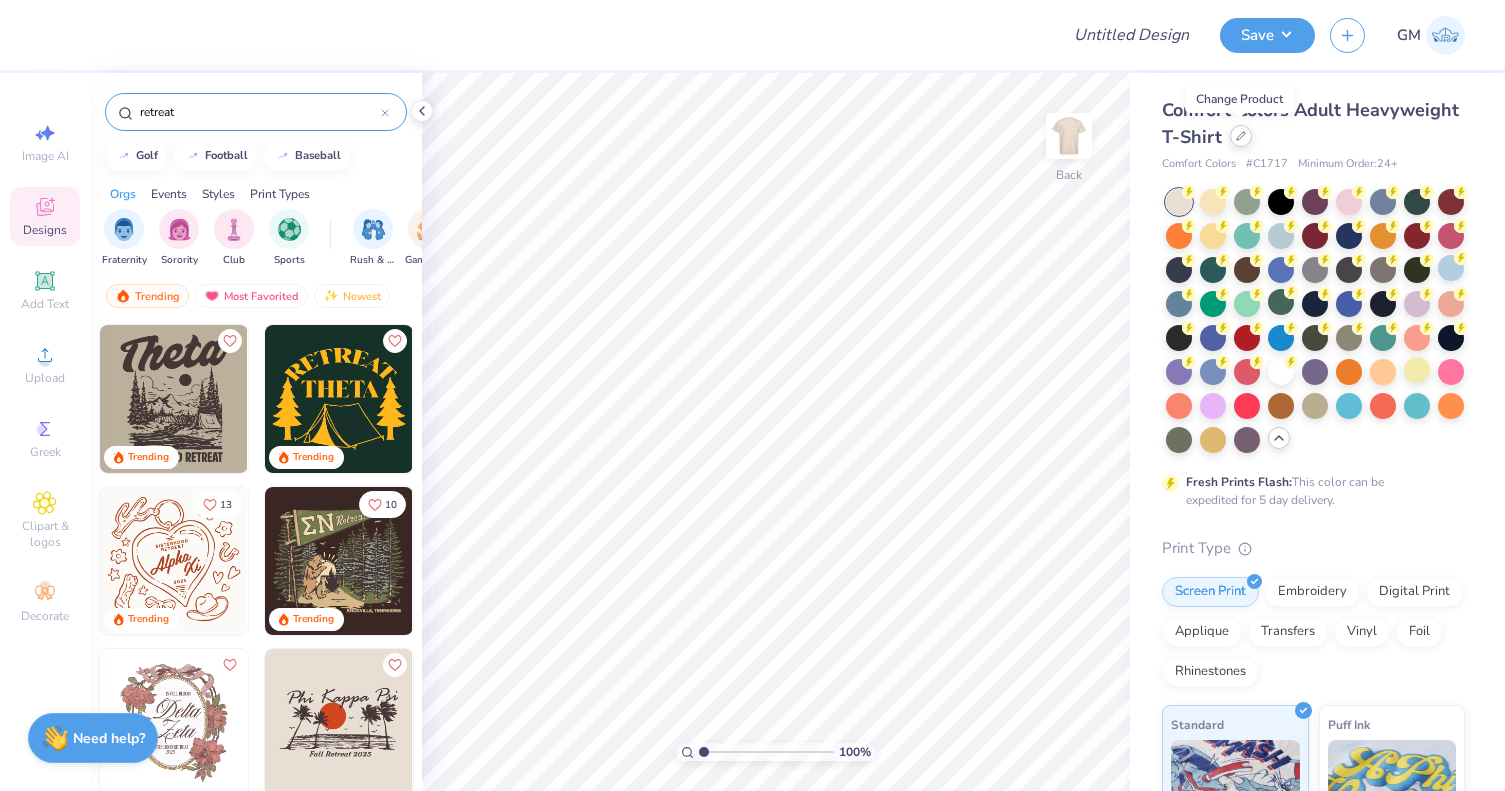 click at bounding box center (1241, 136) 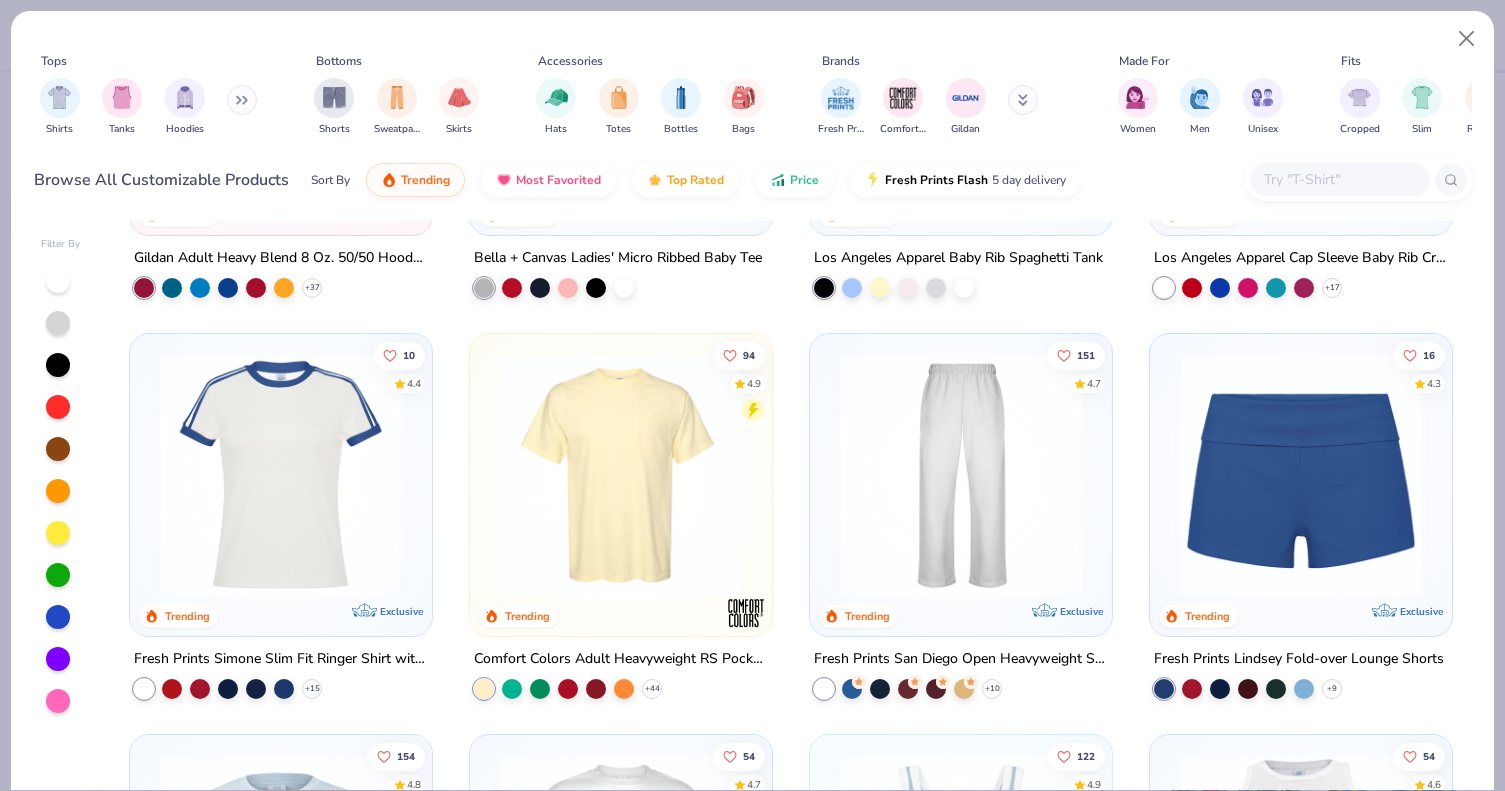 scroll, scrollTop: 1111, scrollLeft: 0, axis: vertical 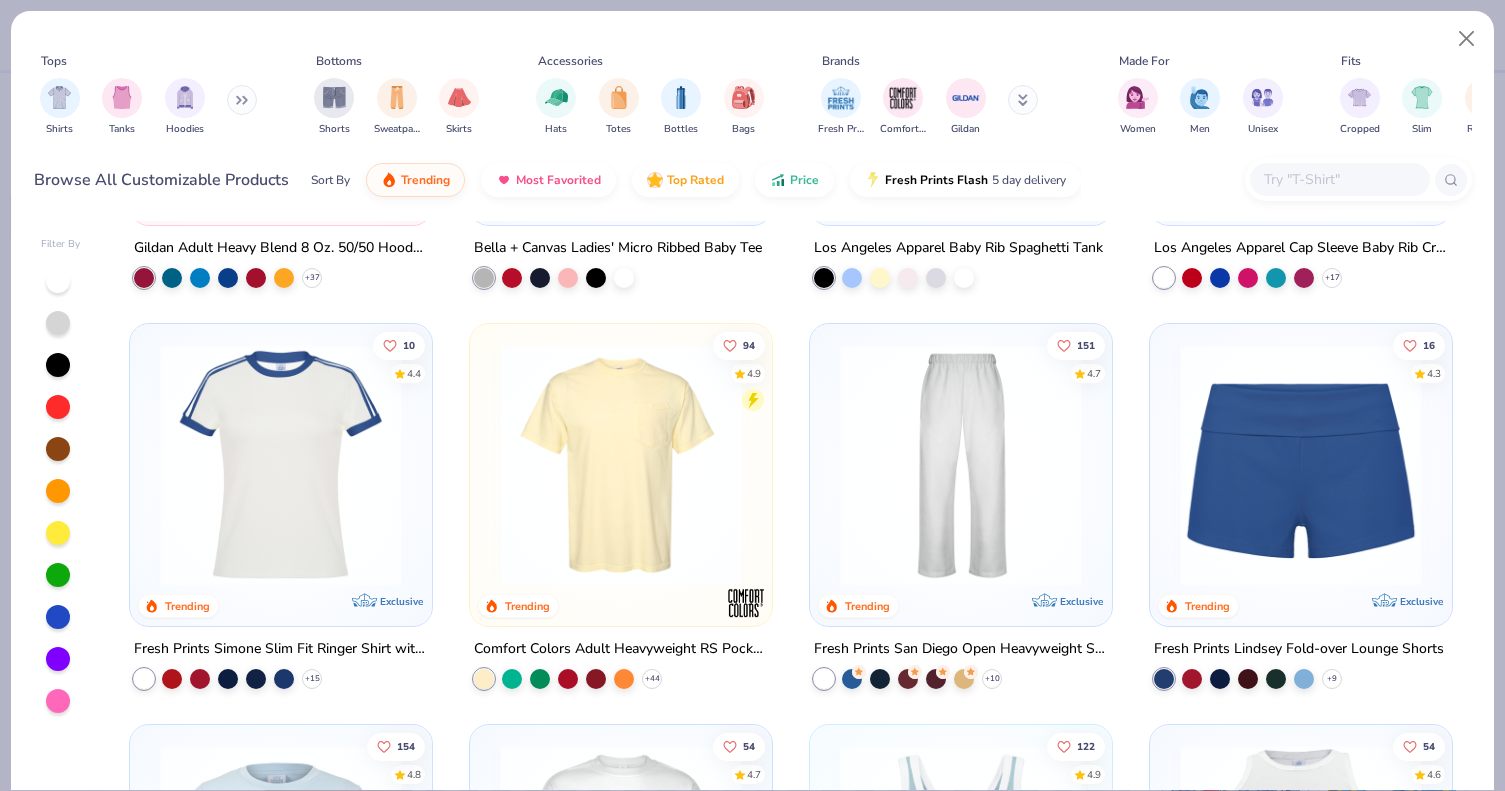click at bounding box center [281, 465] 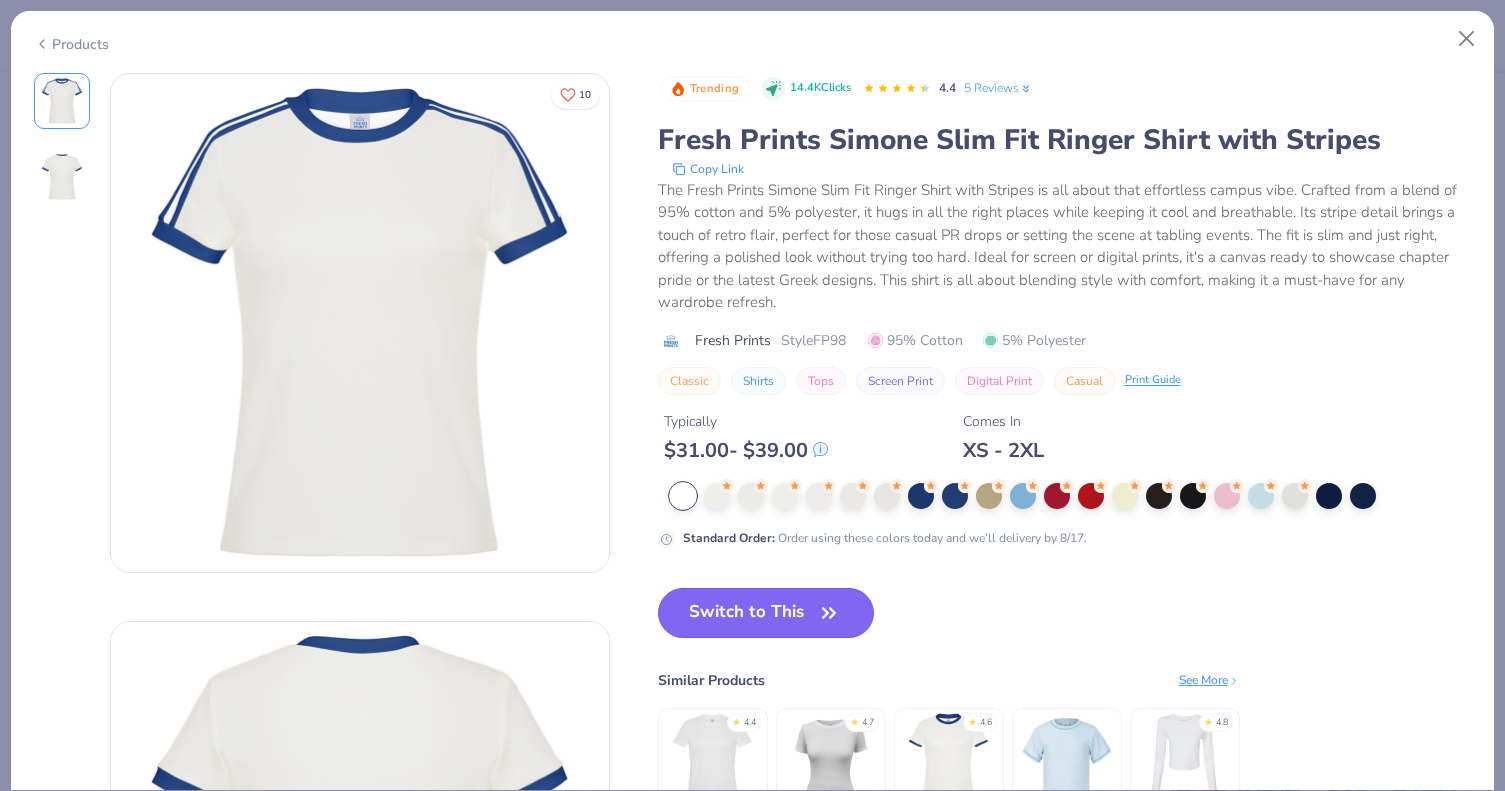 click on "Switch to This" at bounding box center (766, 613) 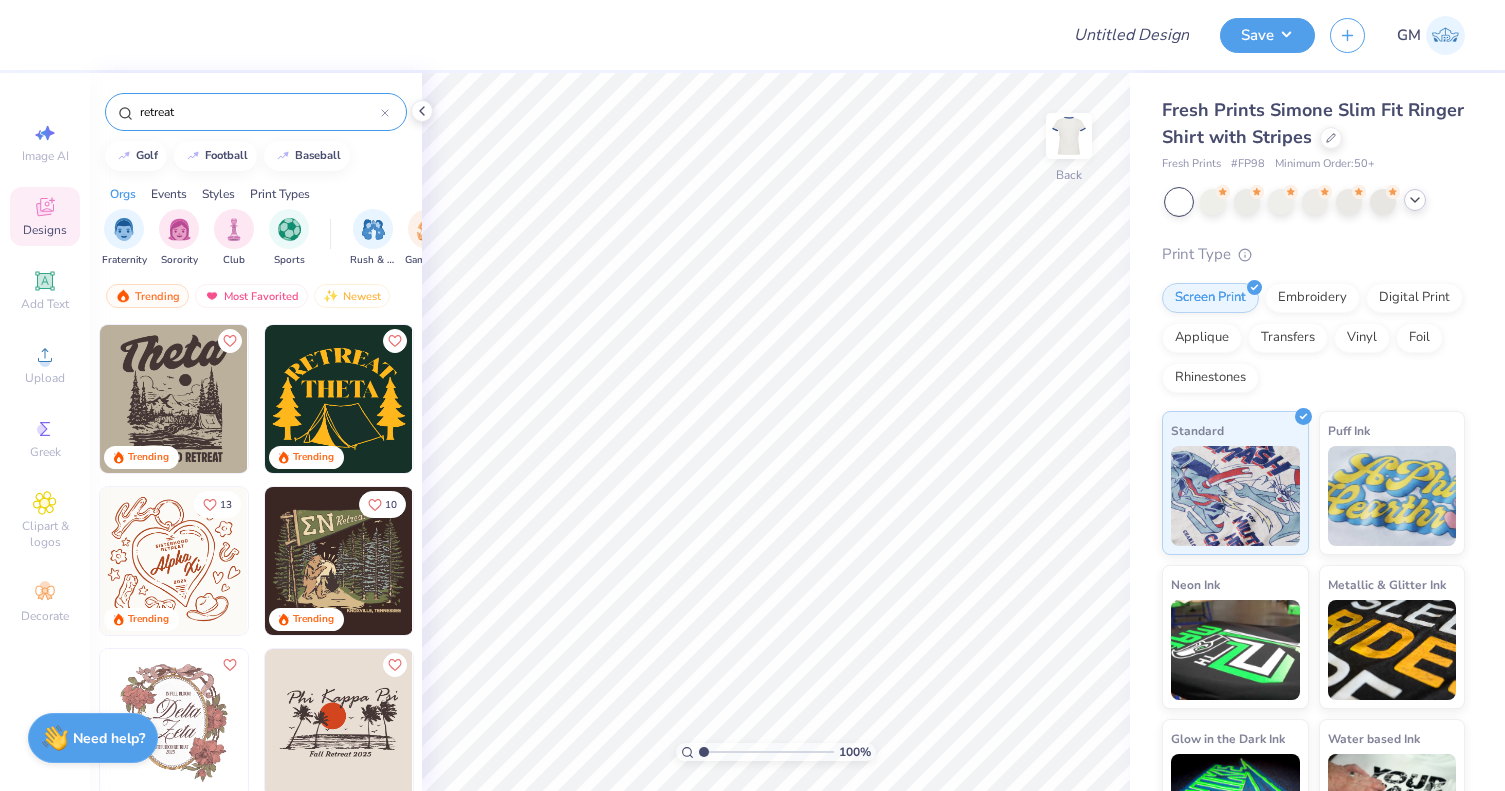 click at bounding box center [339, 399] 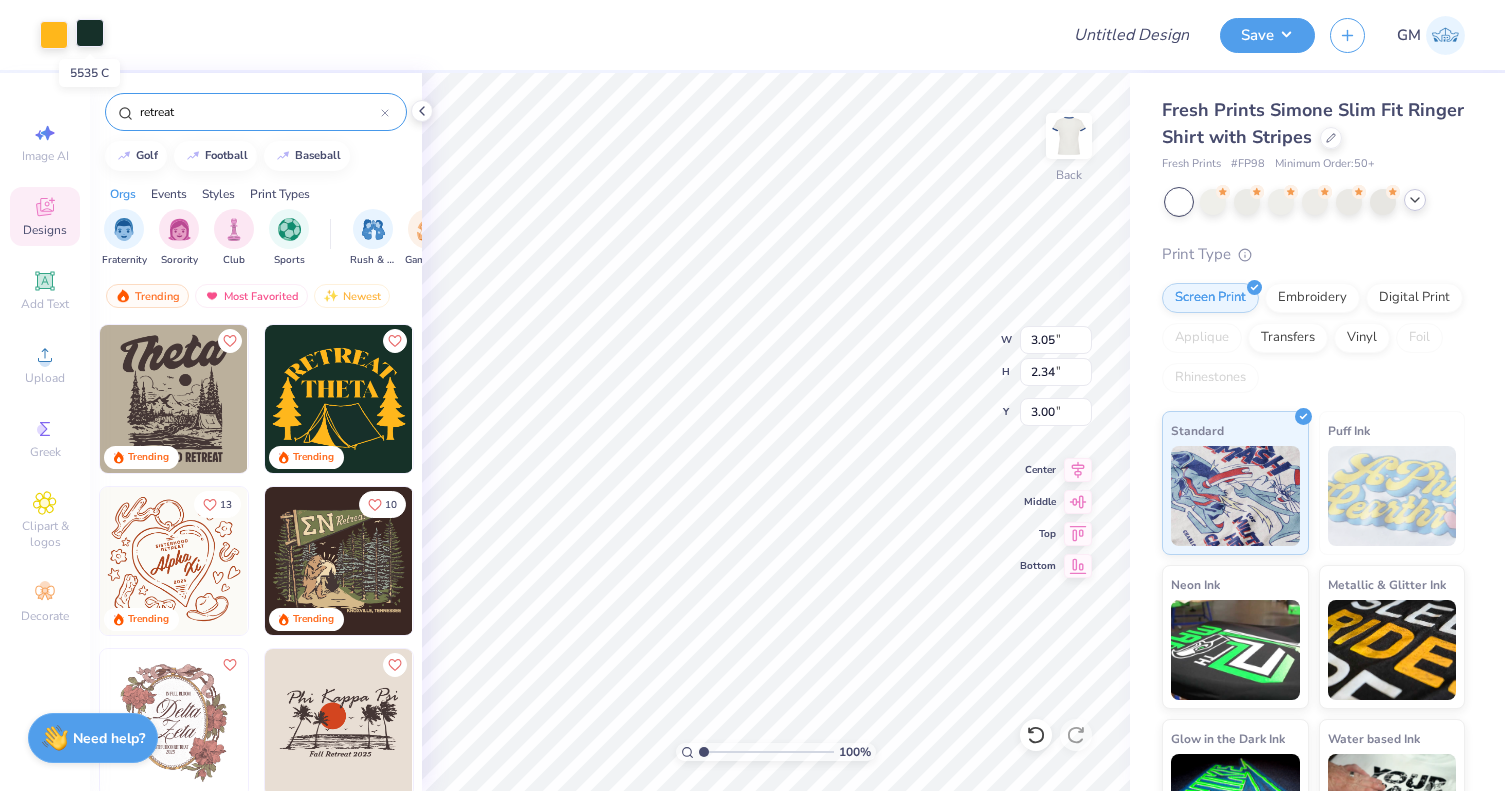 click at bounding box center [90, 33] 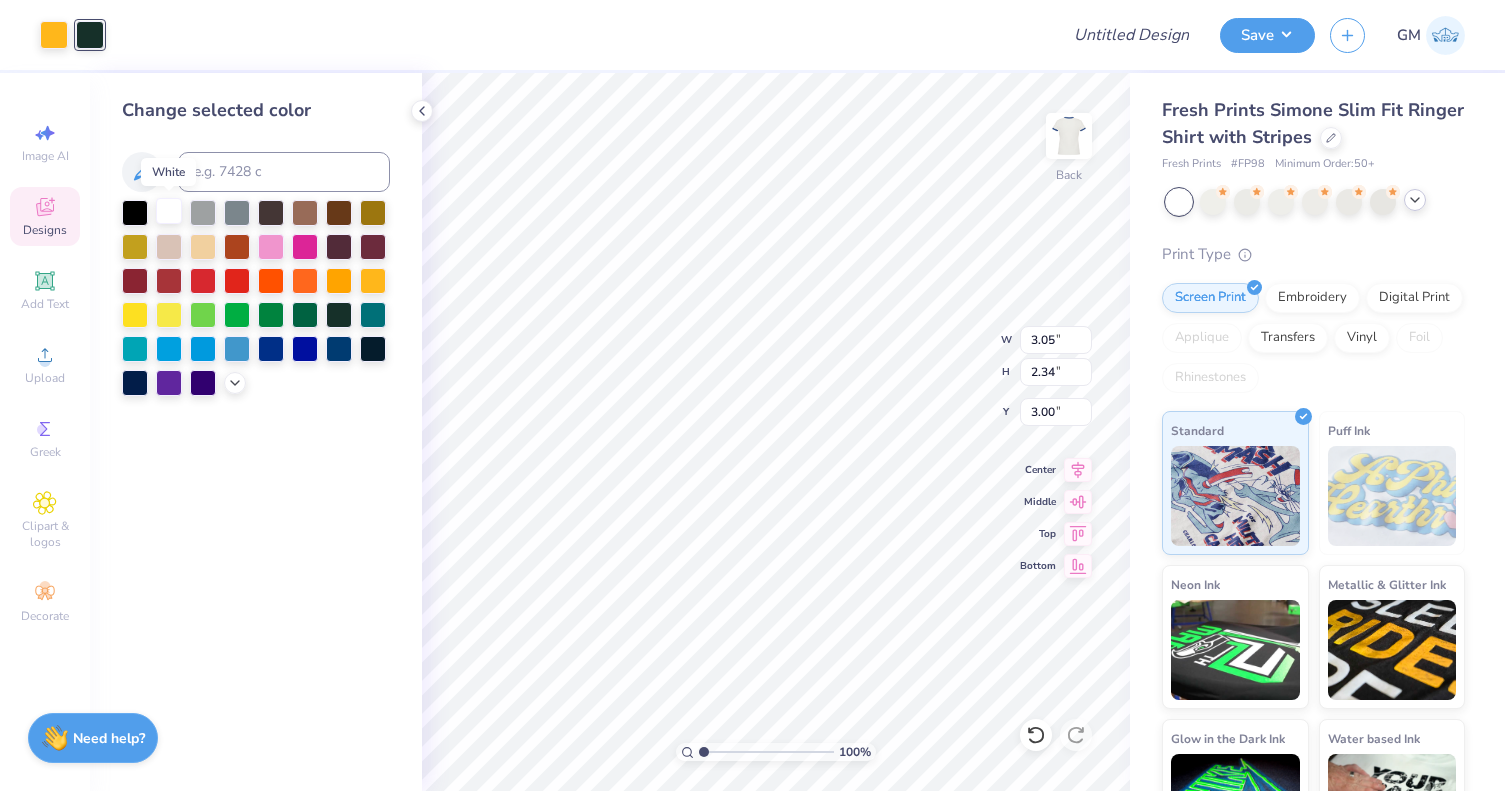 click at bounding box center [169, 211] 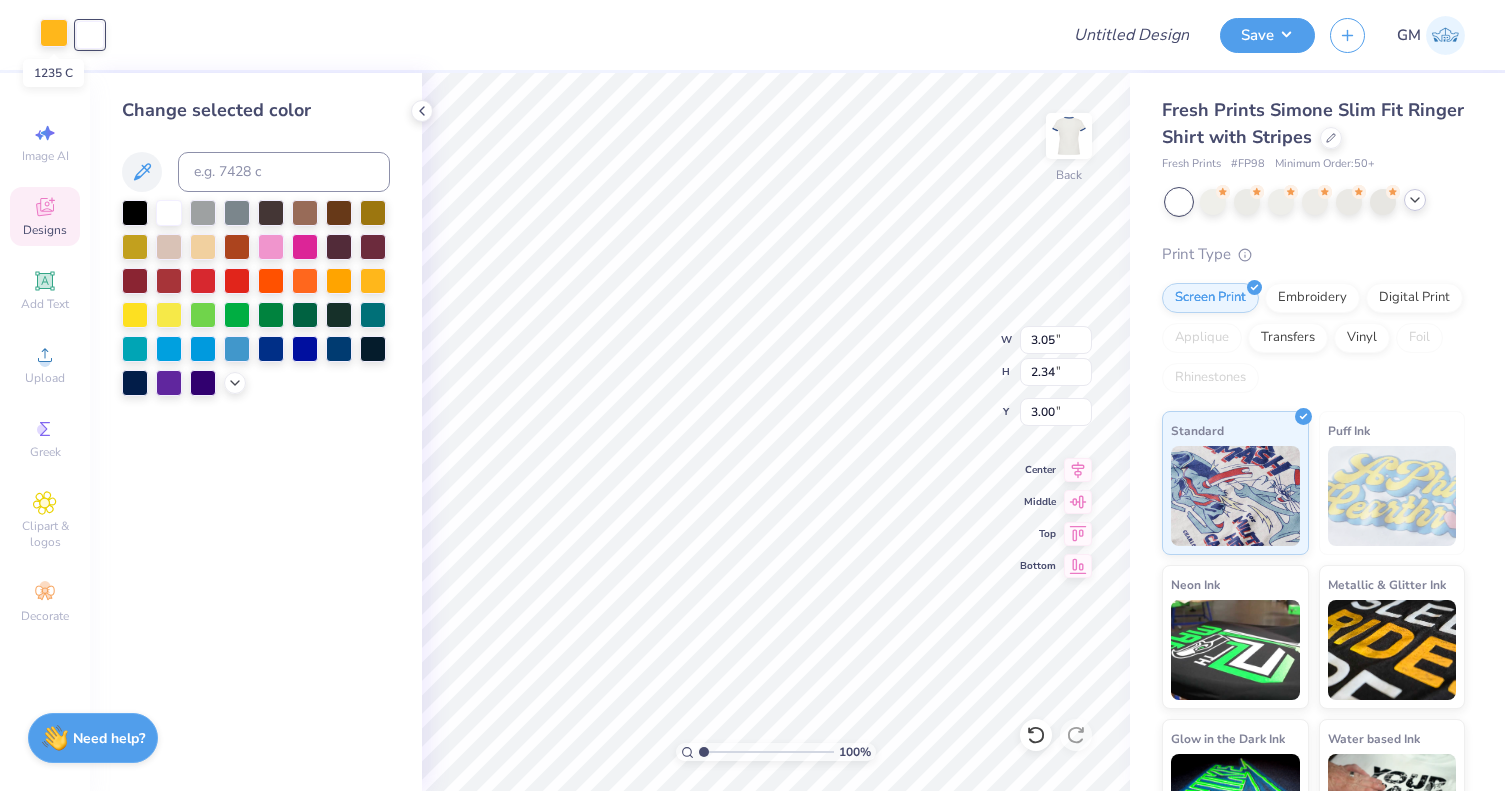 click at bounding box center (54, 33) 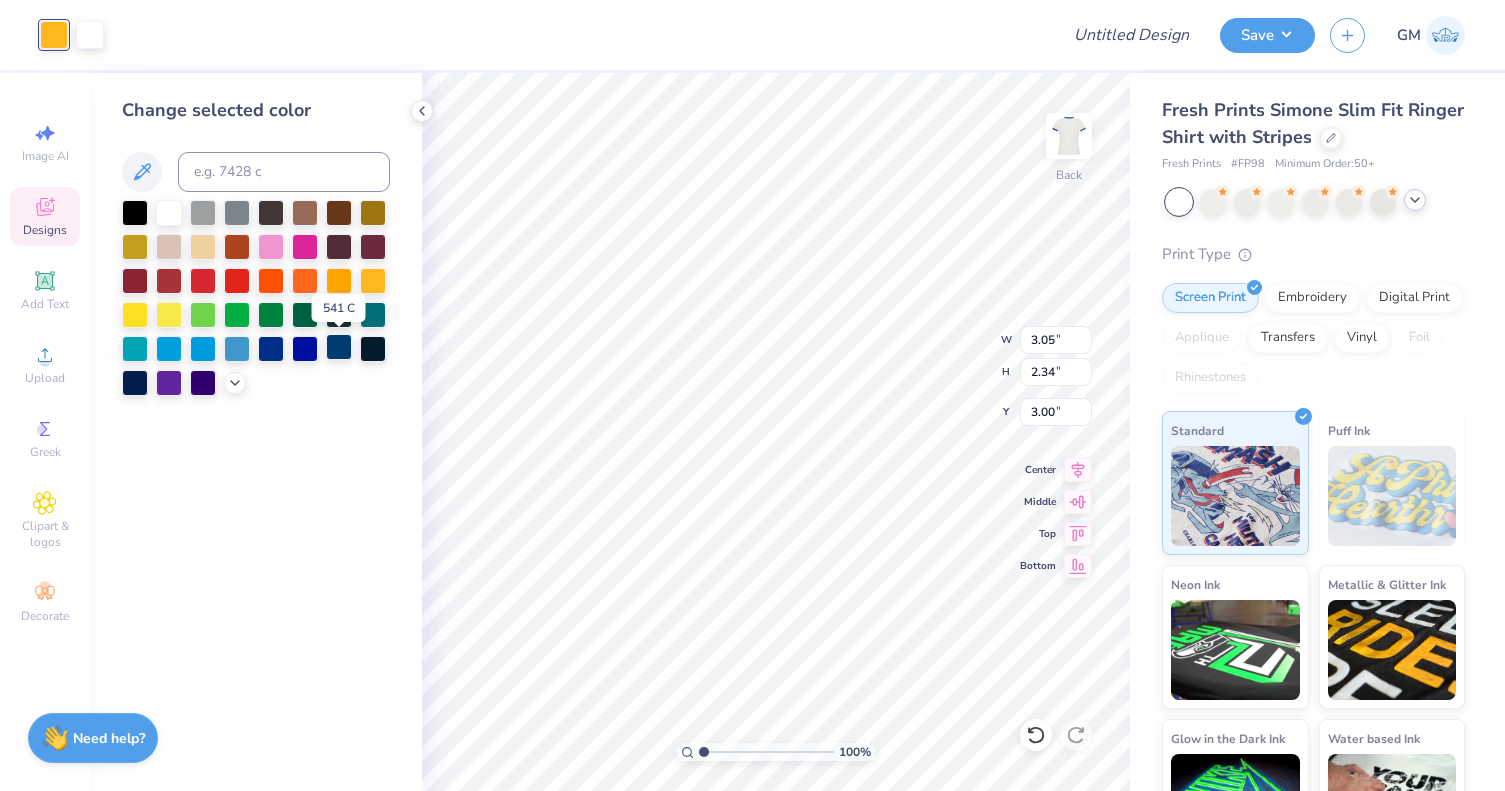 click at bounding box center [339, 347] 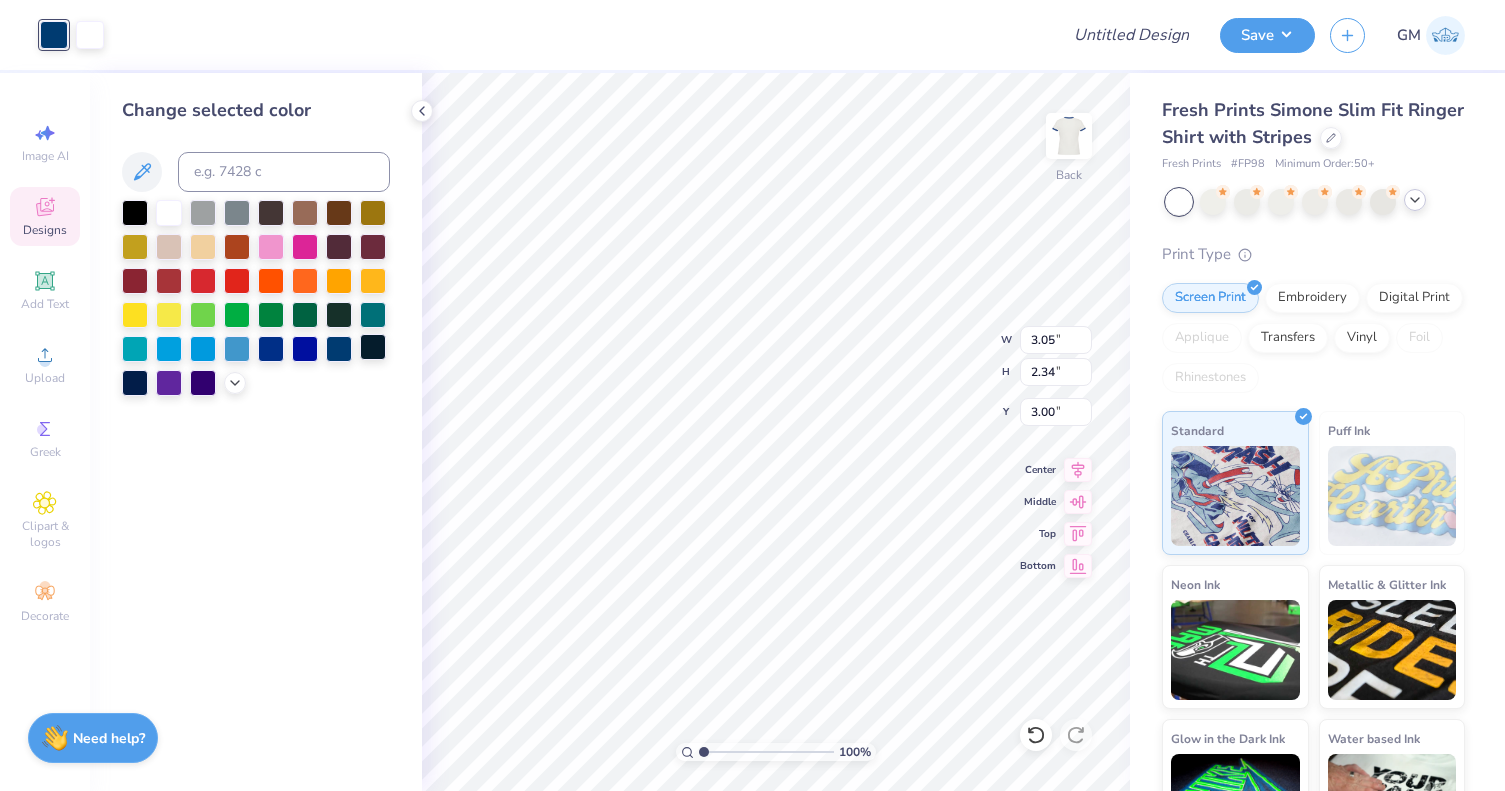 type on "4.16" 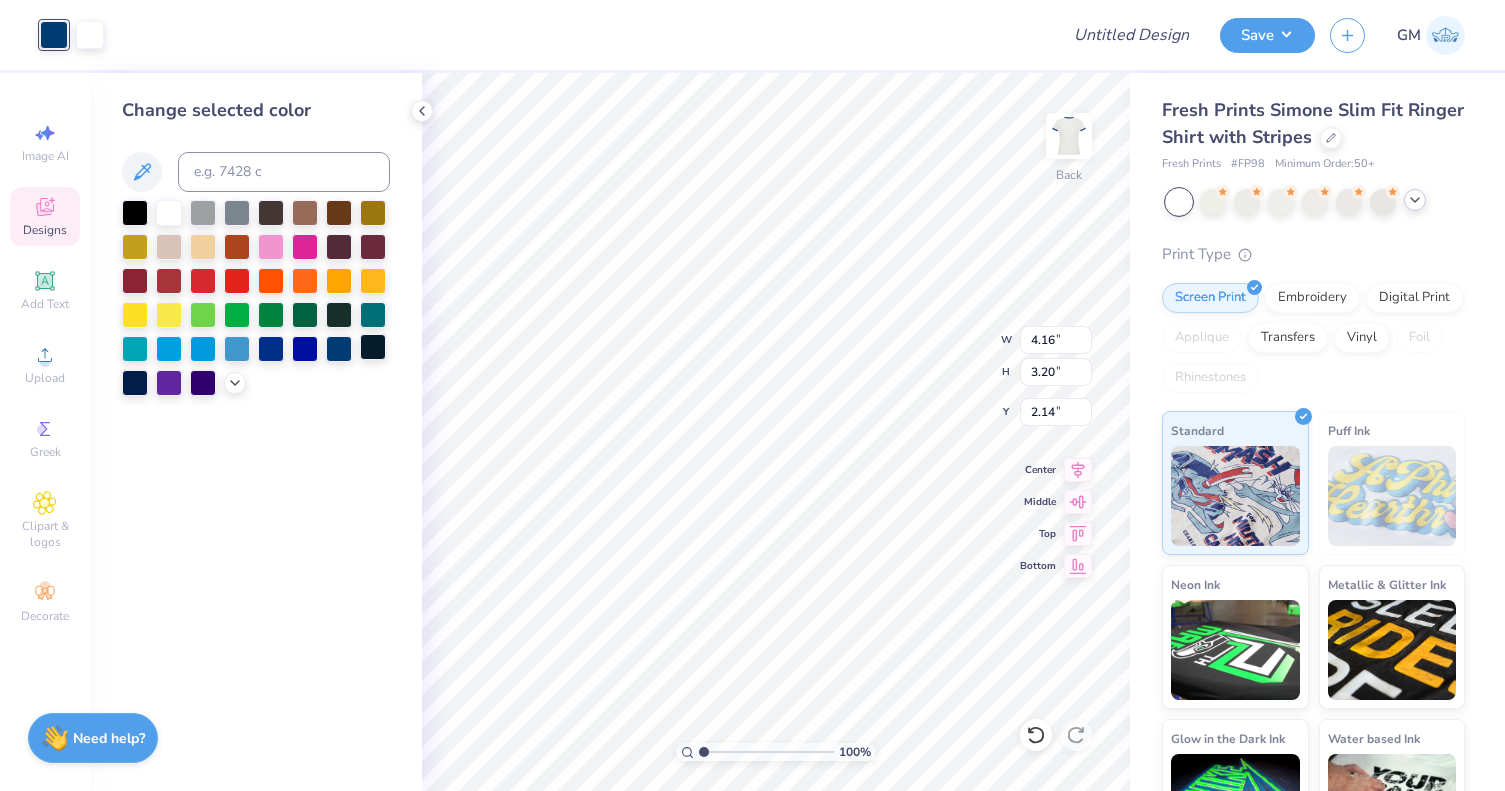 type on "2.51" 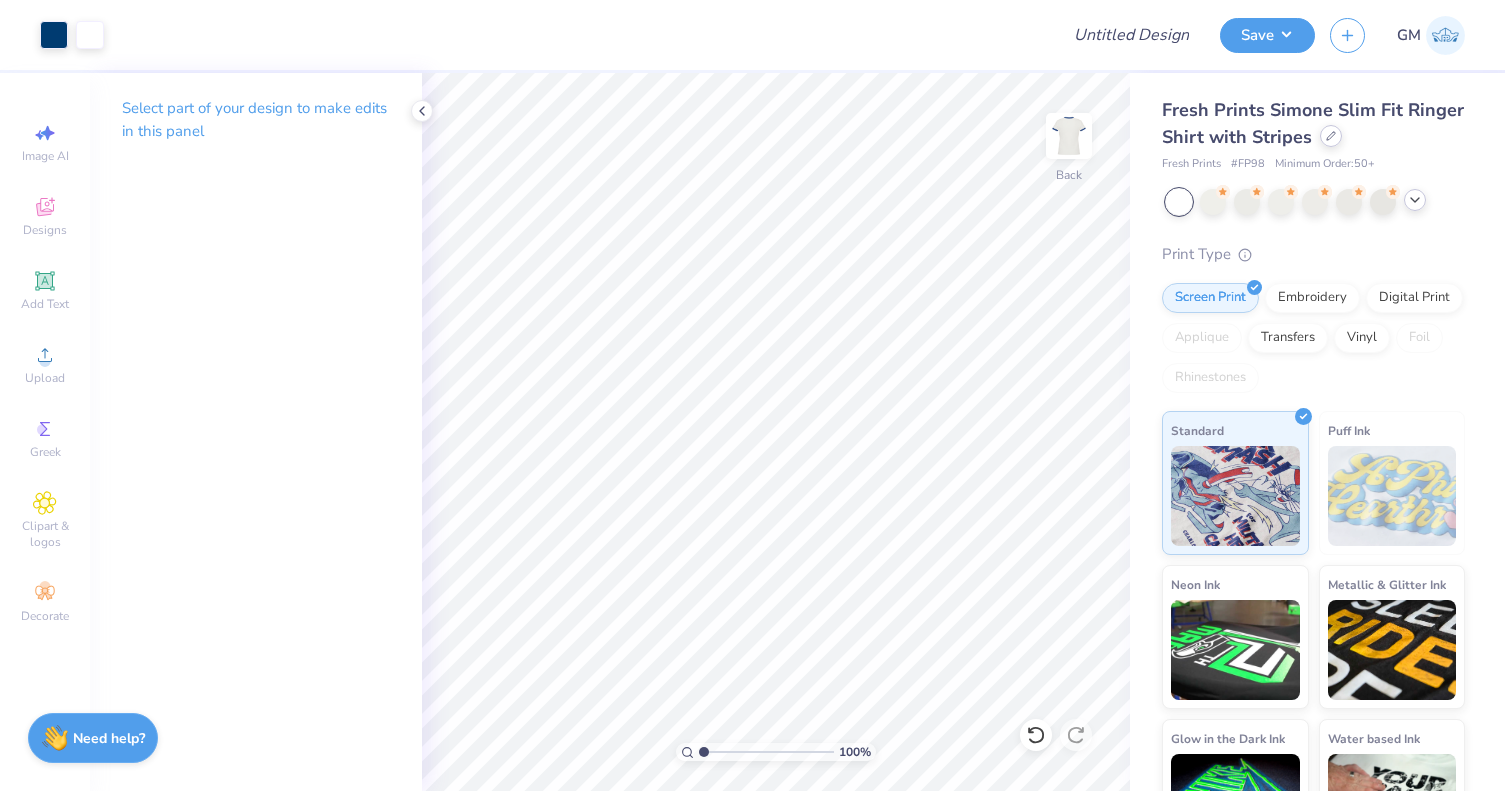 click 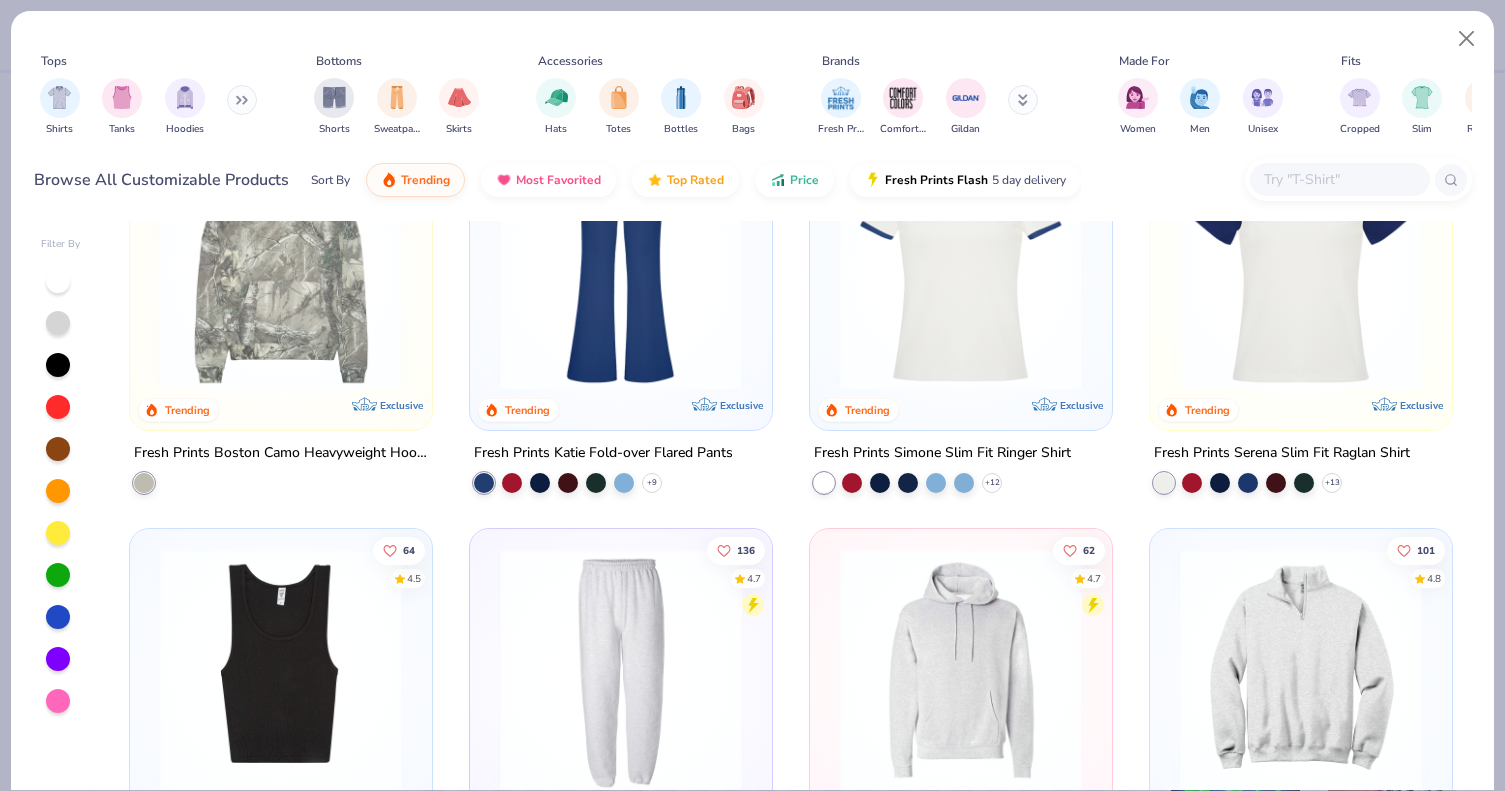 scroll, scrollTop: 3215, scrollLeft: 0, axis: vertical 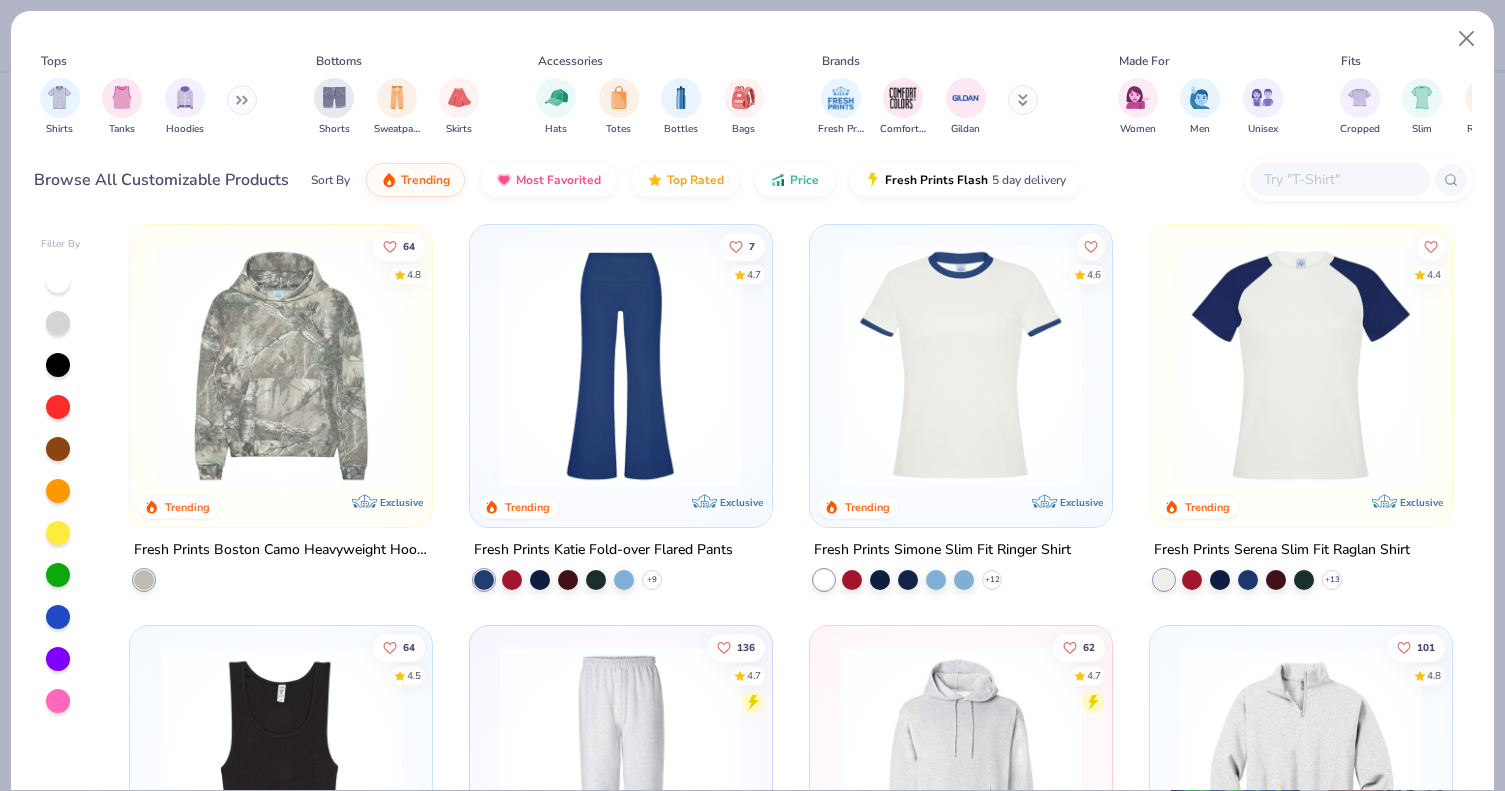 click at bounding box center (281, 366) 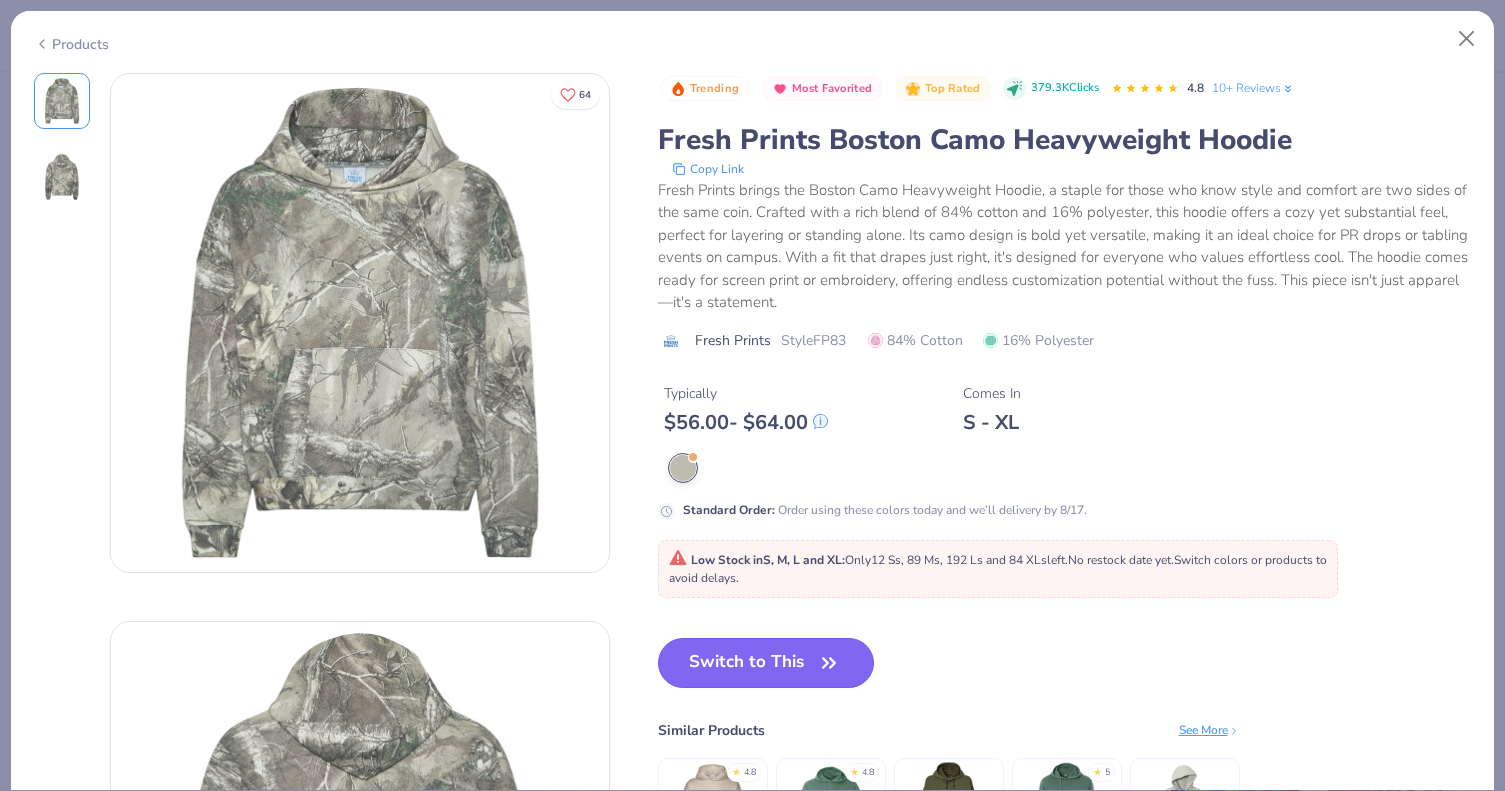 click on "Switch to This" at bounding box center [766, 663] 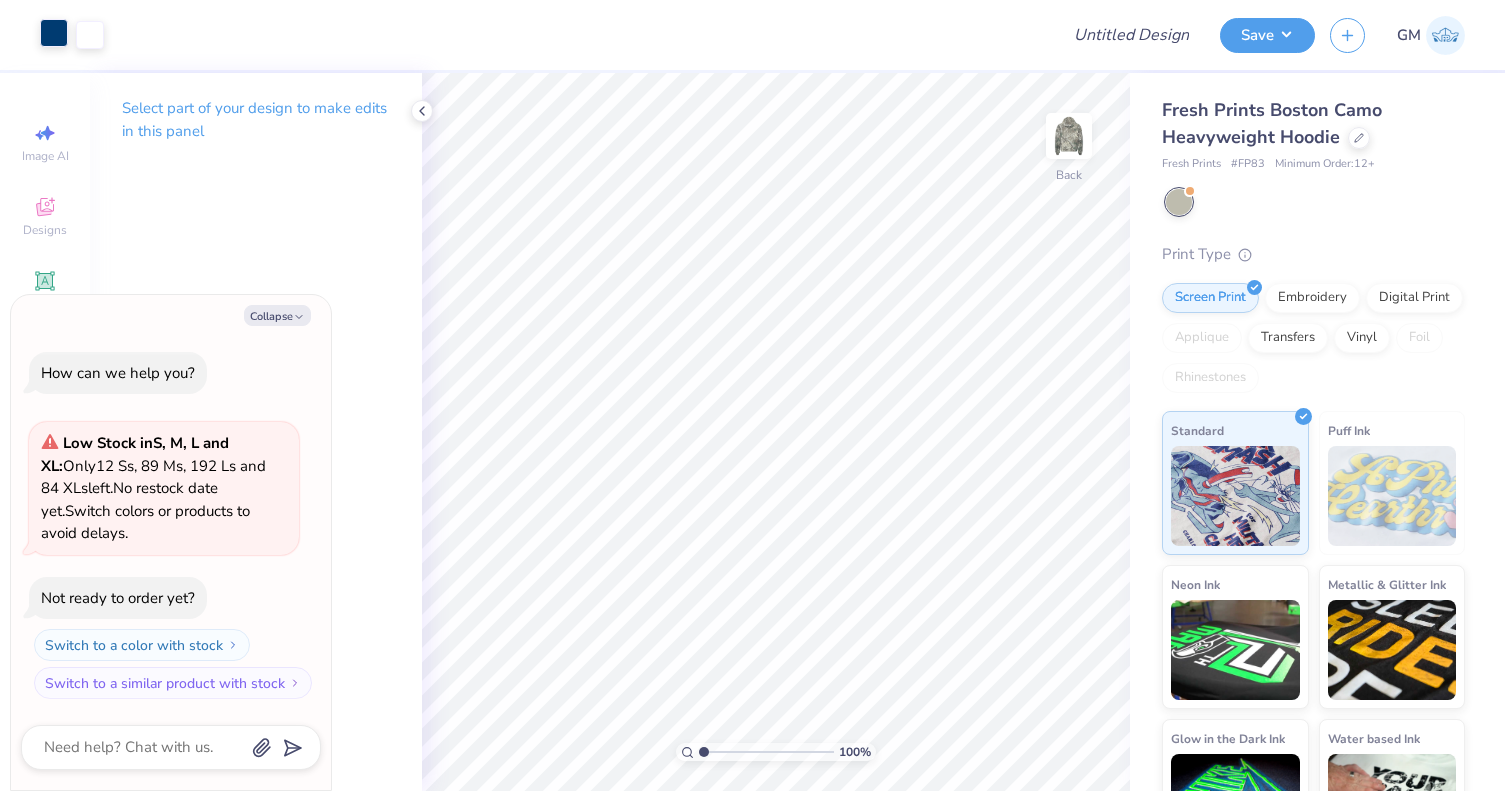 click at bounding box center (54, 33) 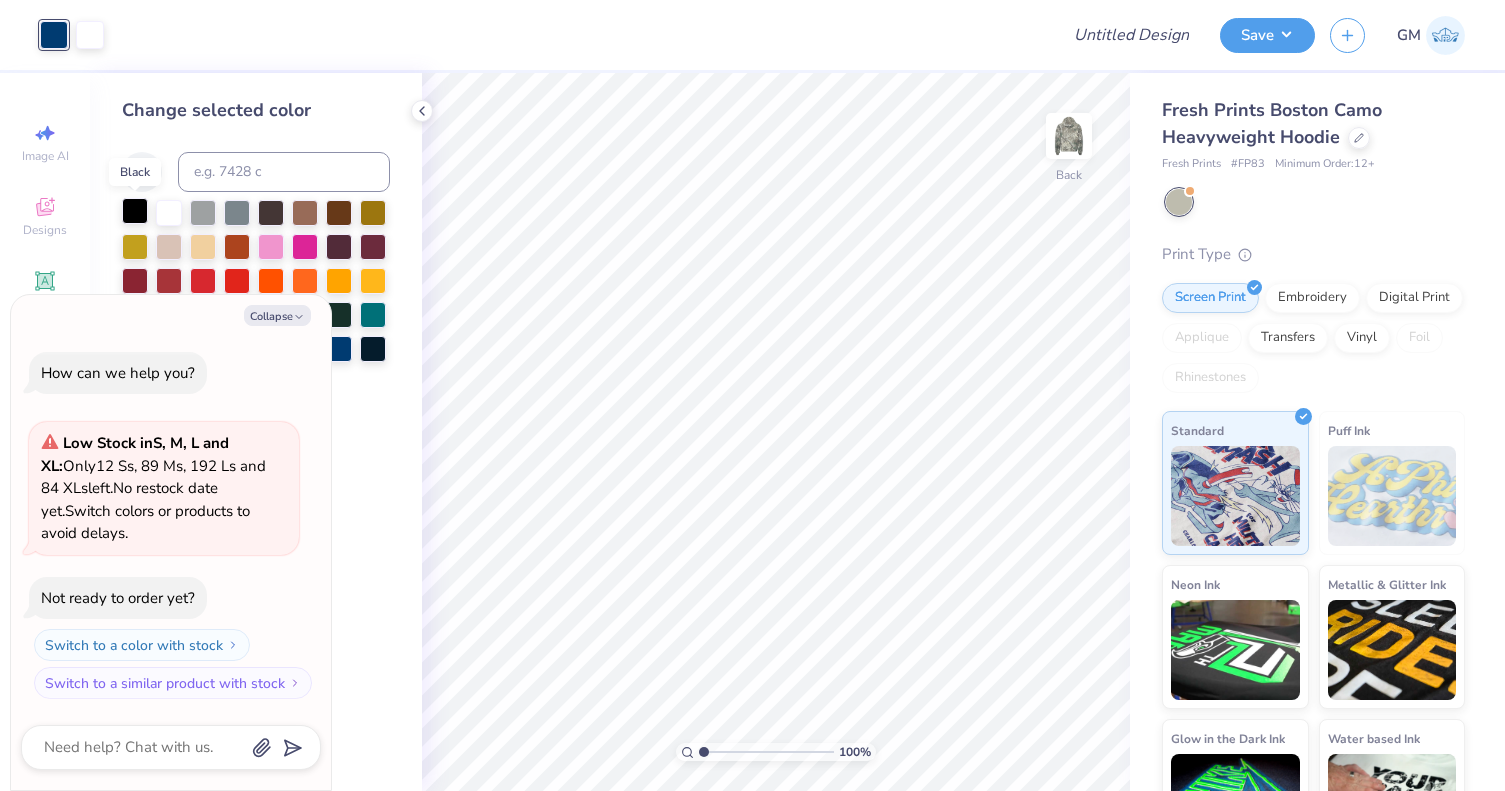 click at bounding box center (135, 211) 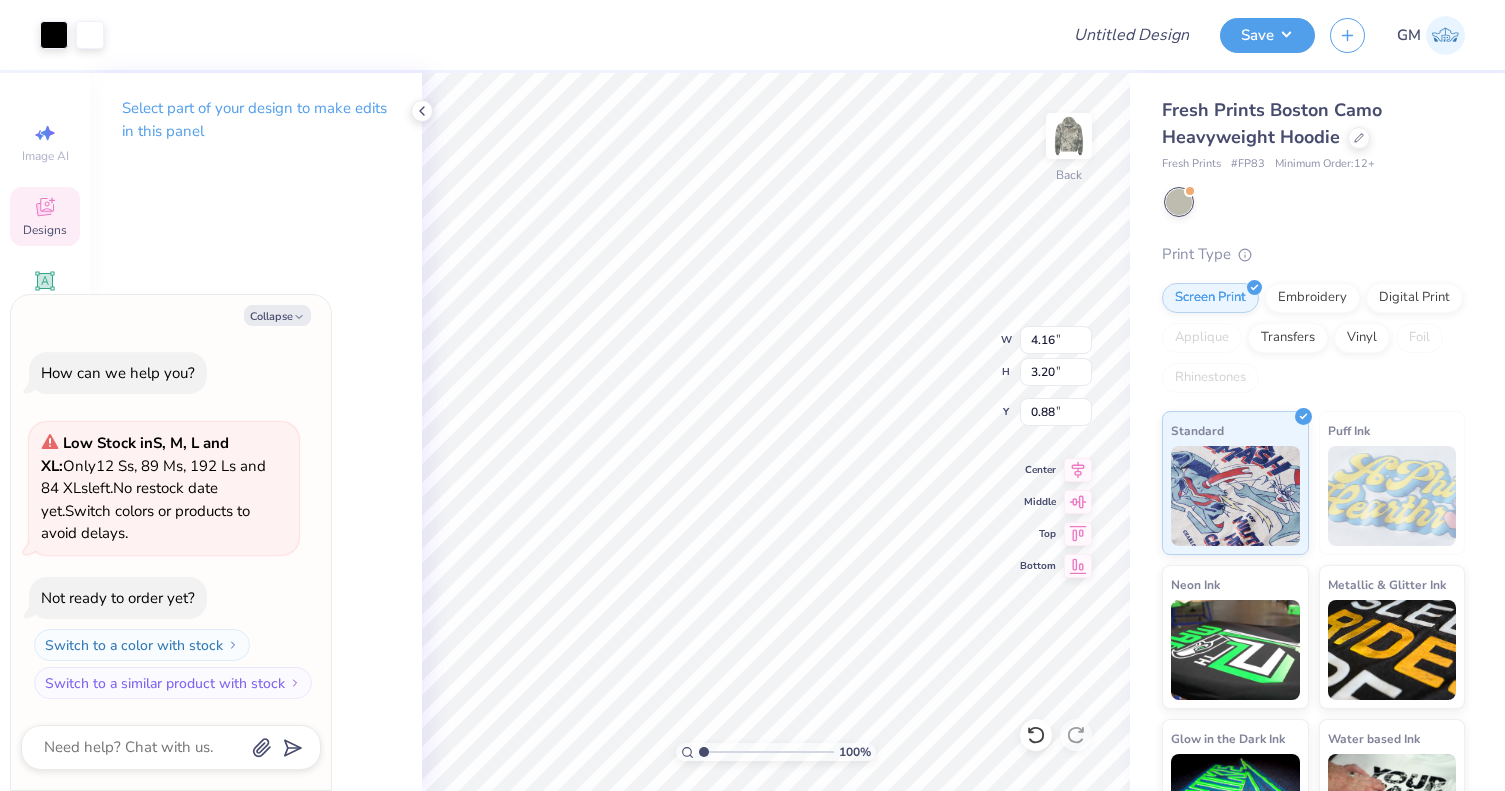 type on "x" 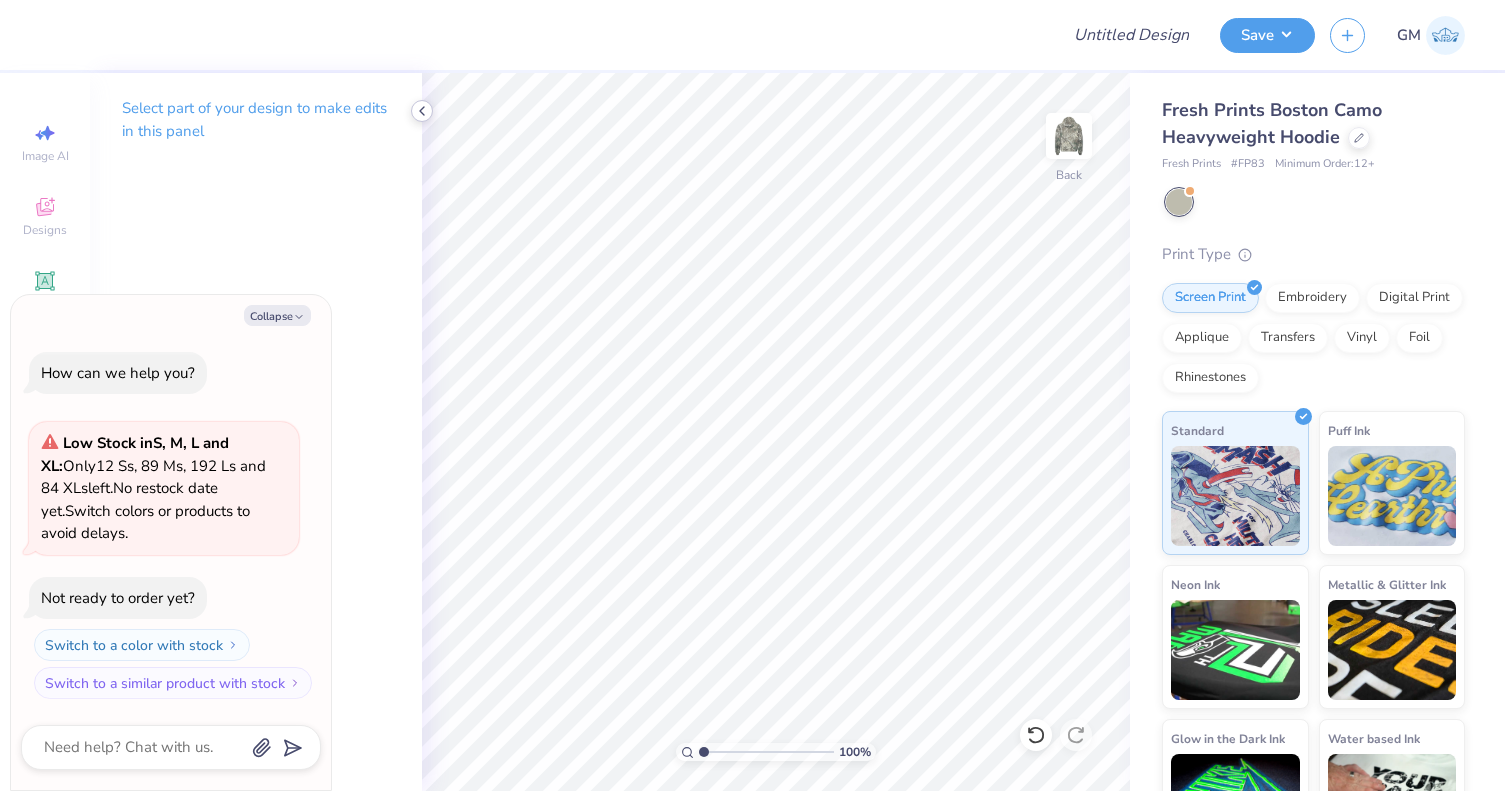 click 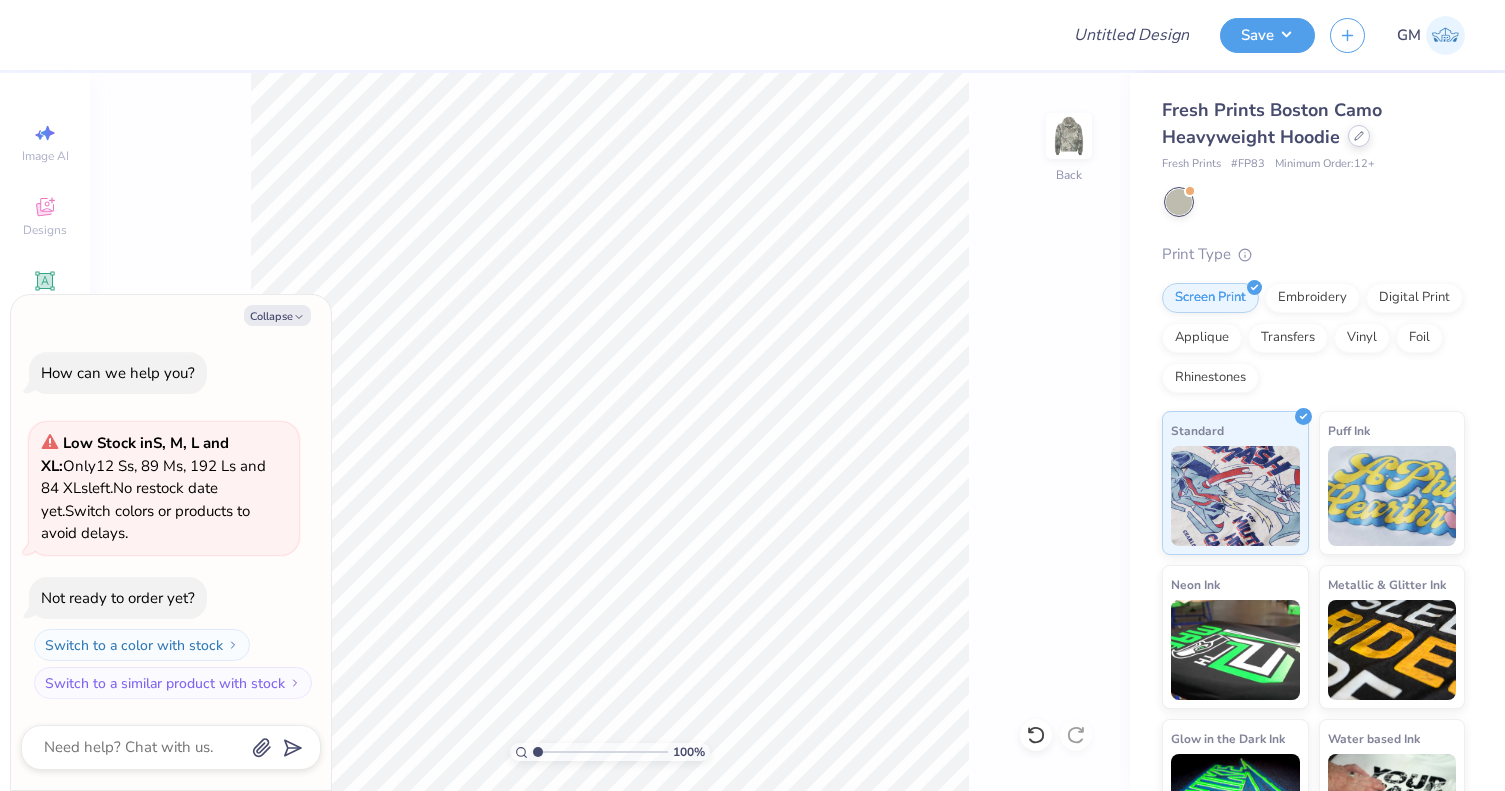click 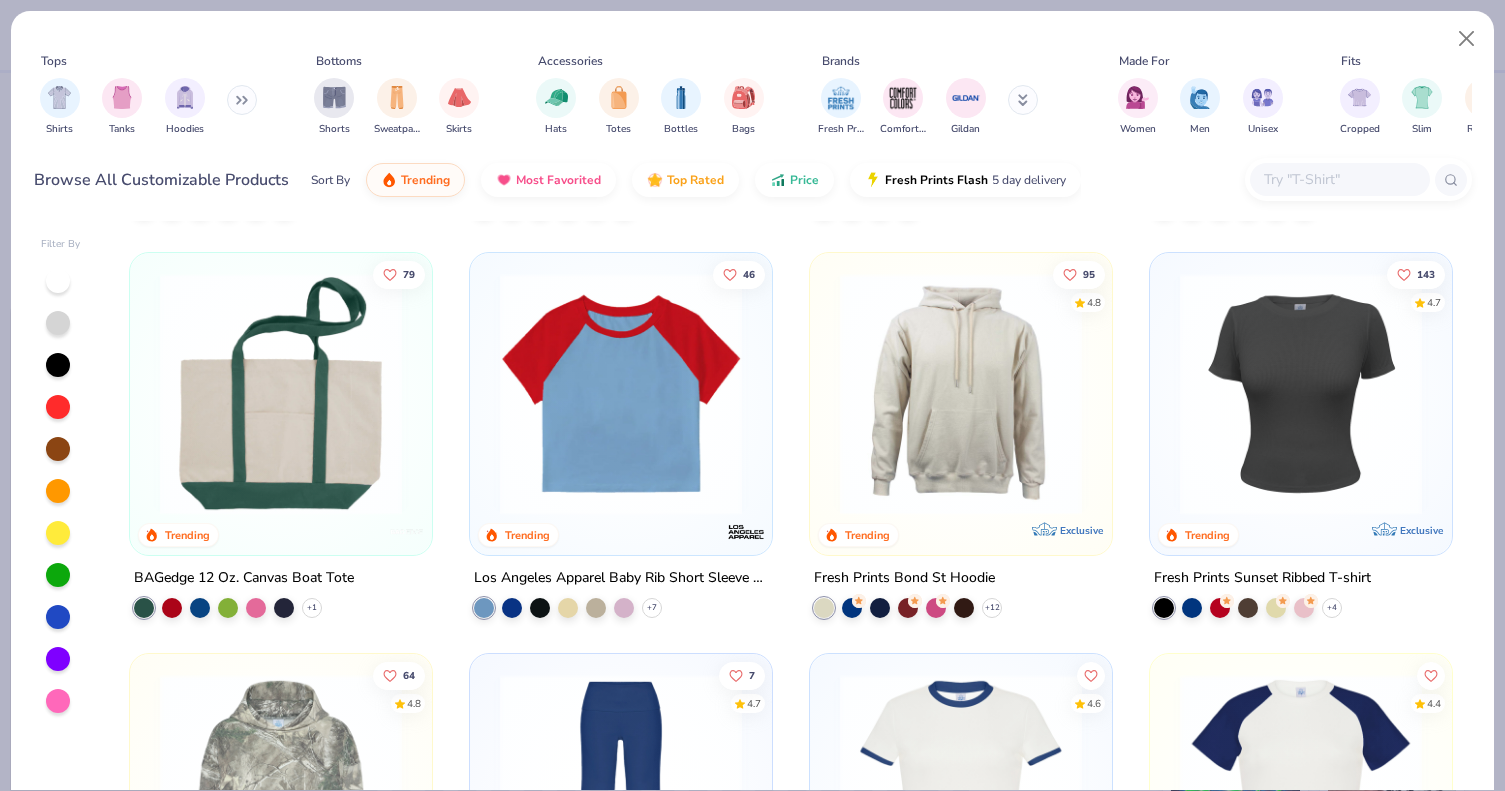scroll, scrollTop: 2780, scrollLeft: 0, axis: vertical 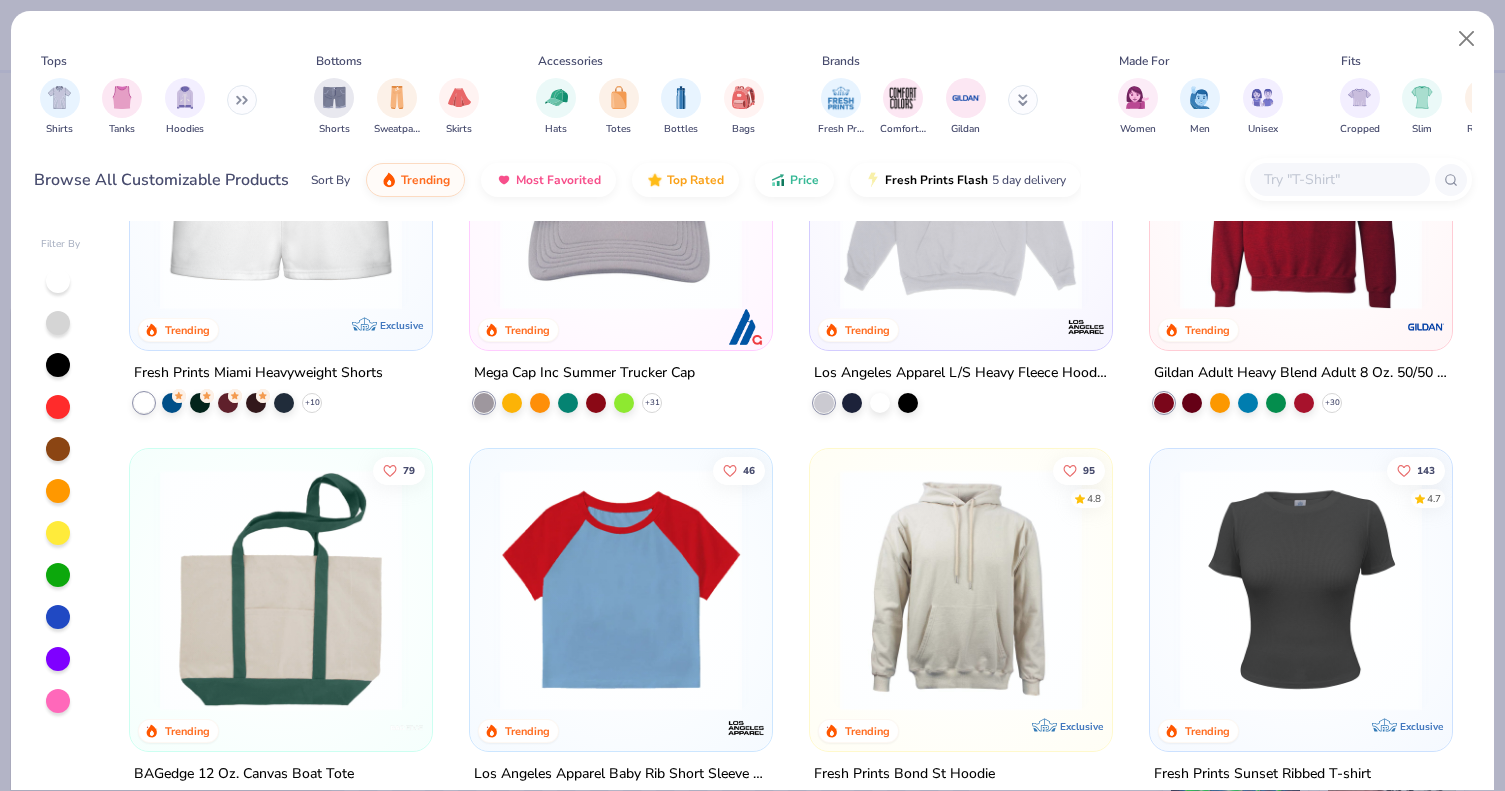 click at bounding box center (281, 590) 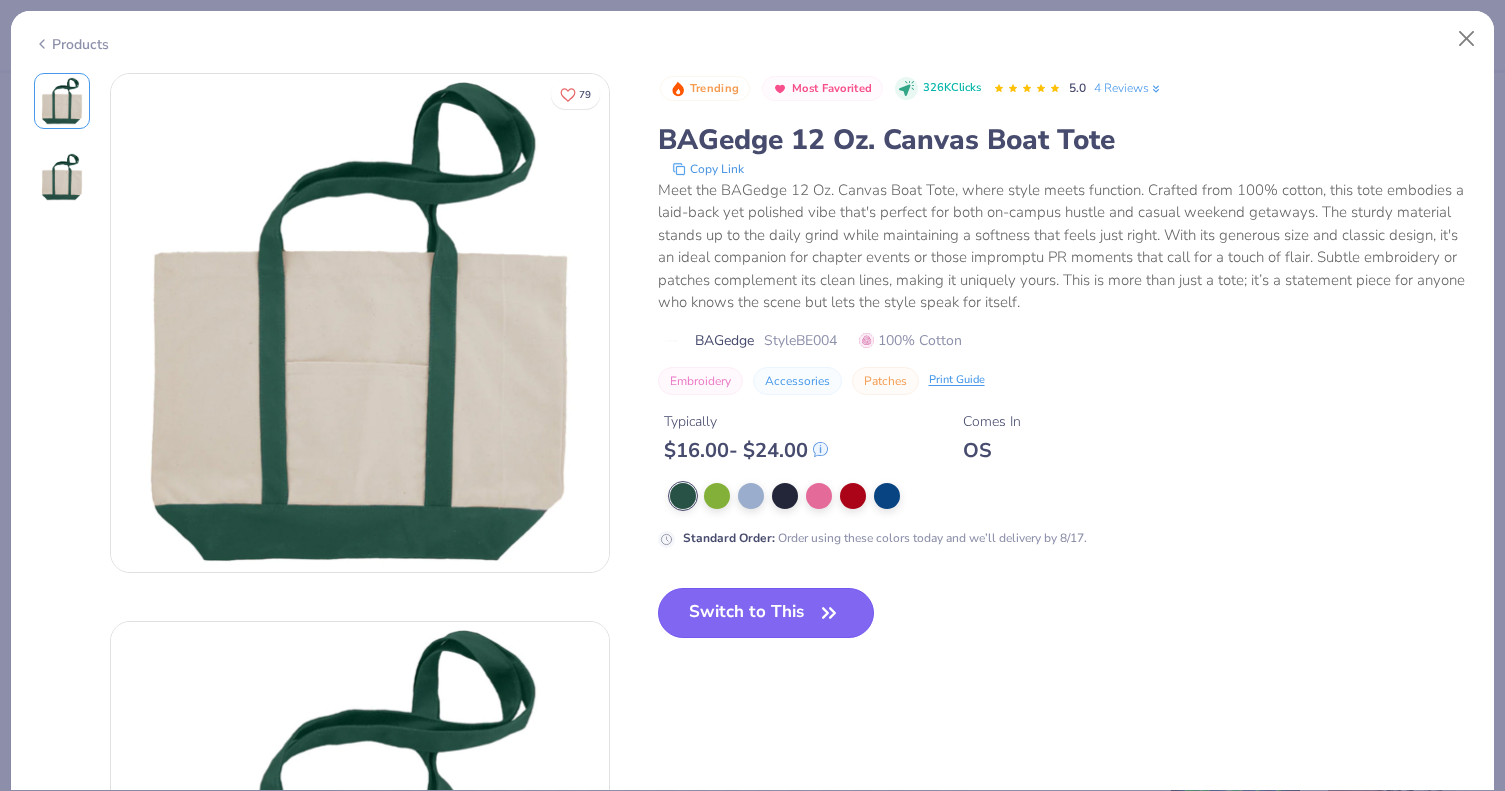 click on "Switch to This" at bounding box center [766, 613] 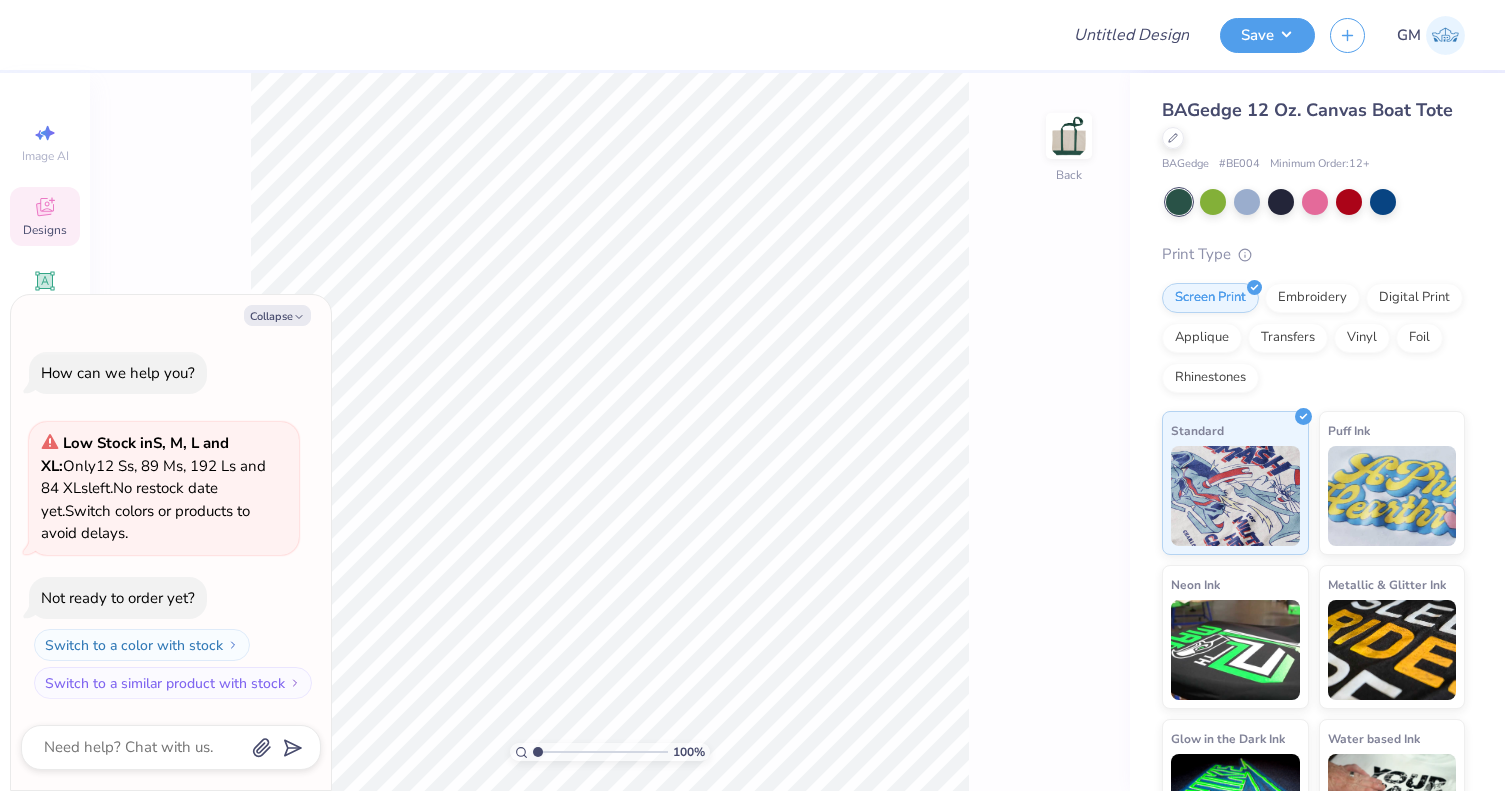 click 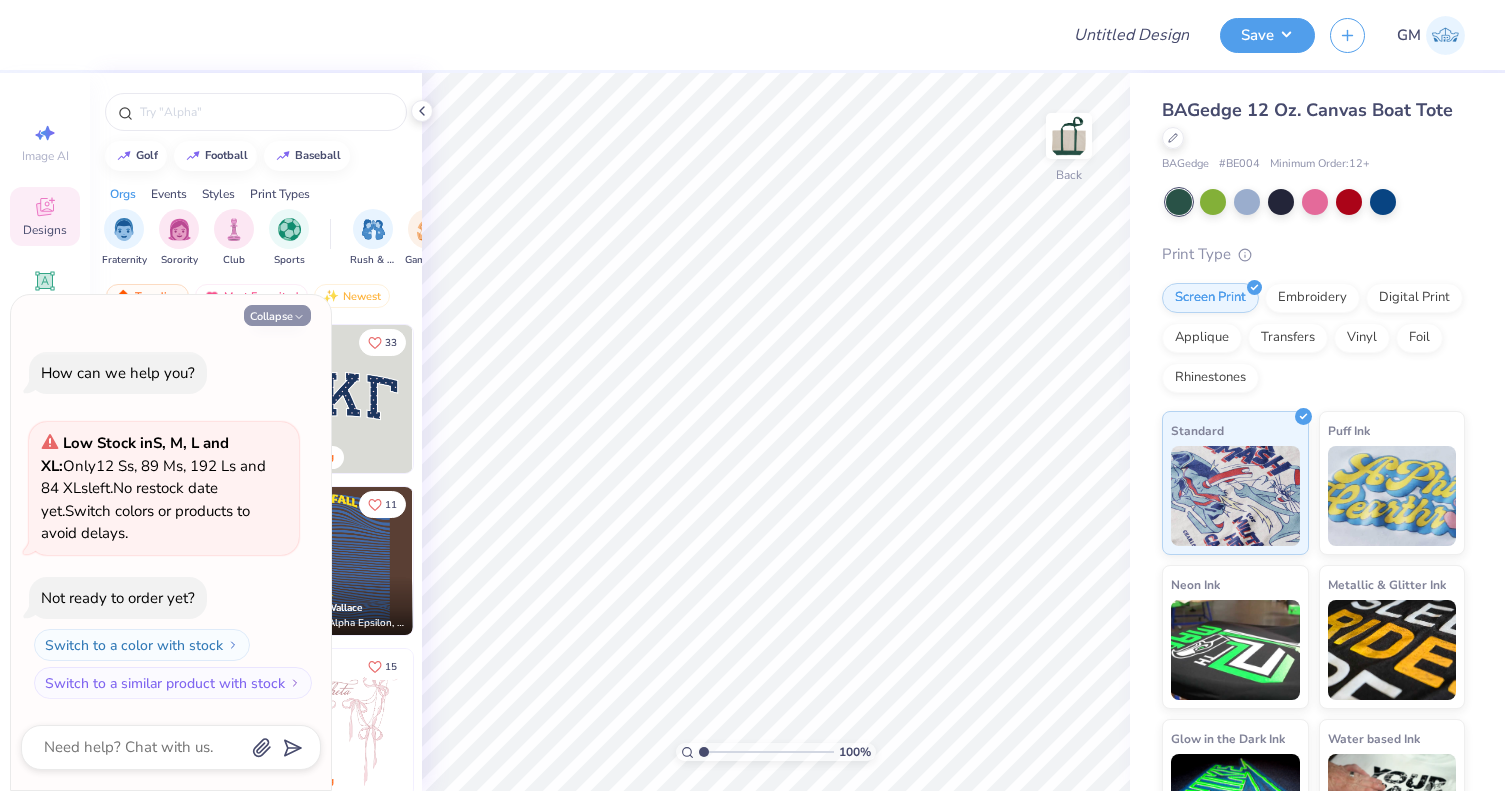 click on "Collapse" at bounding box center (277, 315) 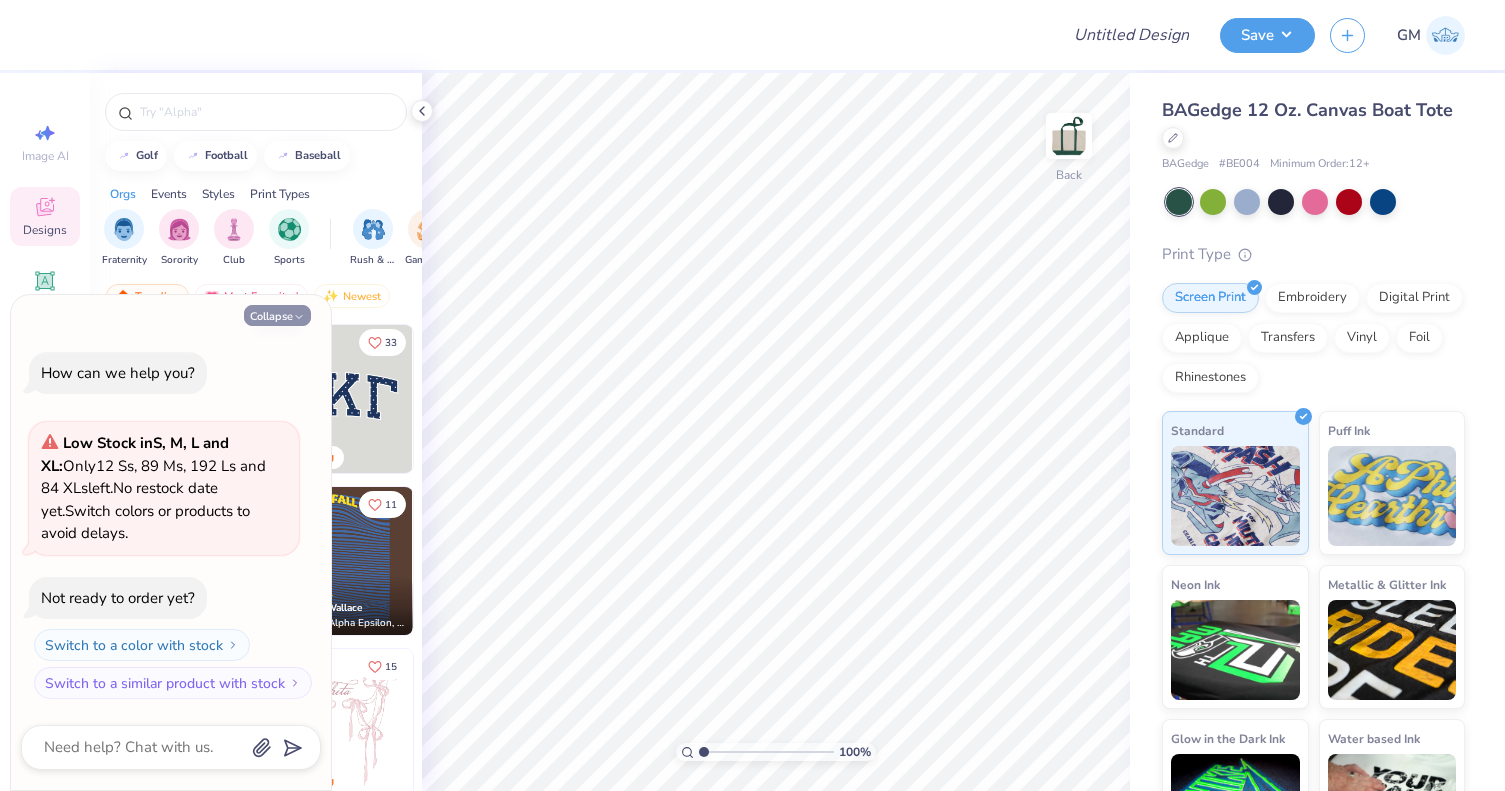 type on "x" 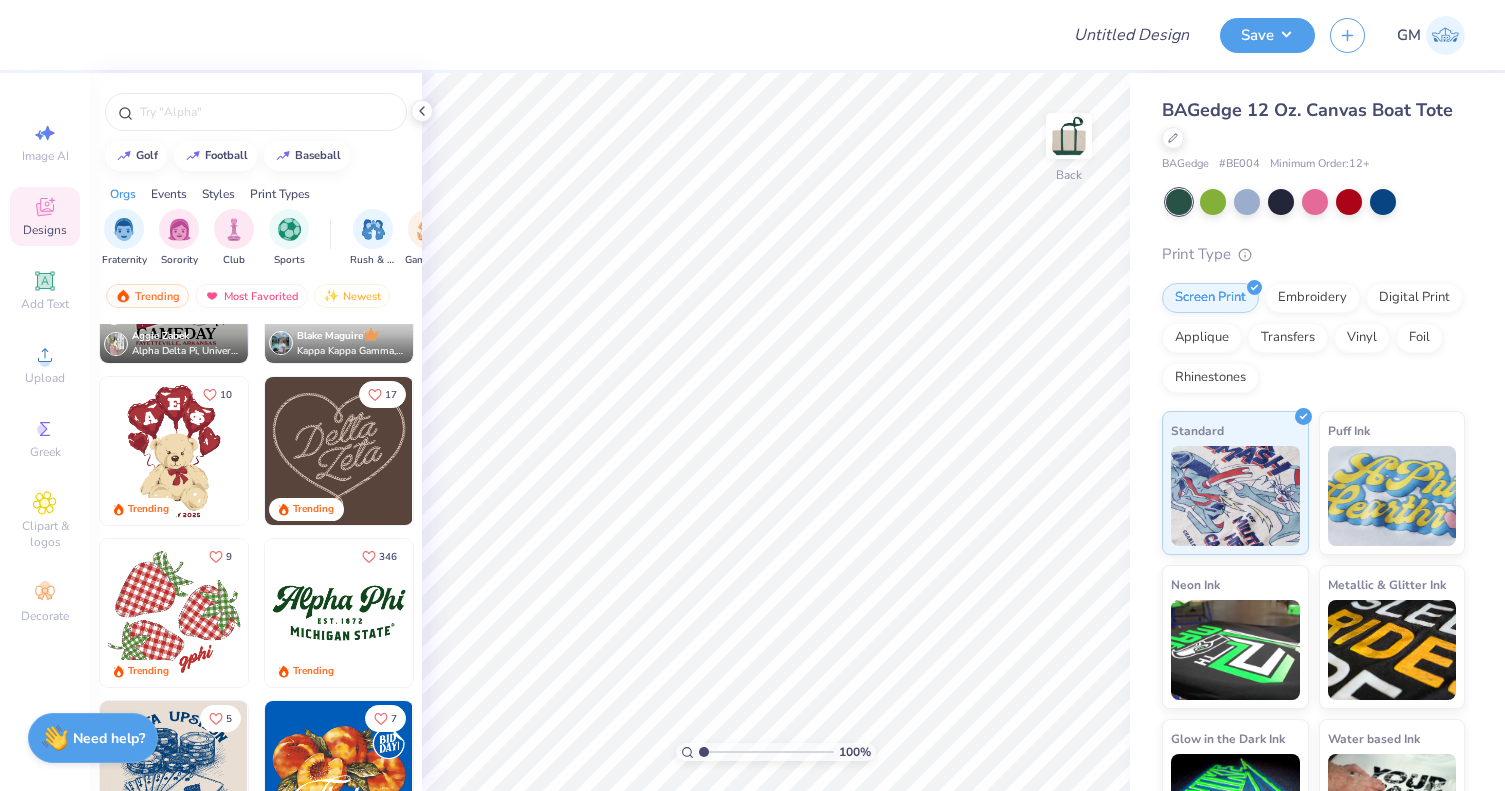 scroll, scrollTop: 605, scrollLeft: 0, axis: vertical 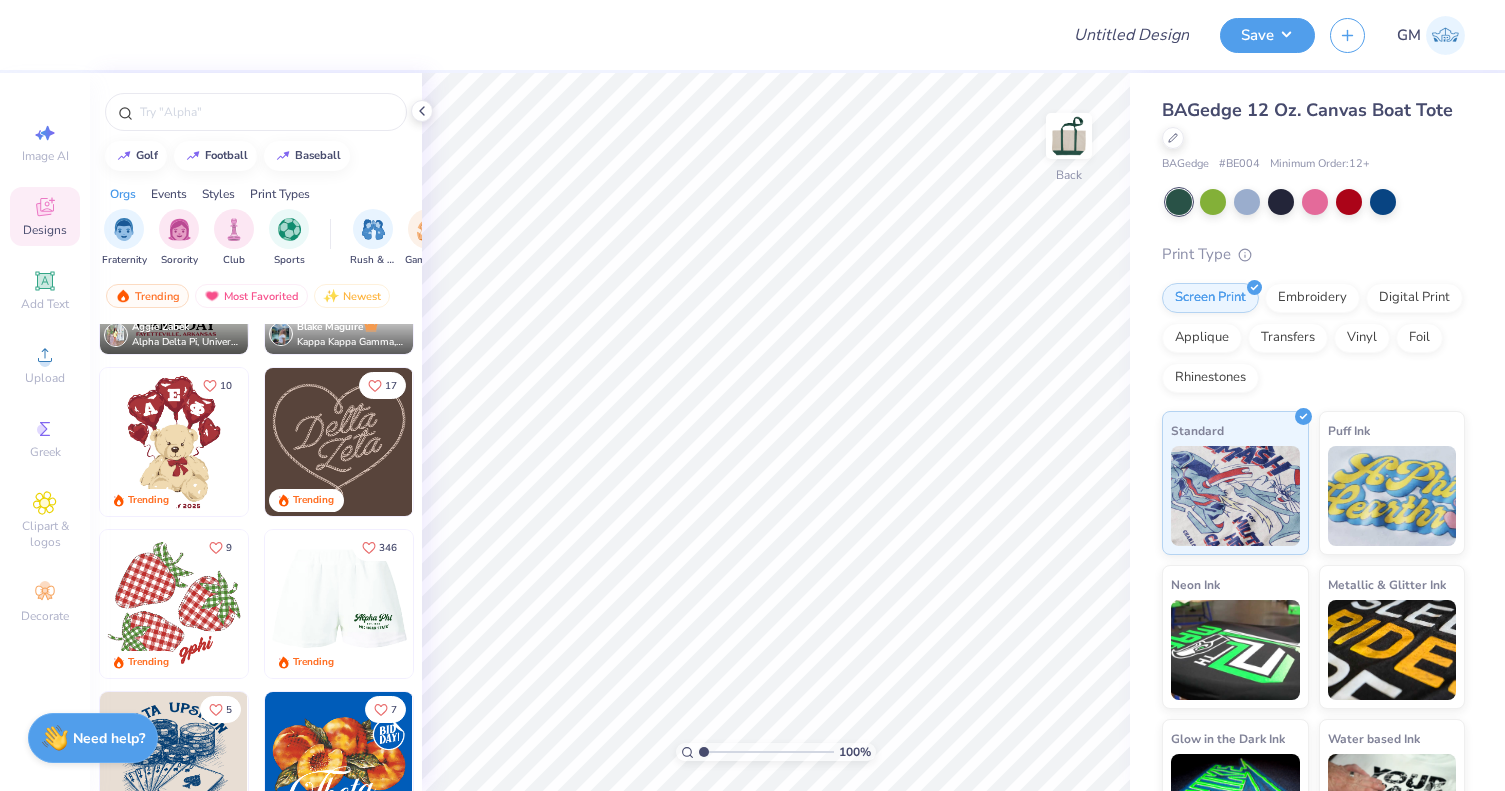 click at bounding box center [338, 604] 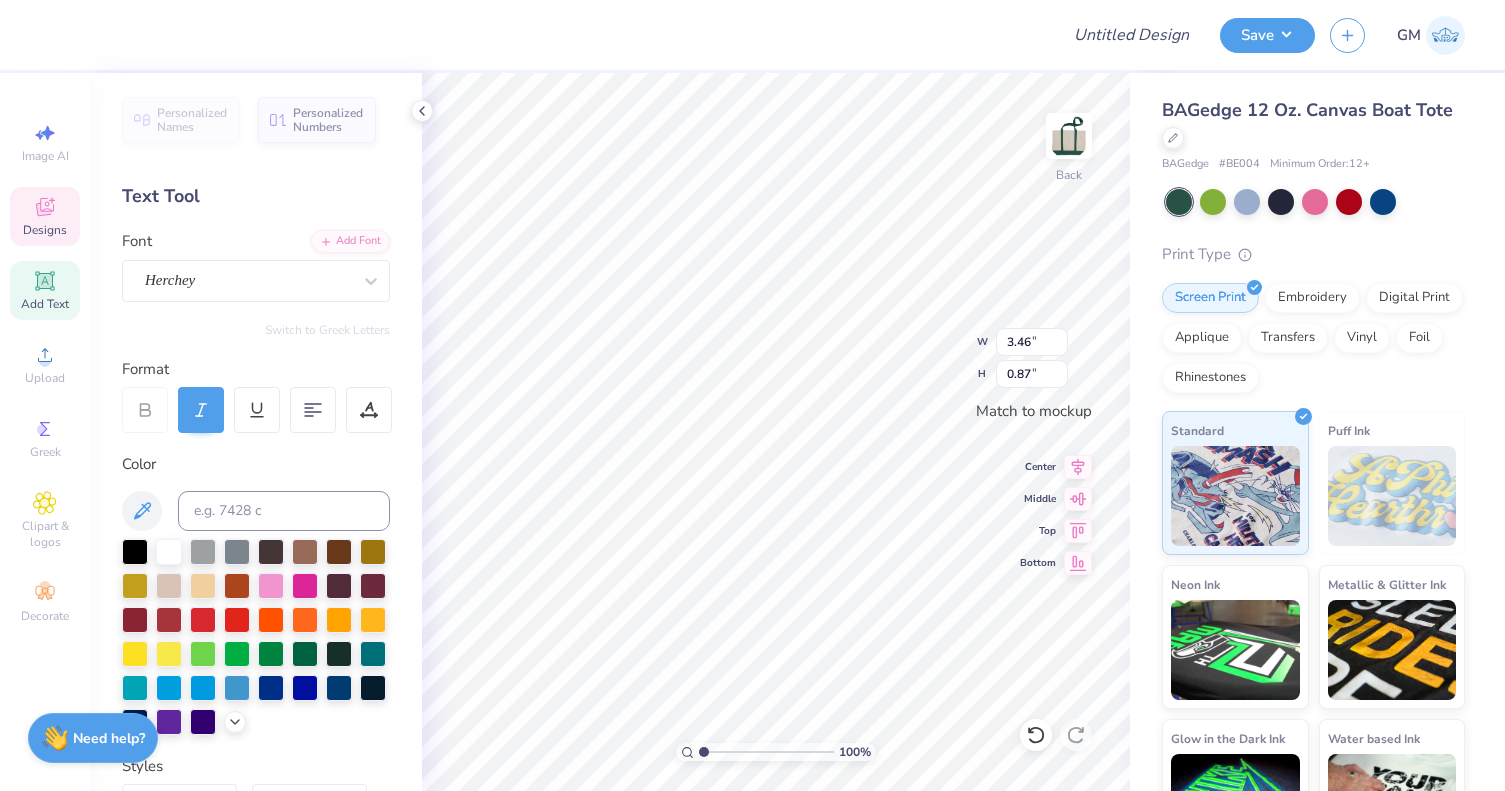 scroll, scrollTop: 0, scrollLeft: 0, axis: both 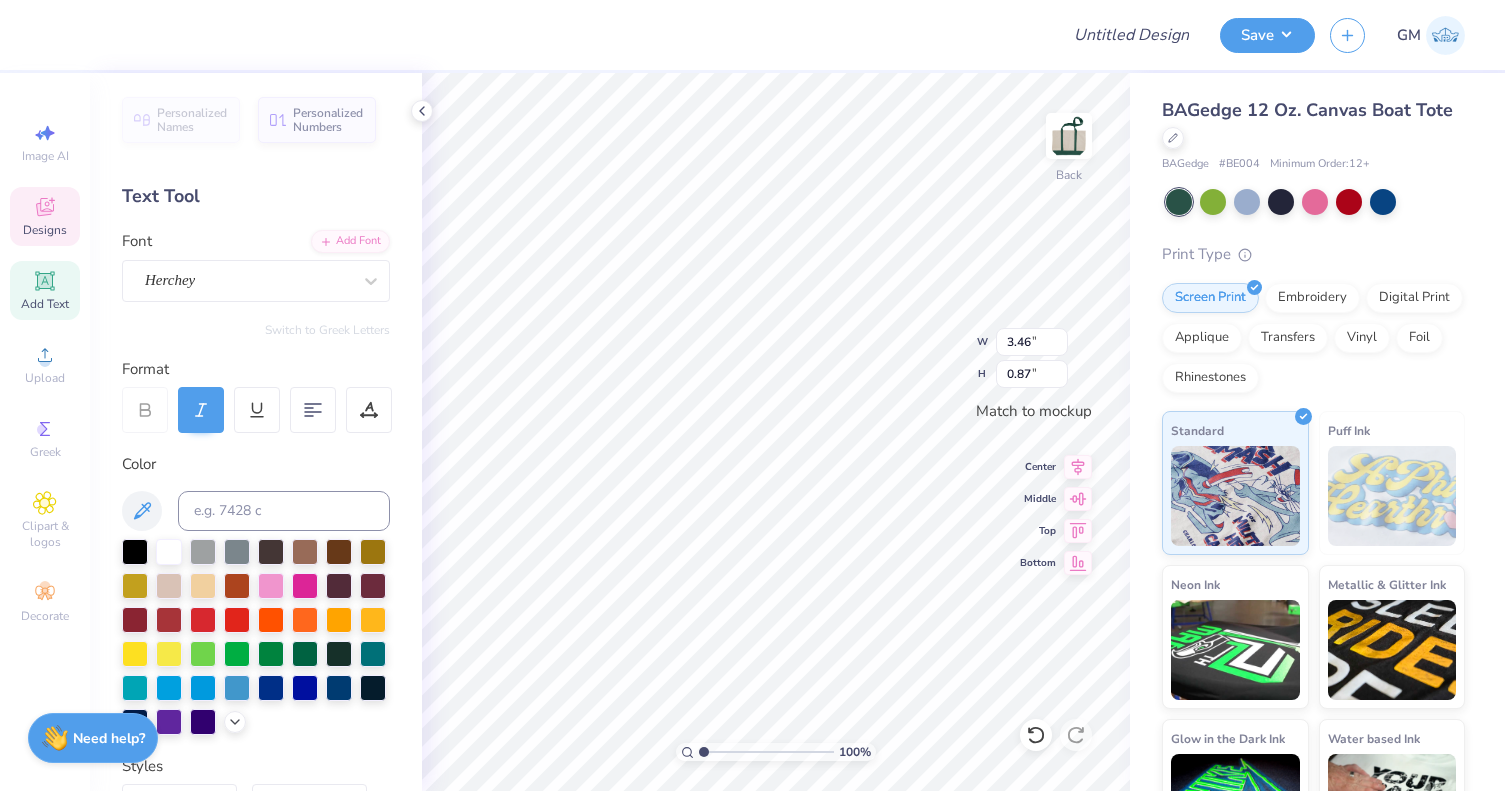 type on "Theta" 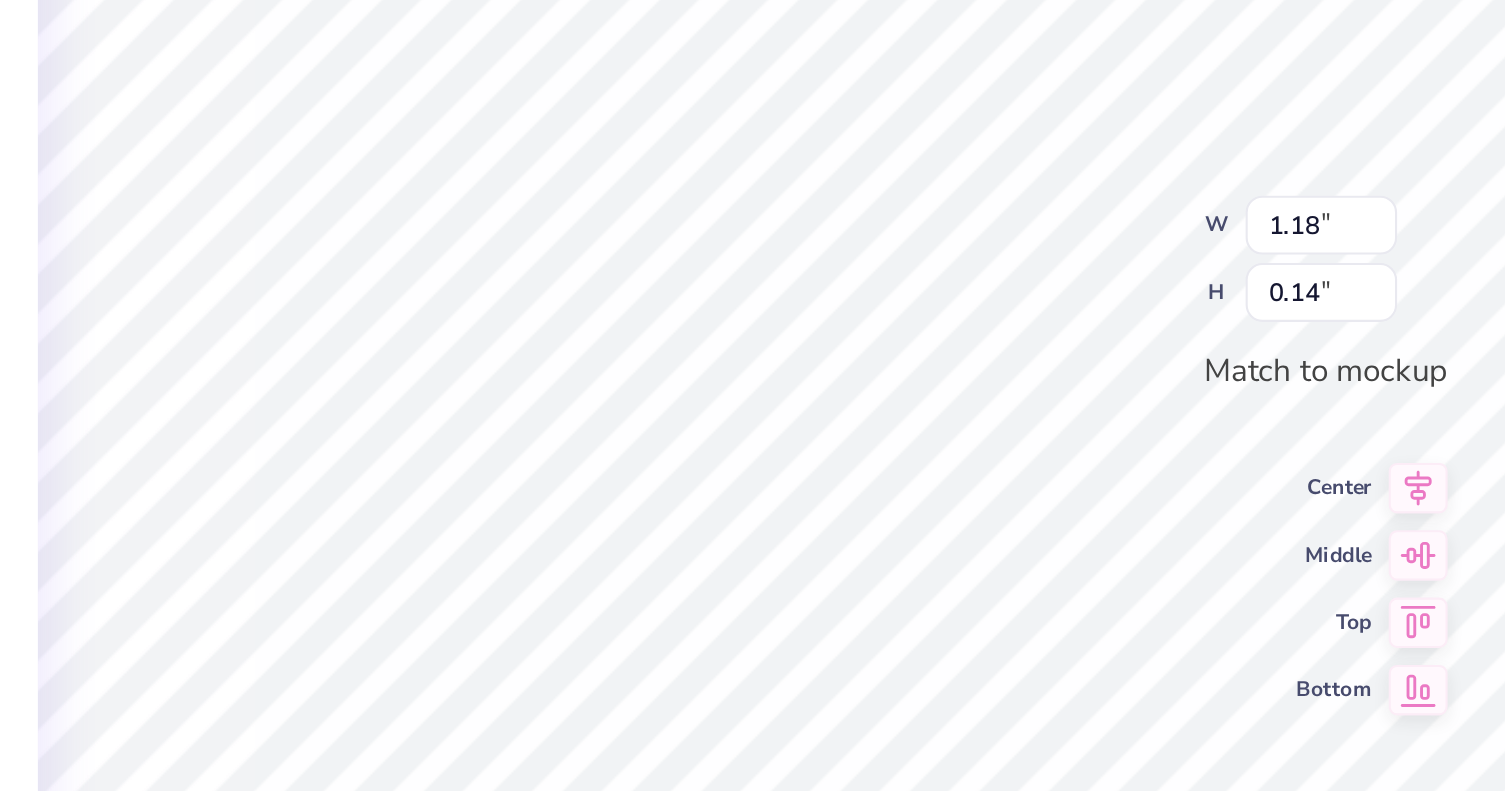 scroll, scrollTop: 0, scrollLeft: 4, axis: horizontal 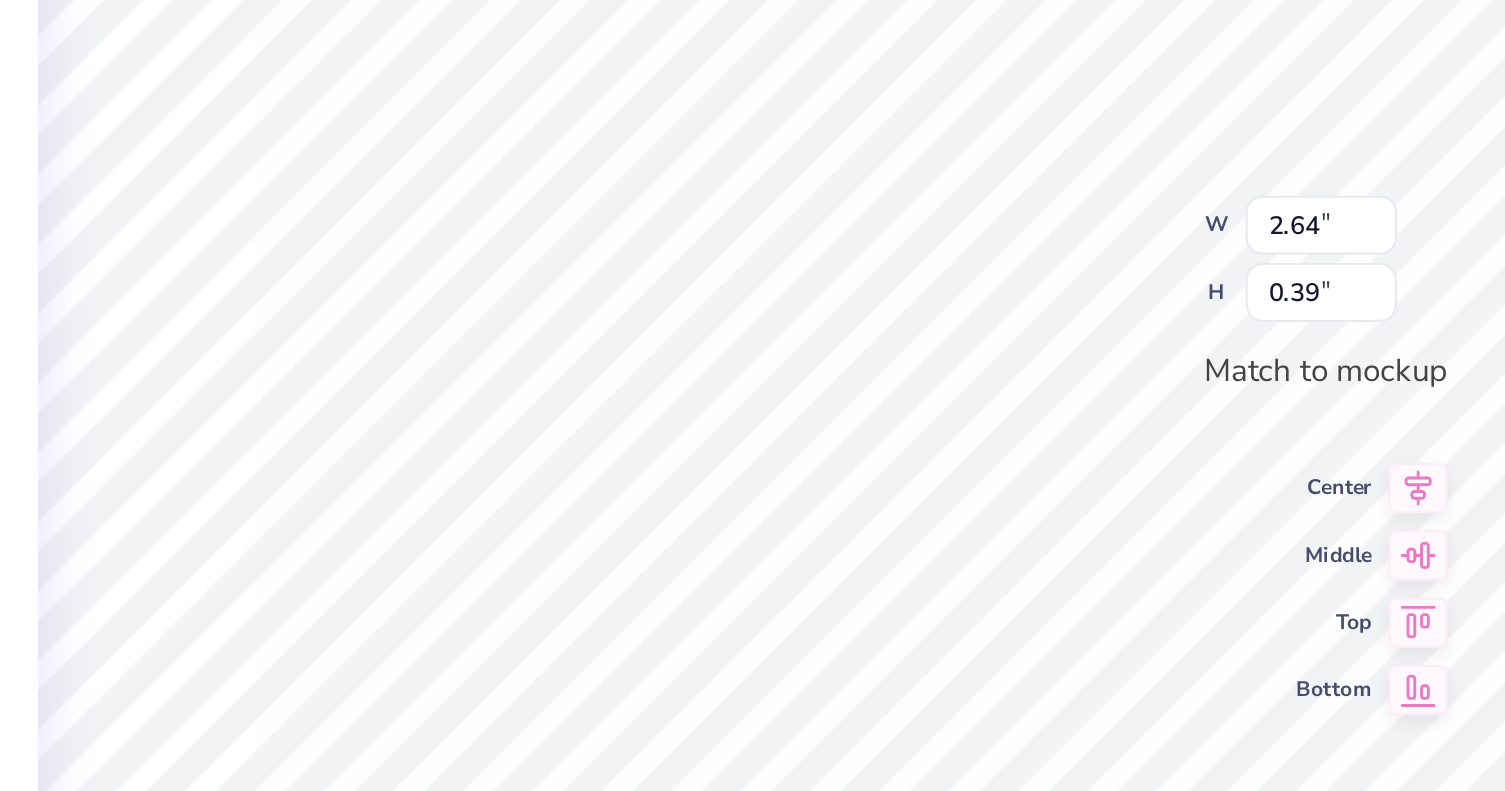 type on "2.64" 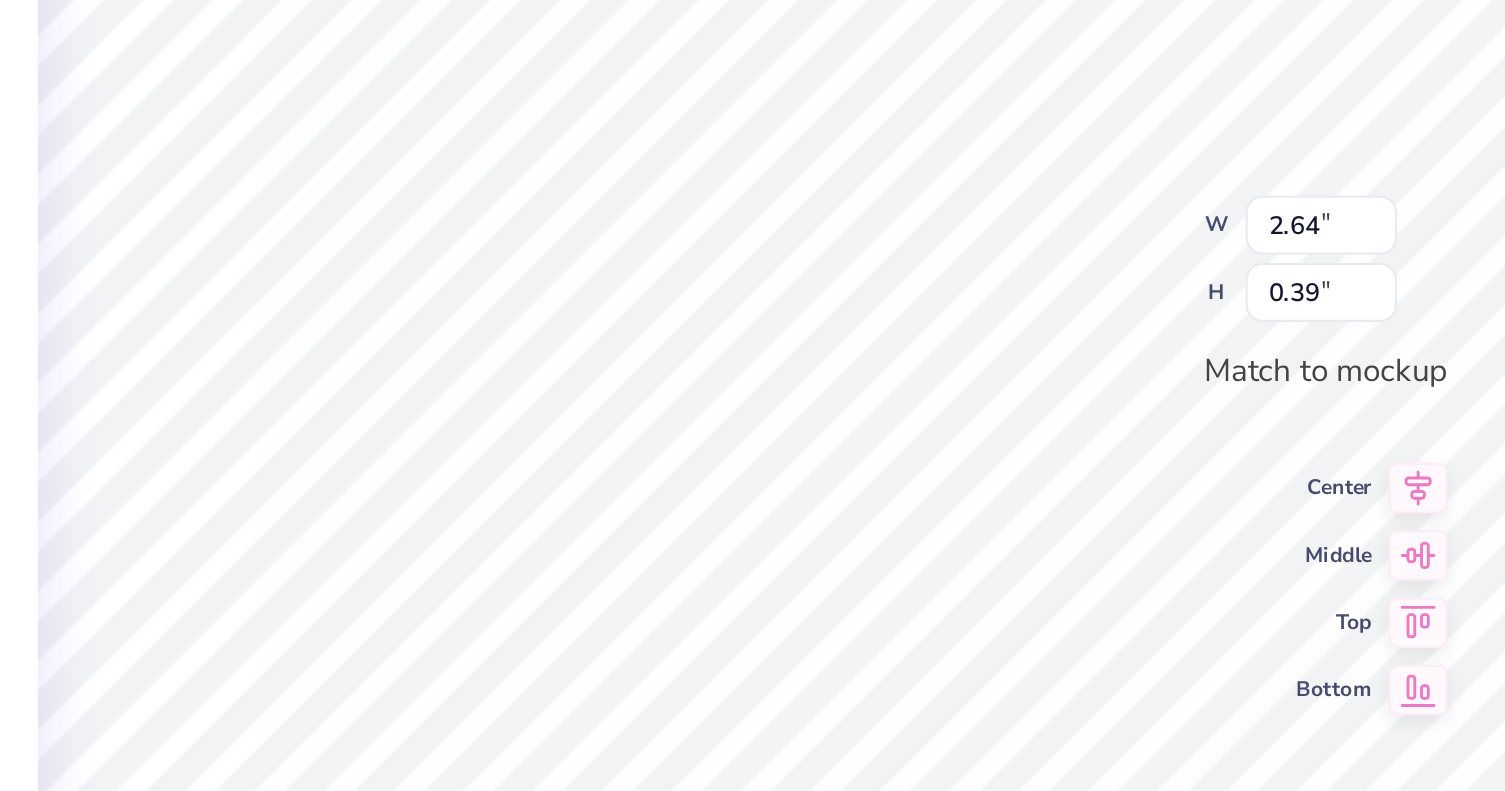 scroll, scrollTop: 0, scrollLeft: 0, axis: both 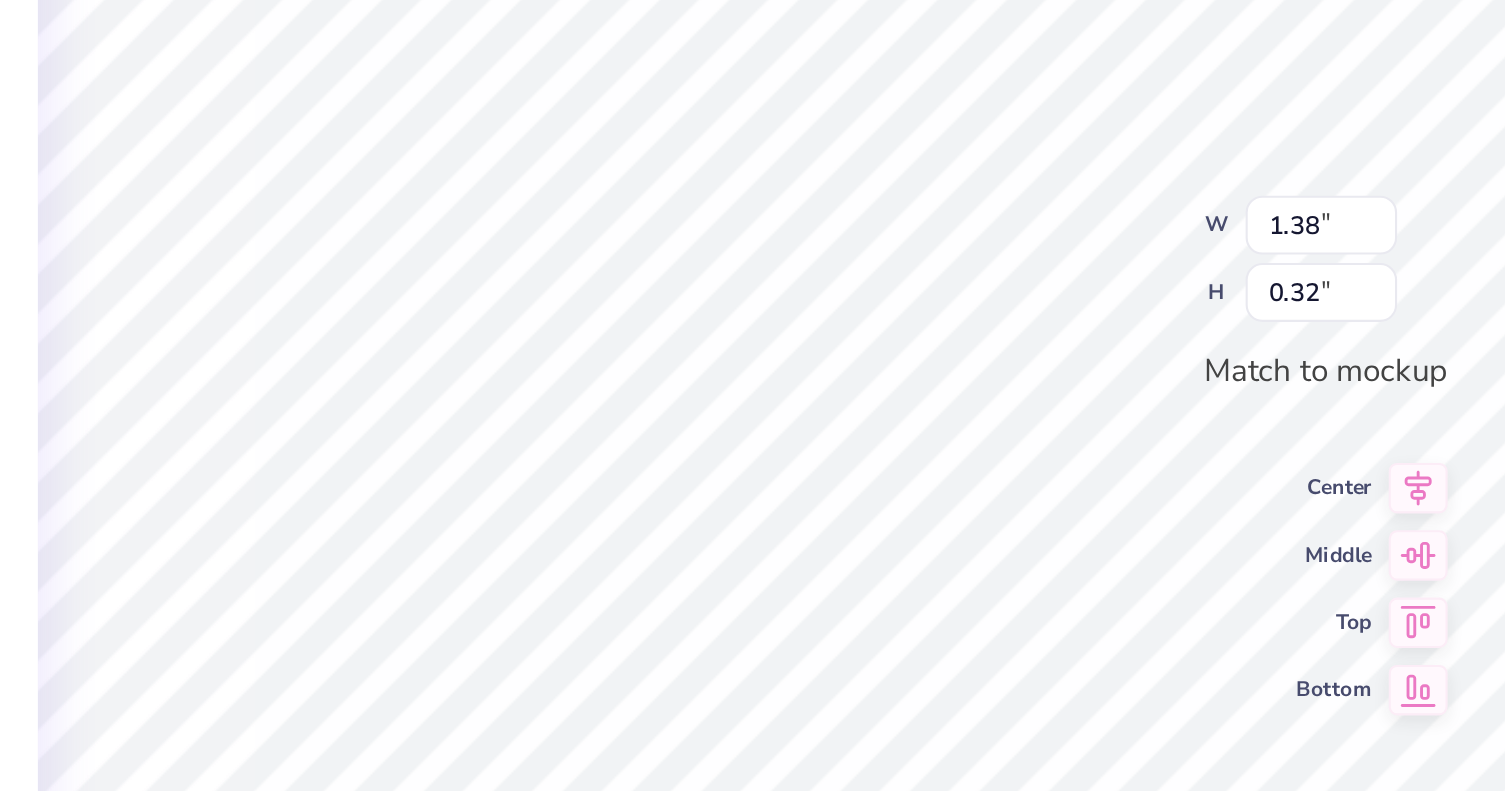 type on "C" 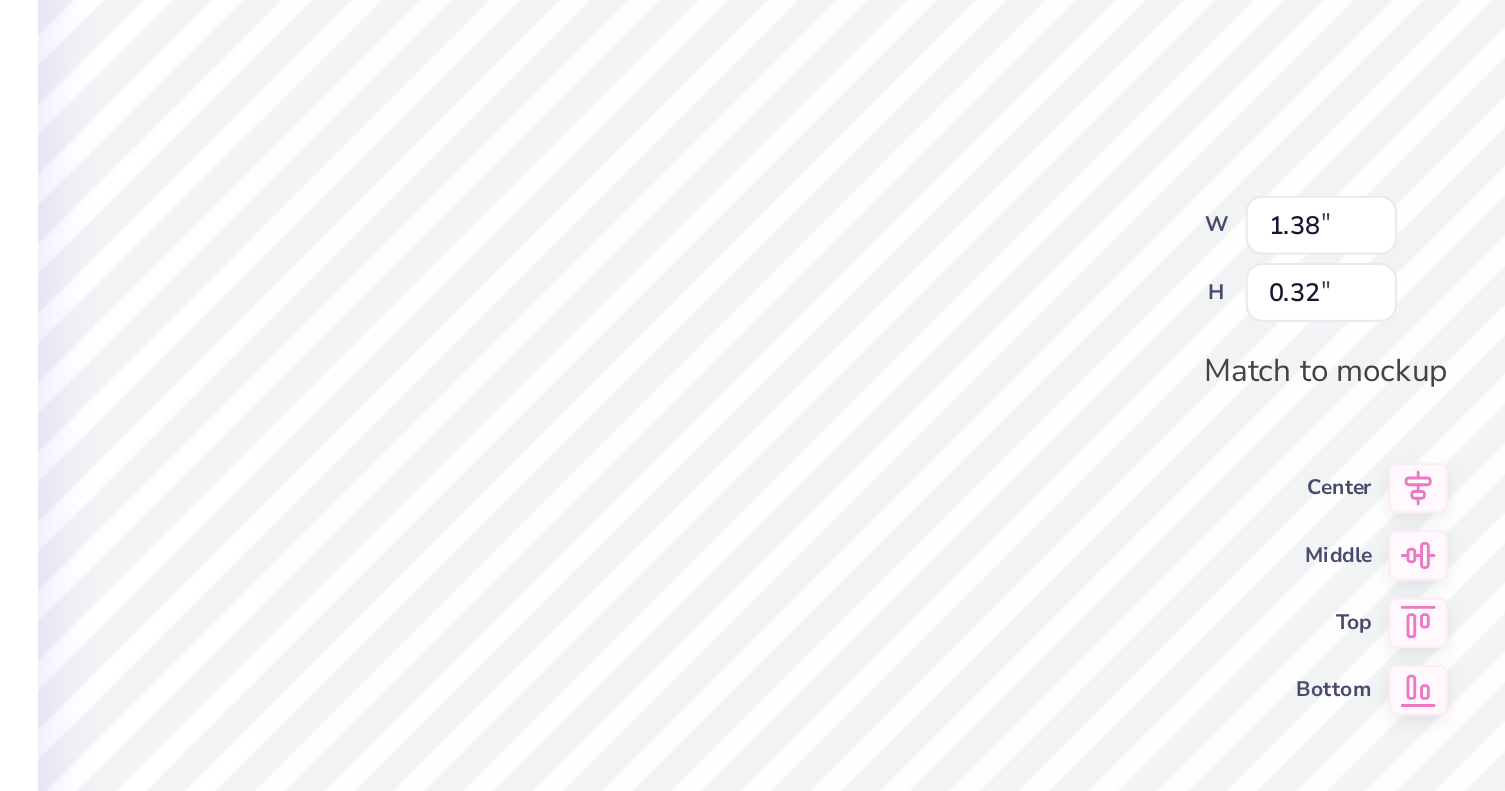 scroll, scrollTop: 0, scrollLeft: 0, axis: both 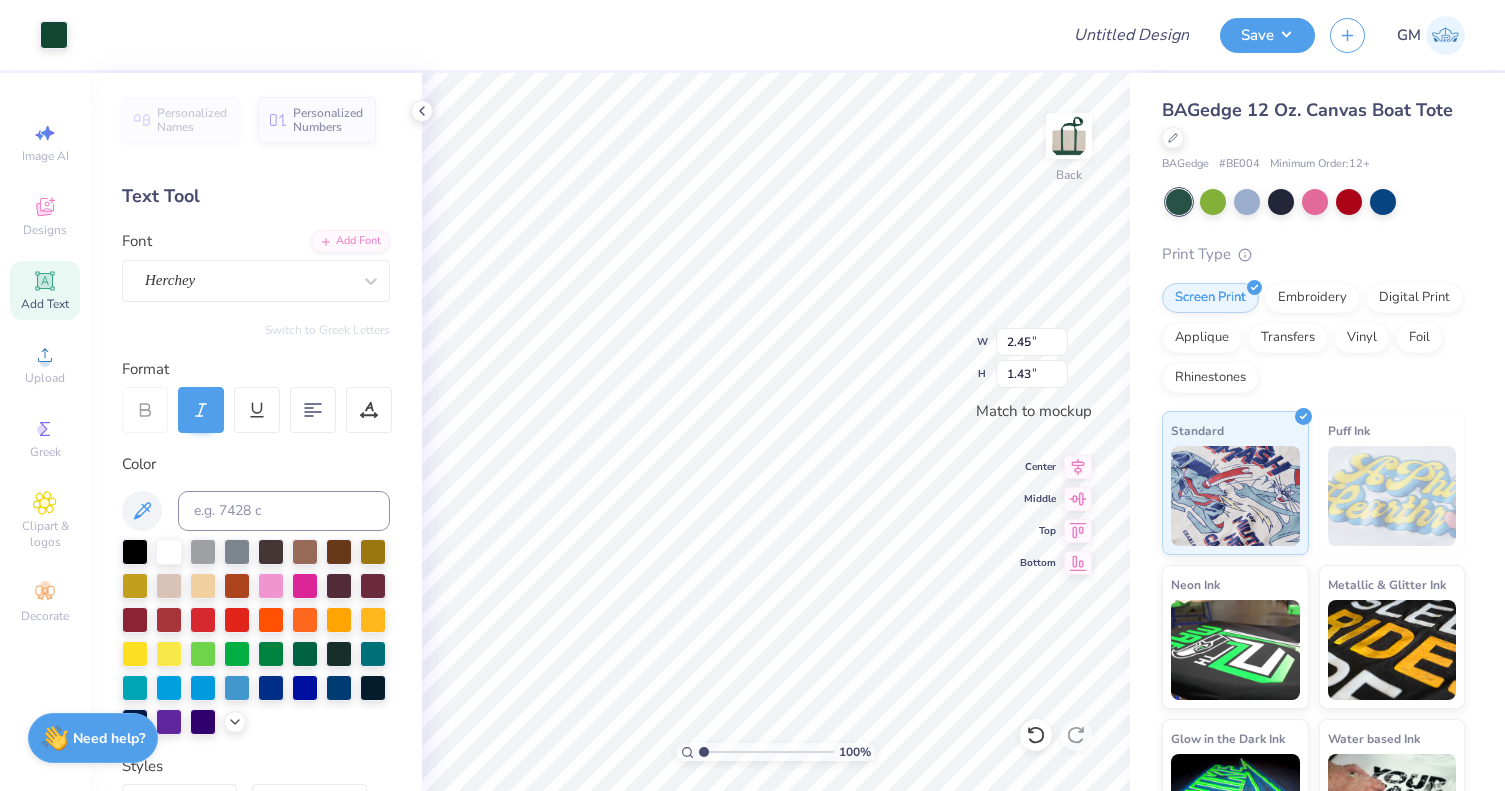 type on "2.93" 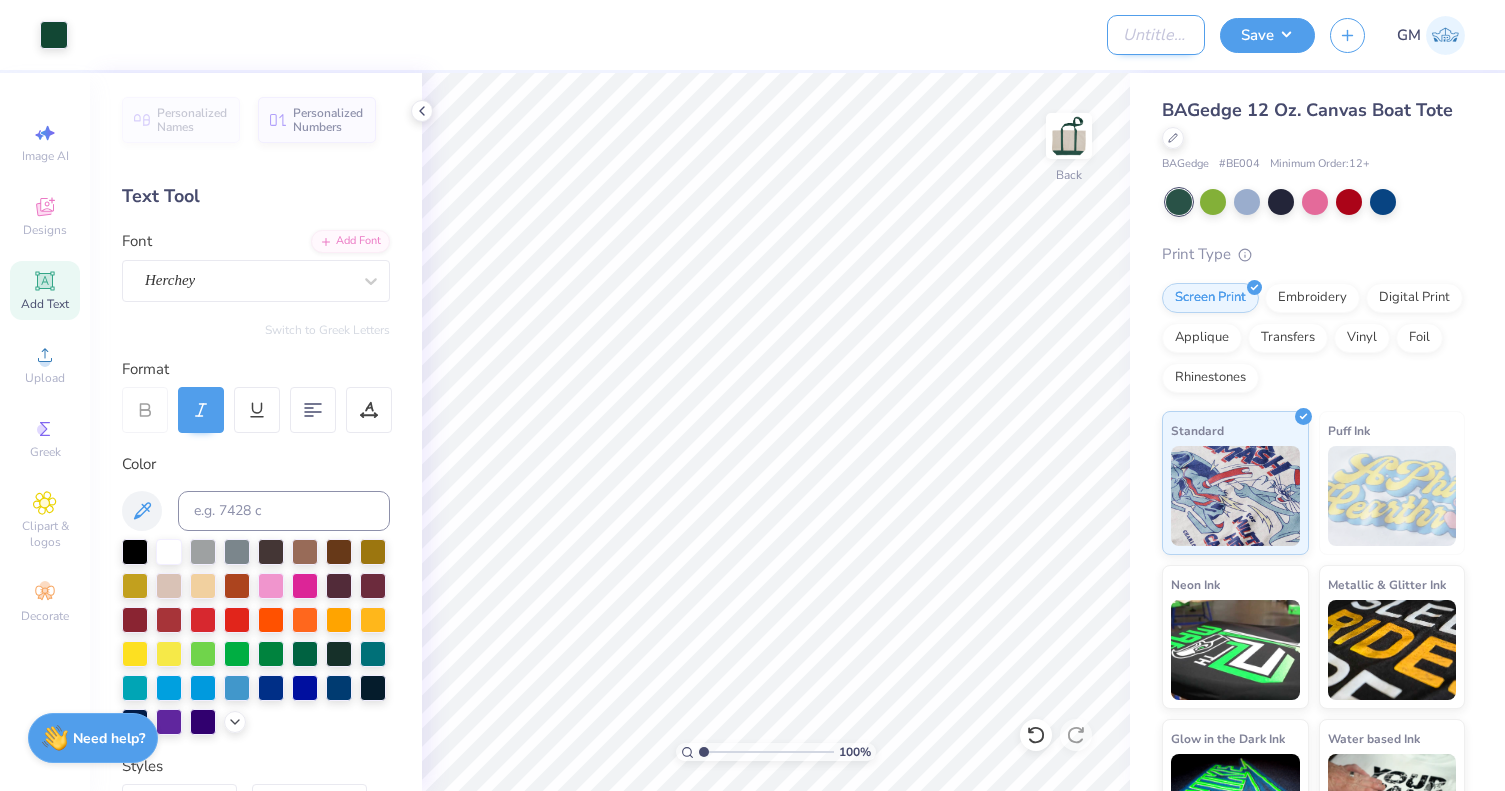 click on "Design Title" at bounding box center (1156, 35) 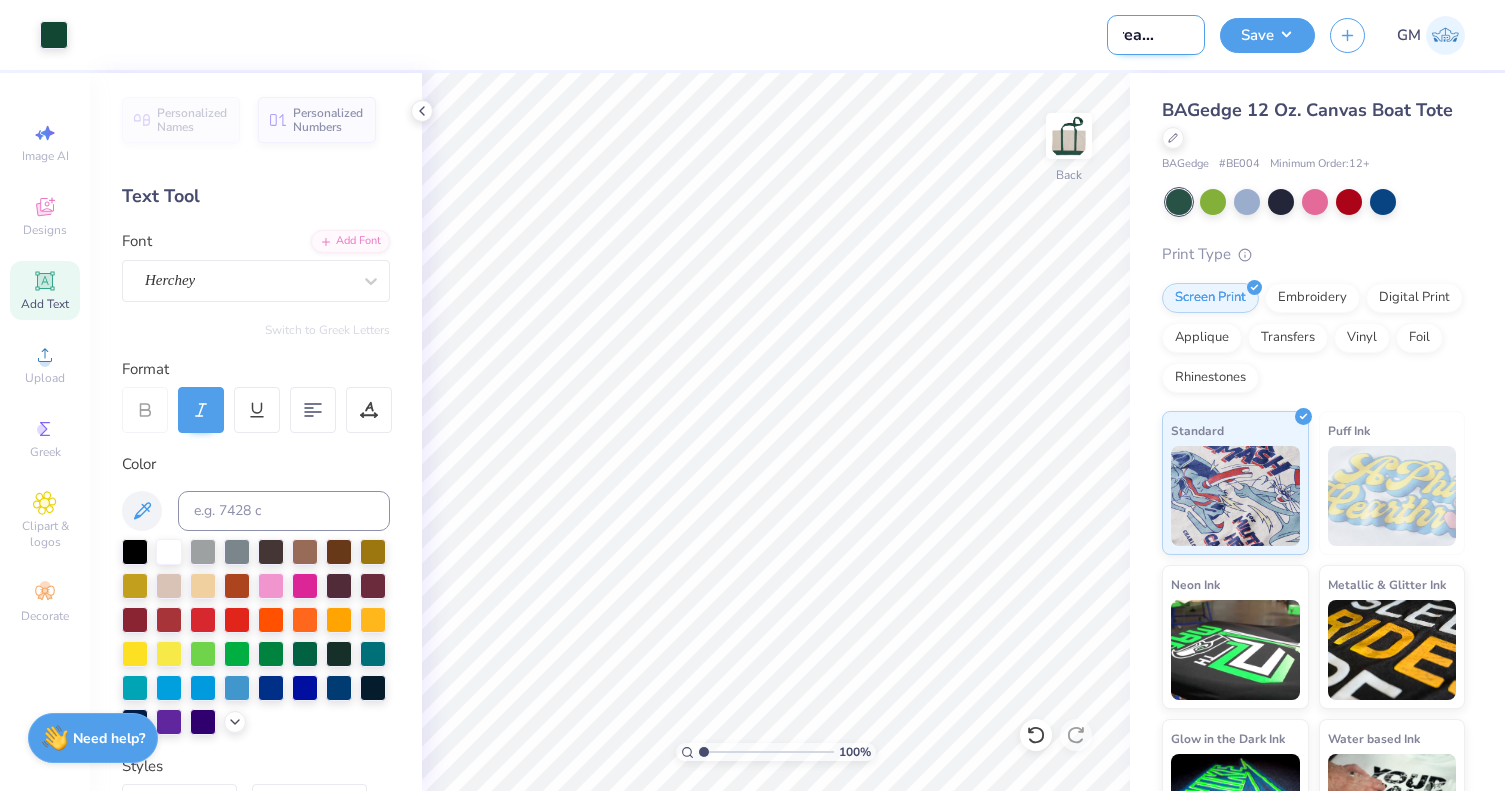 scroll, scrollTop: 0, scrollLeft: 35, axis: horizontal 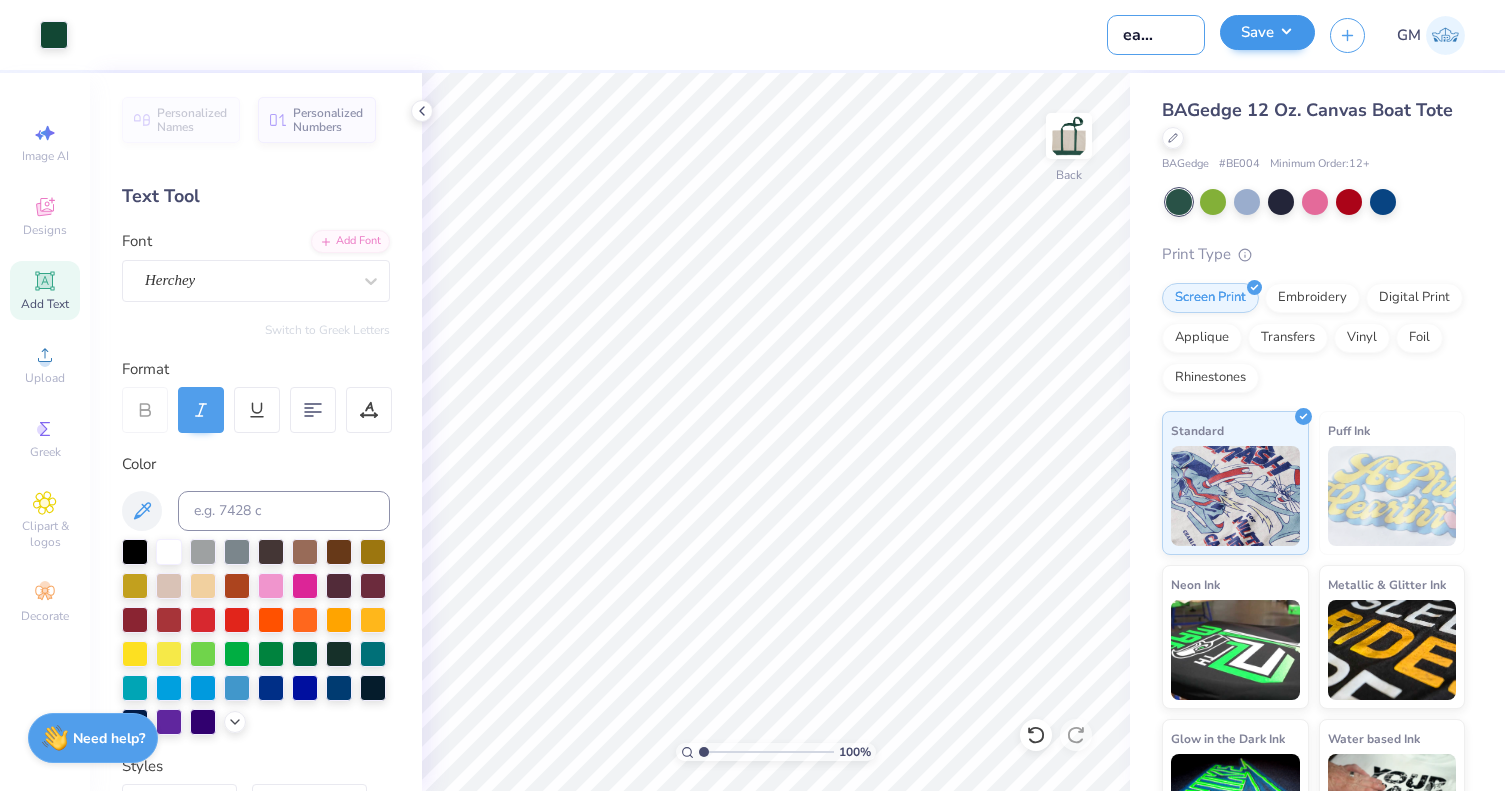 type on "Retreat Bags" 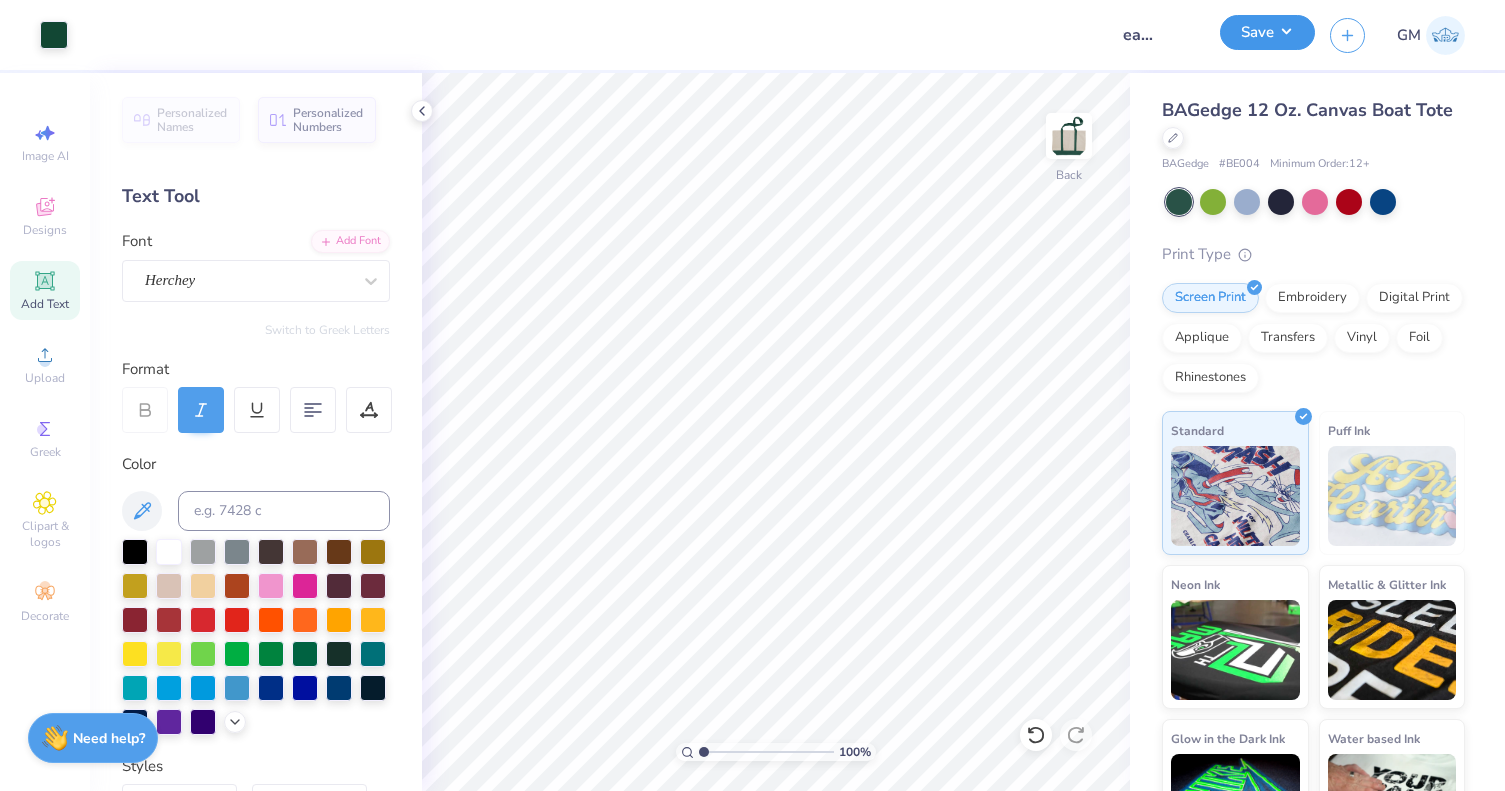 click on "Save" at bounding box center [1267, 32] 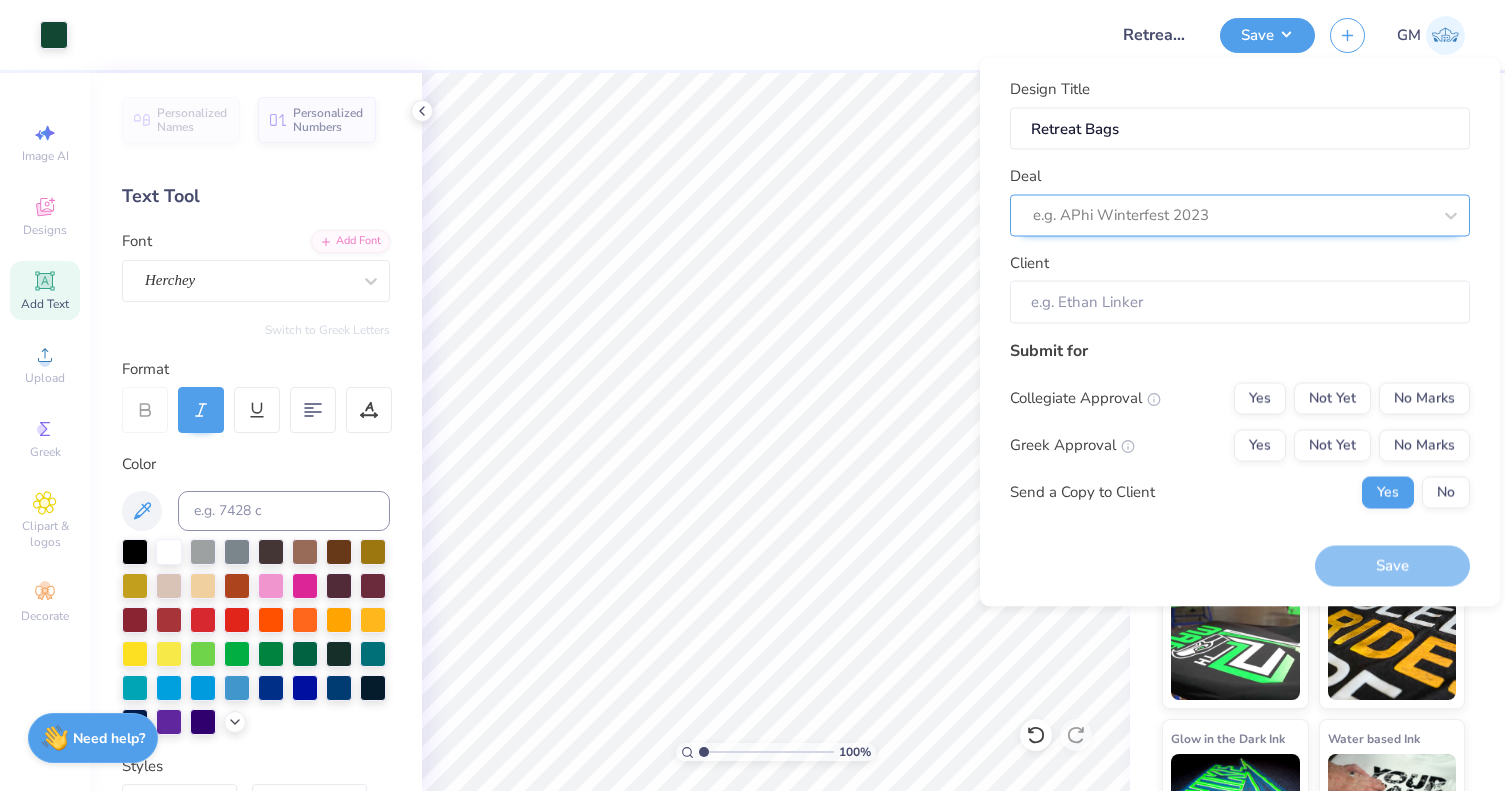 click on "e.g. APhi Winterfest 2023" at bounding box center [1240, 215] 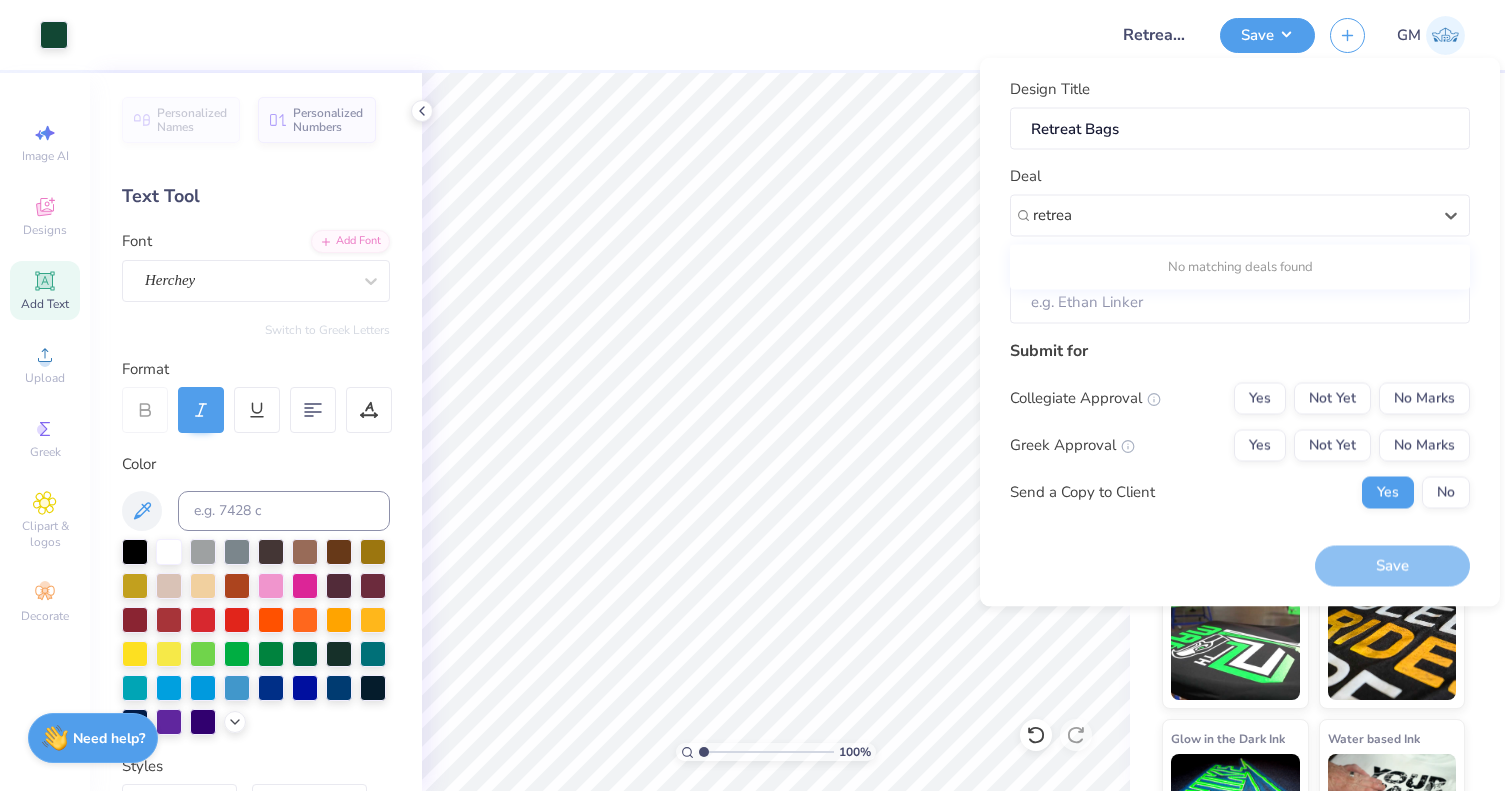type on "retrea" 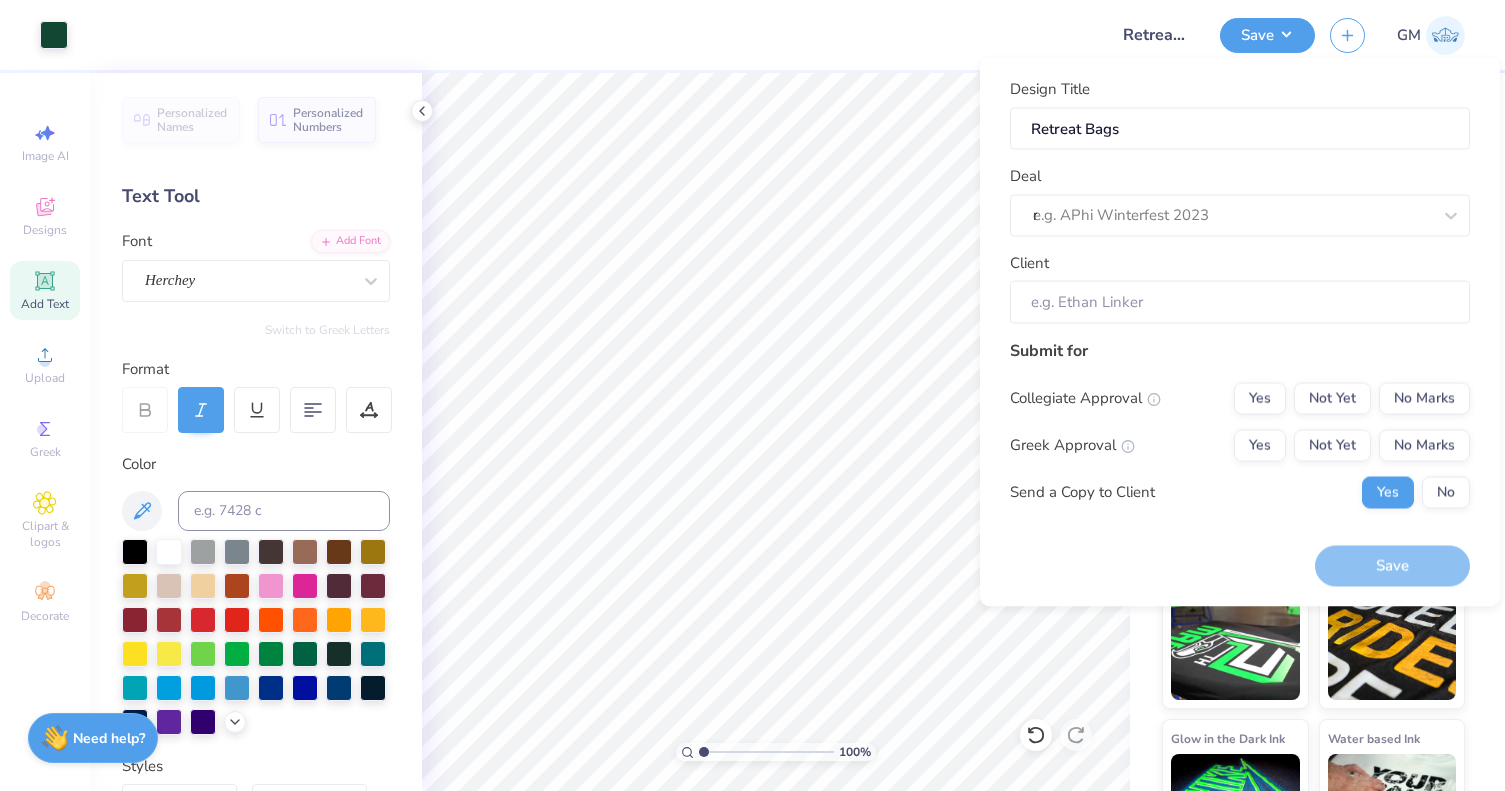 type 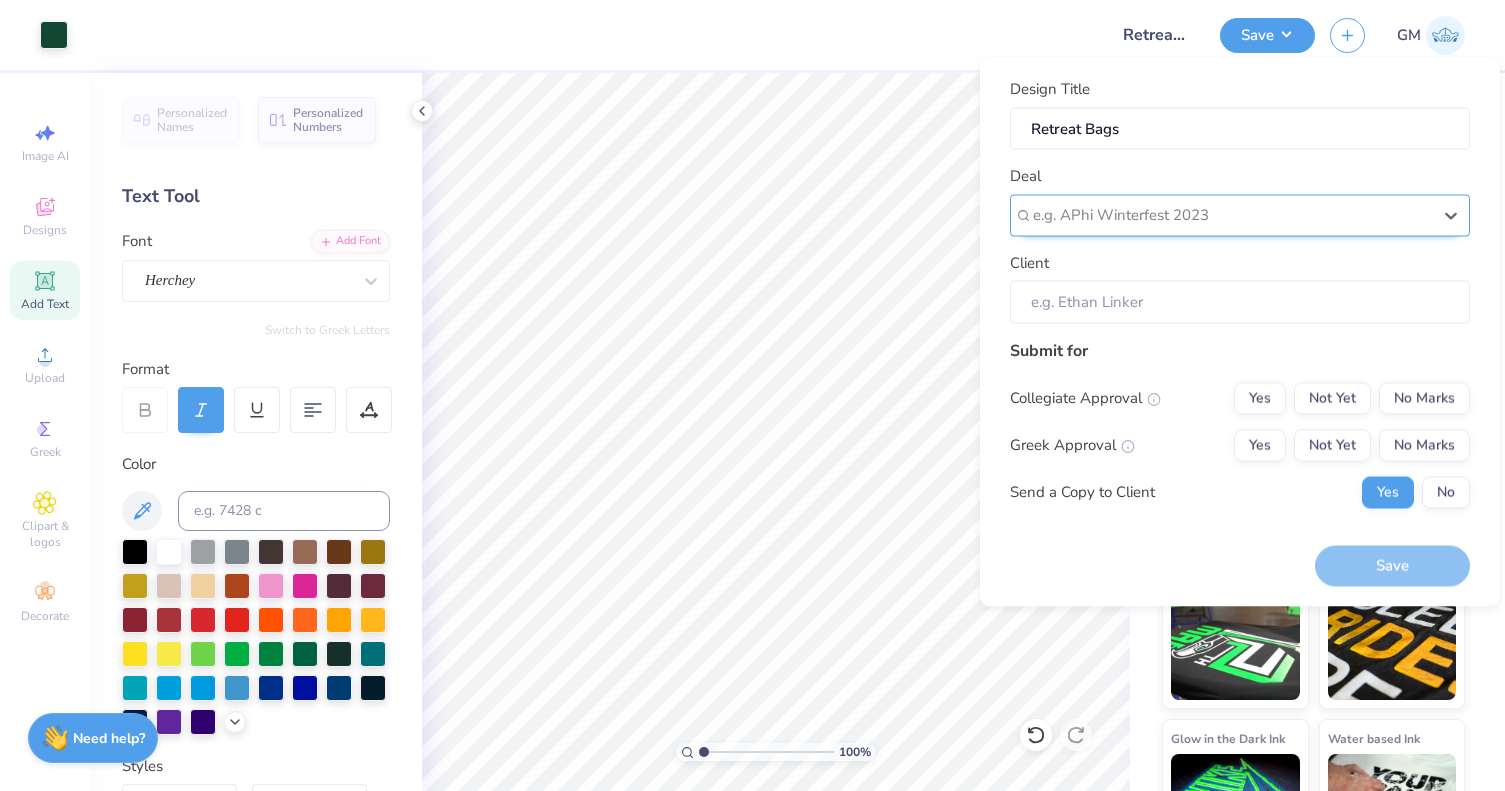 click at bounding box center [1232, 215] 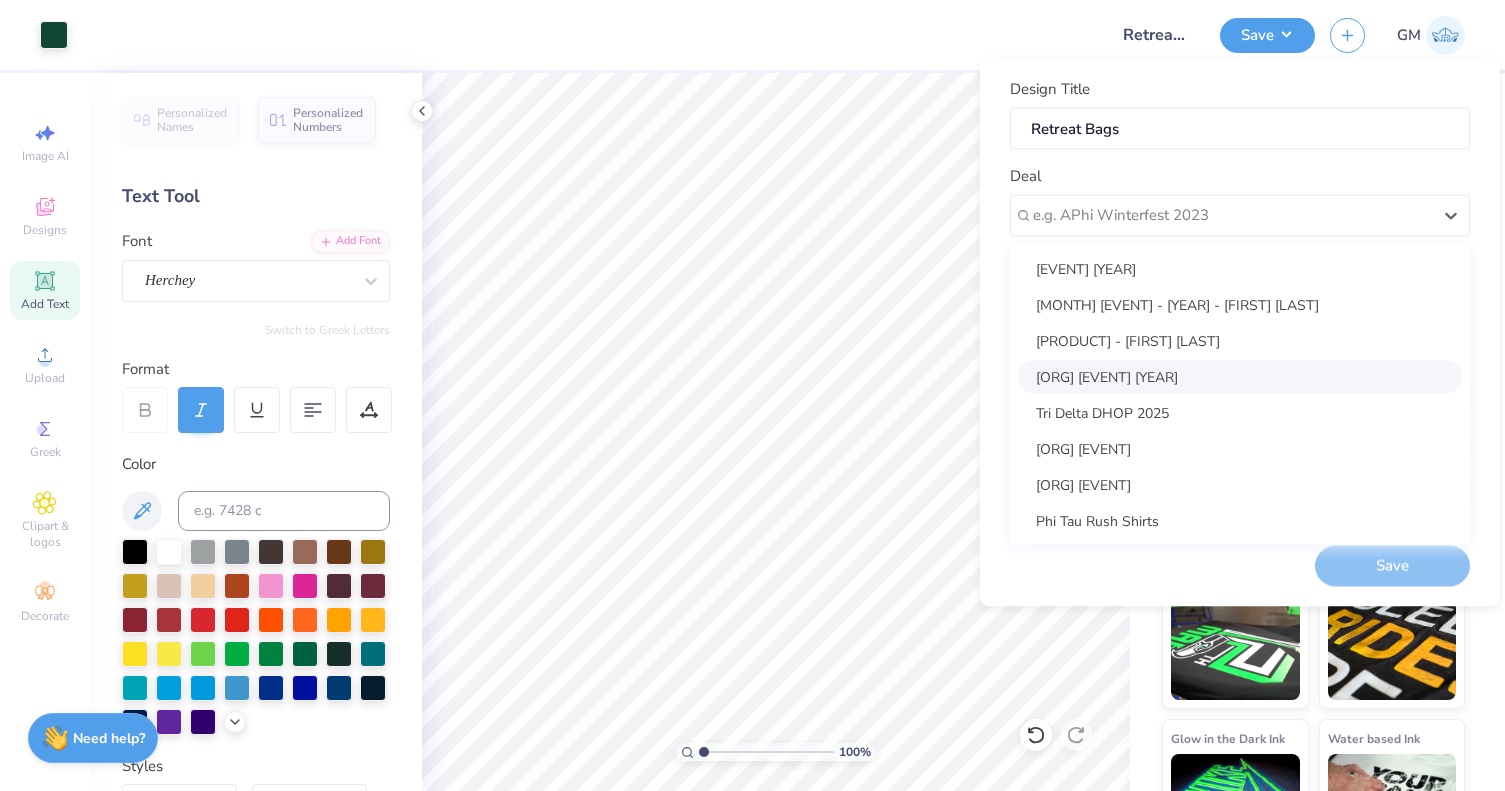 scroll, scrollTop: 181, scrollLeft: 0, axis: vertical 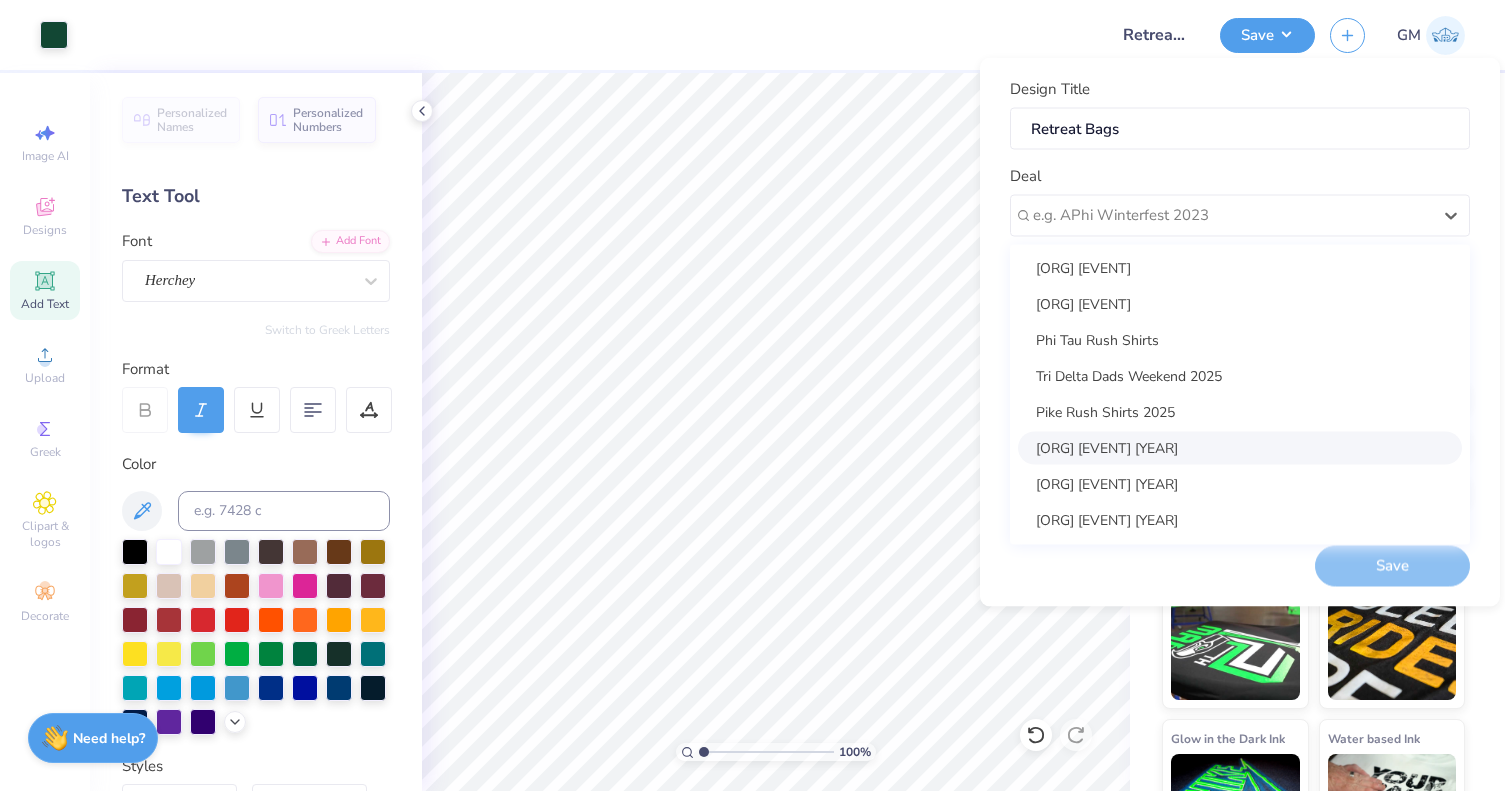 click on "[ORG] [EVENT] [YEAR]" at bounding box center [1240, 447] 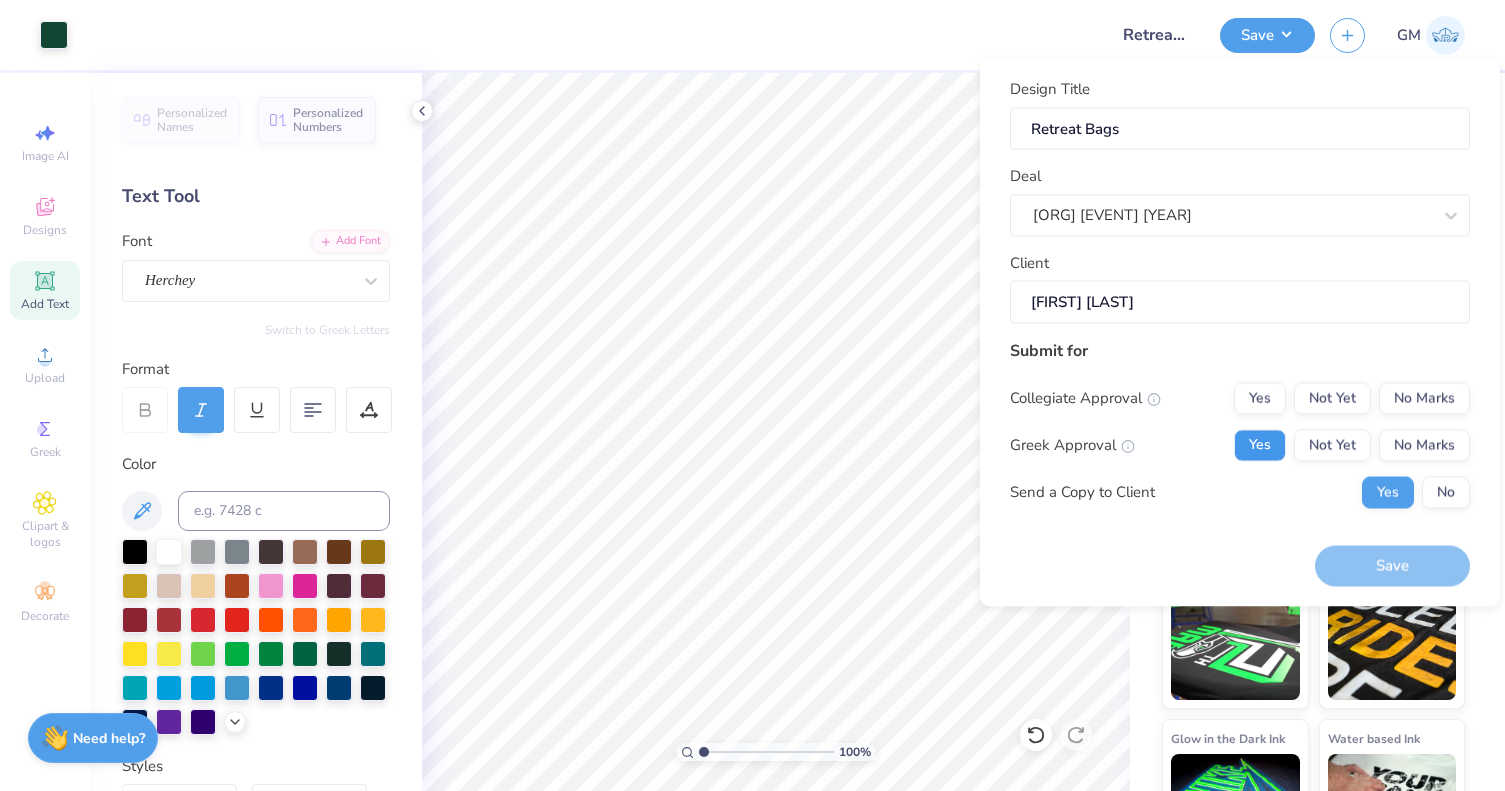 click on "Yes" at bounding box center (1260, 445) 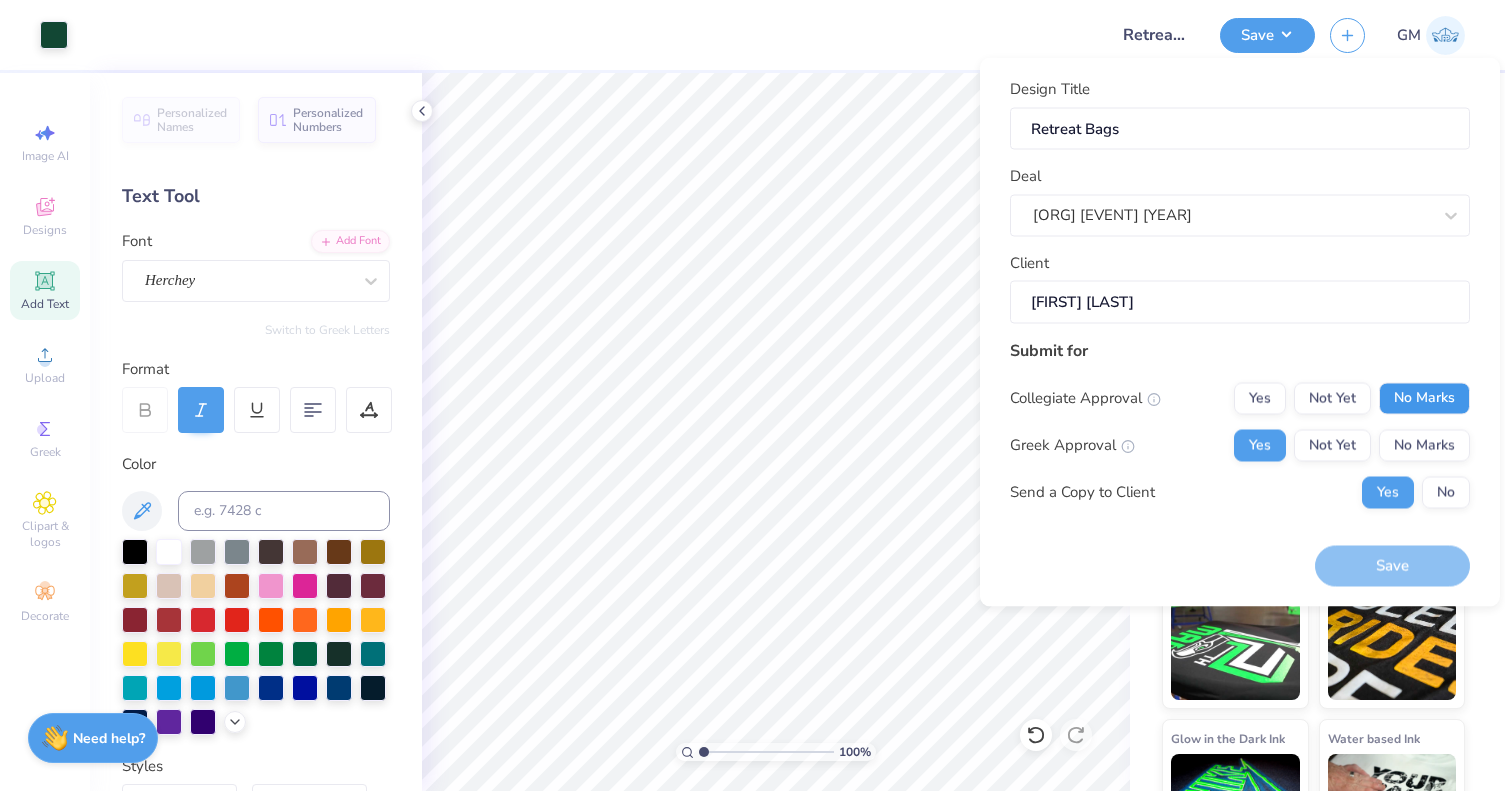 click on "No Marks" at bounding box center (1424, 398) 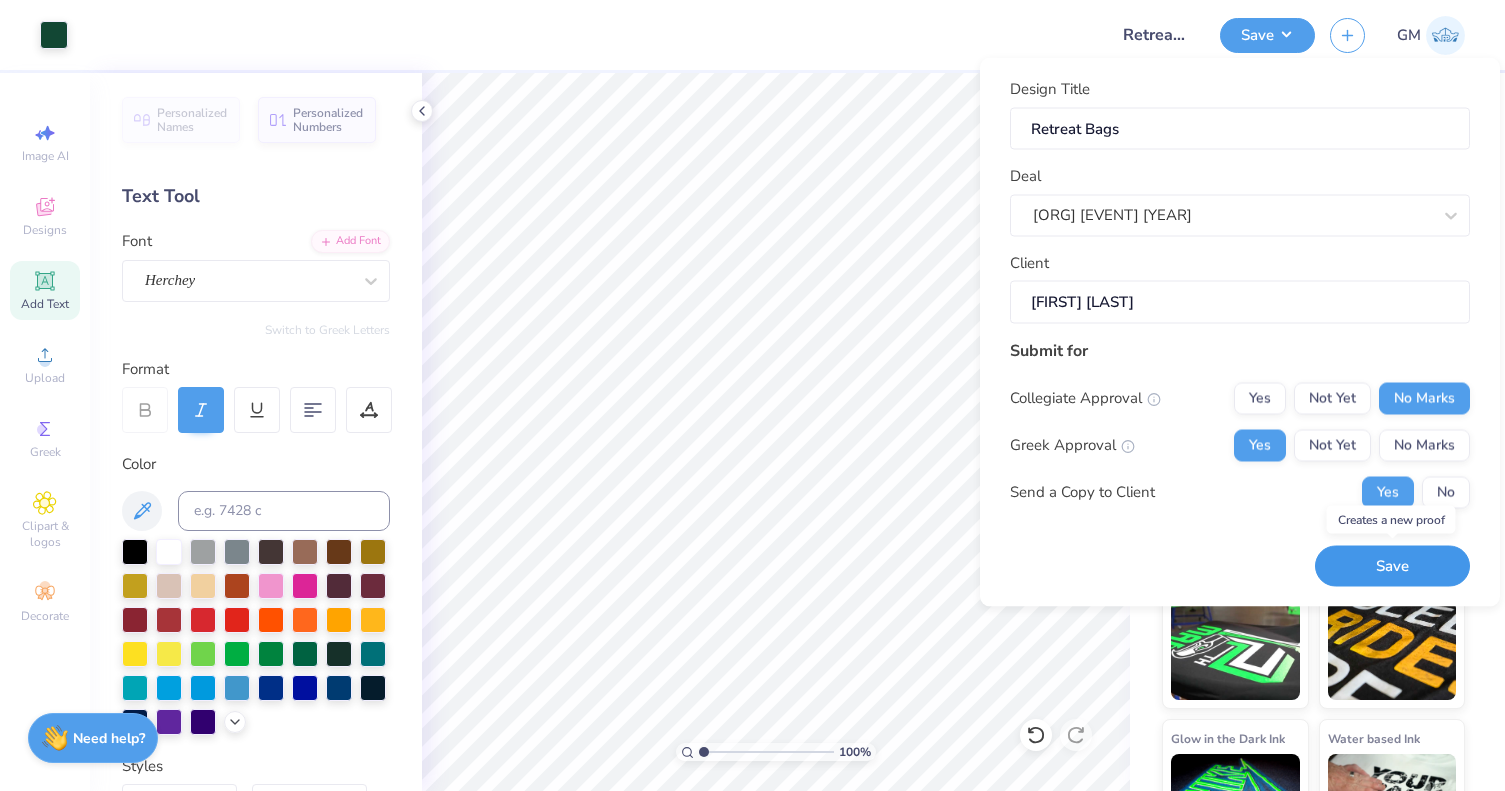 click on "Save" at bounding box center (1392, 566) 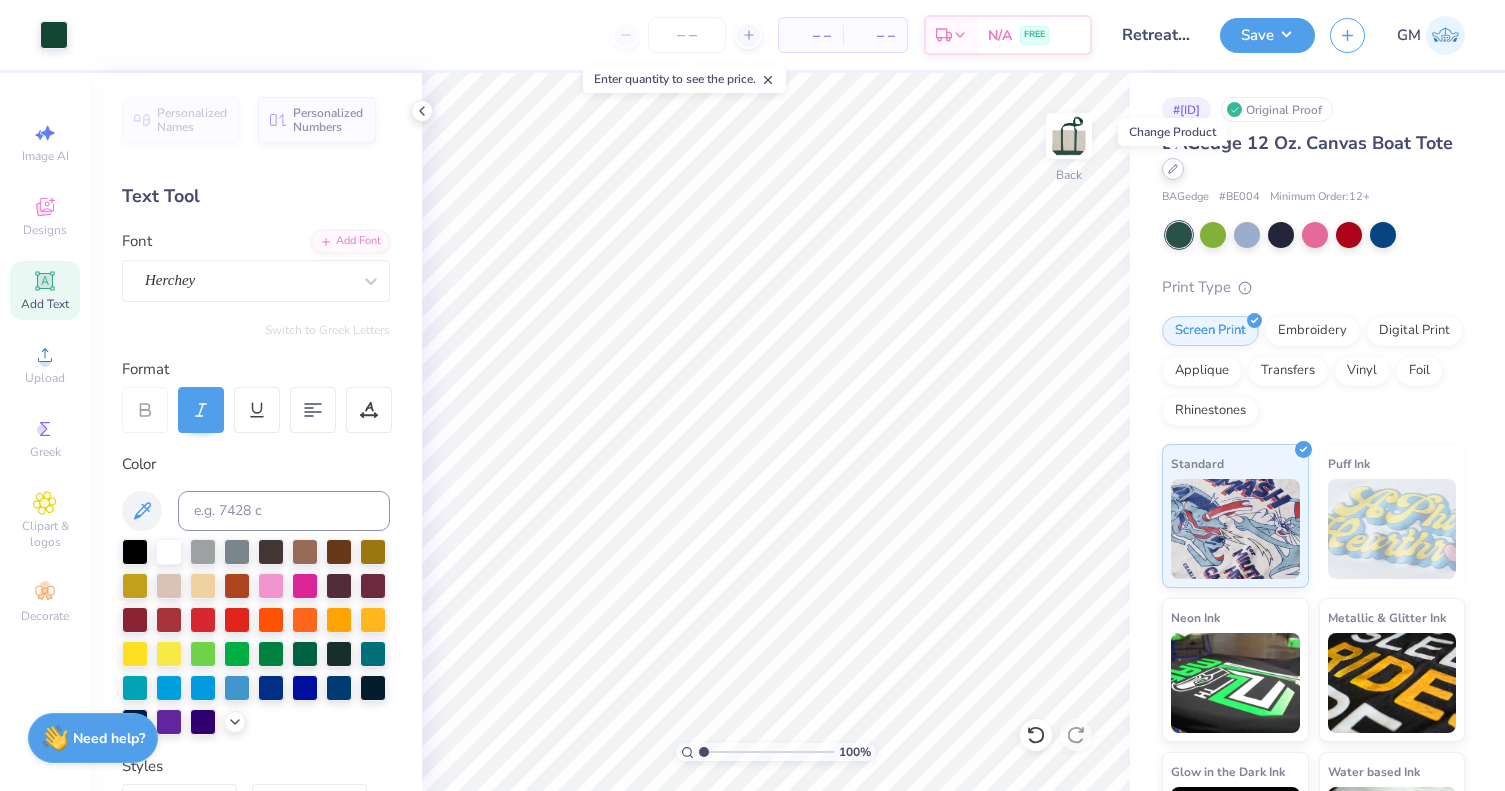 click at bounding box center [1173, 169] 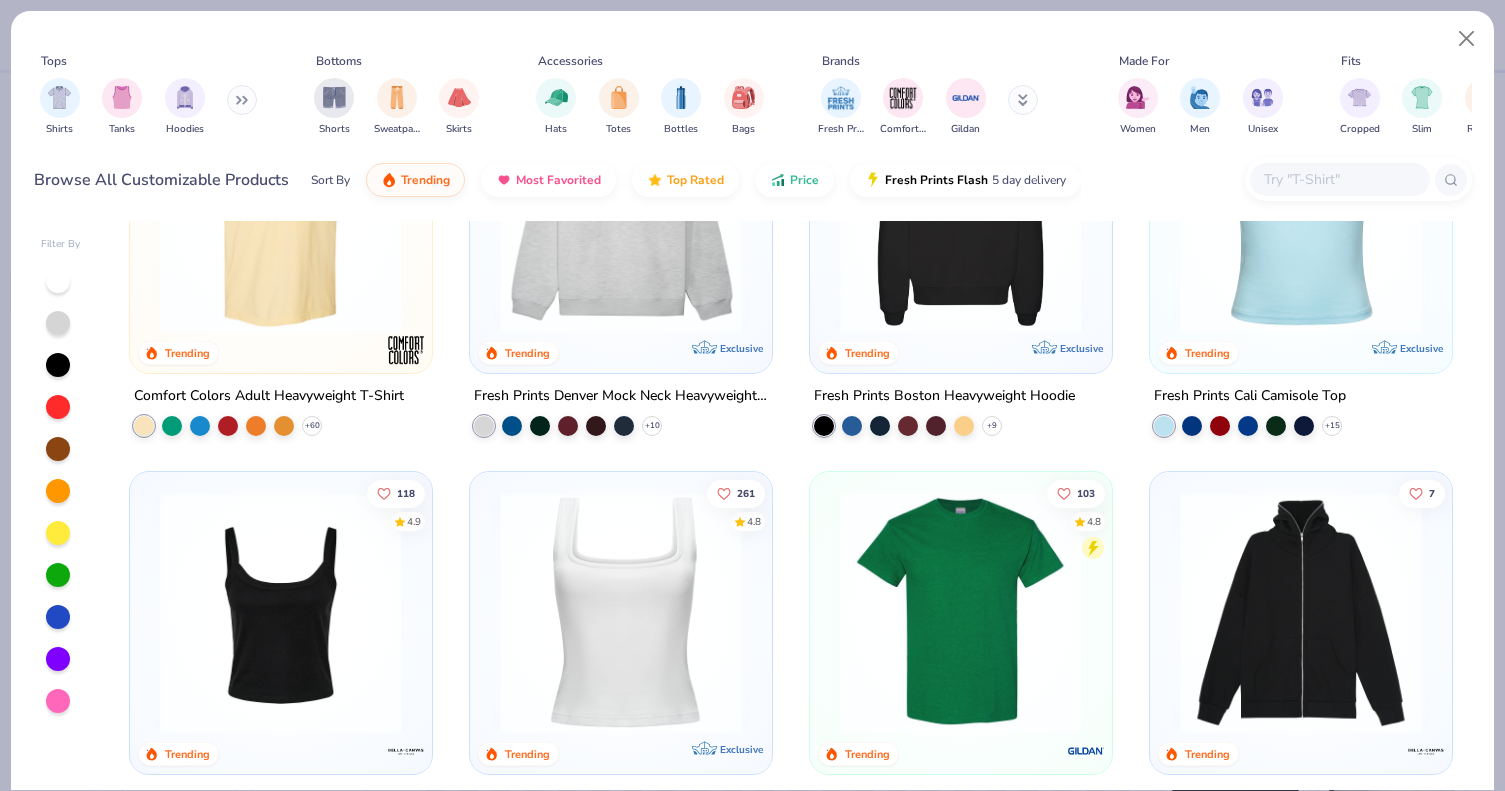 scroll, scrollTop: 164, scrollLeft: 0, axis: vertical 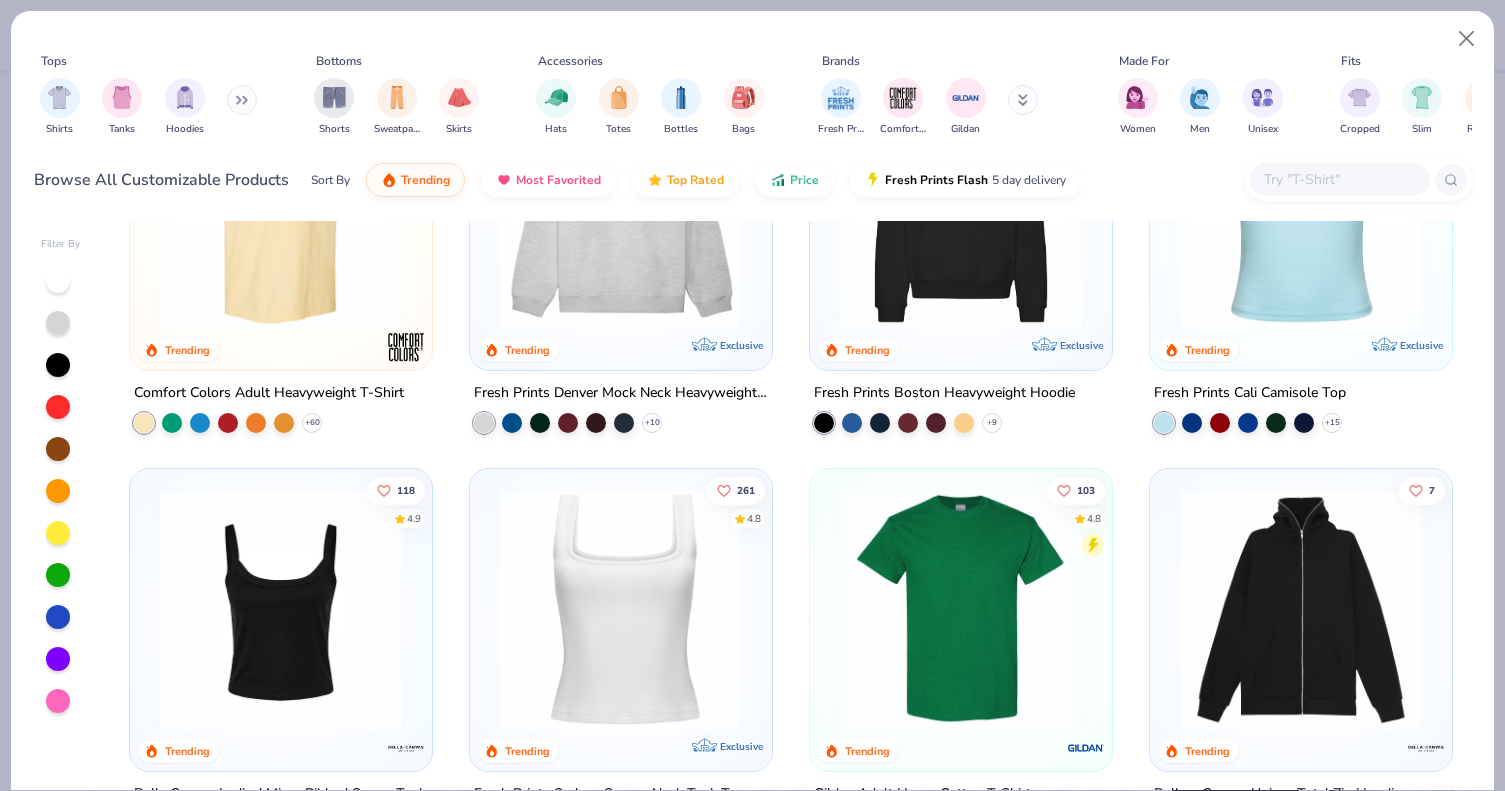 click at bounding box center [961, 610] 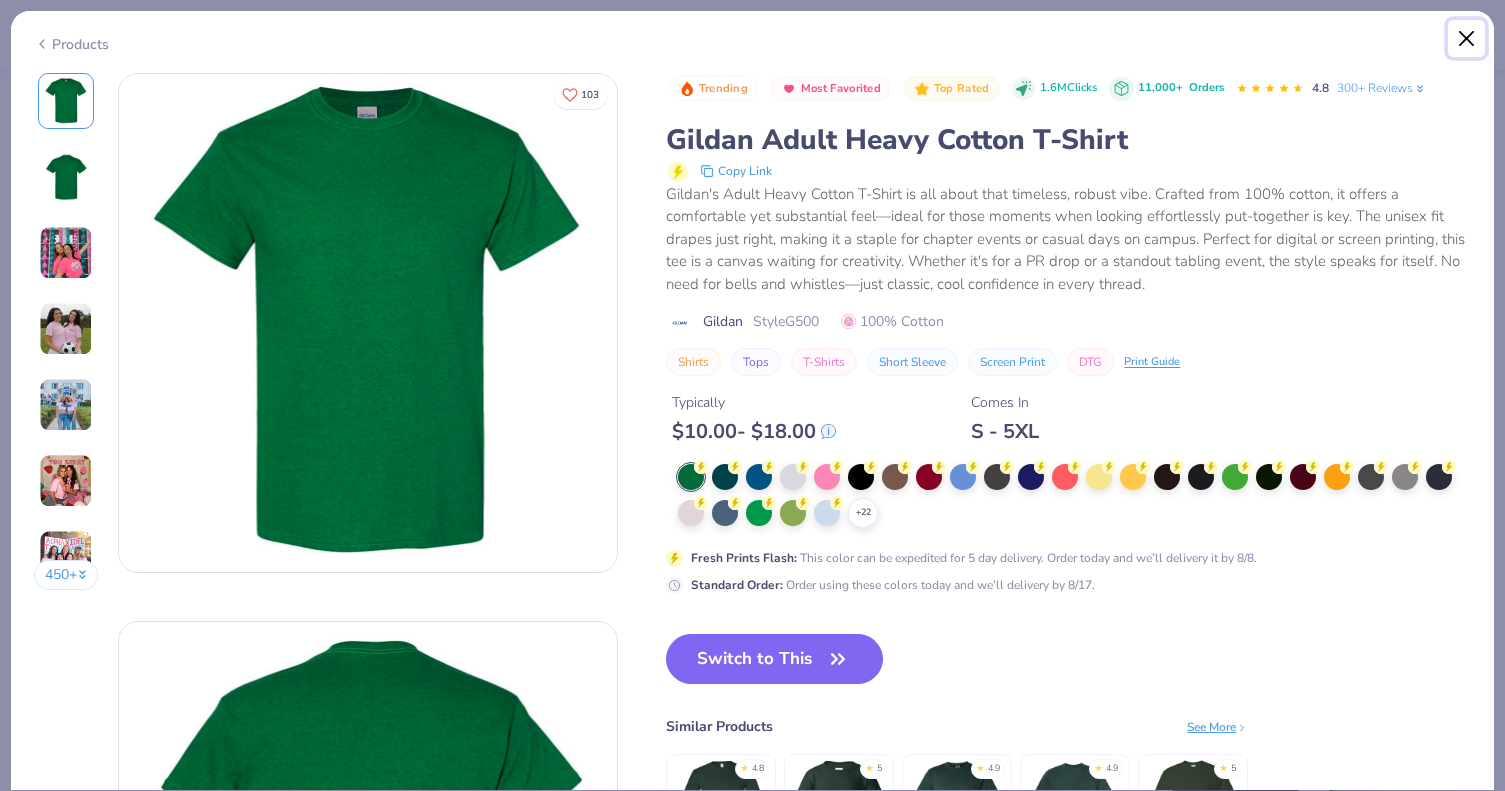 click at bounding box center [1467, 39] 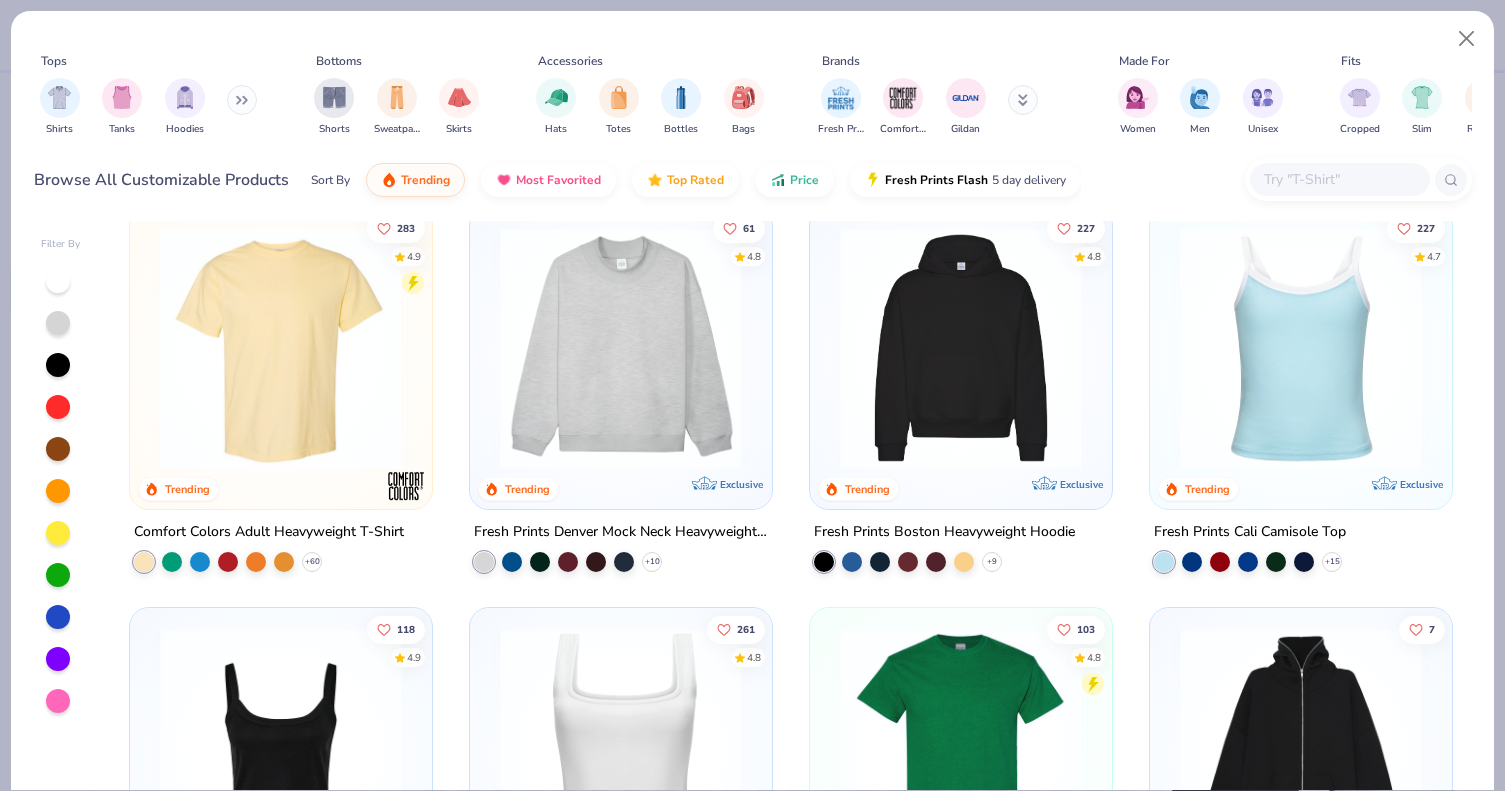 scroll, scrollTop: 15, scrollLeft: 0, axis: vertical 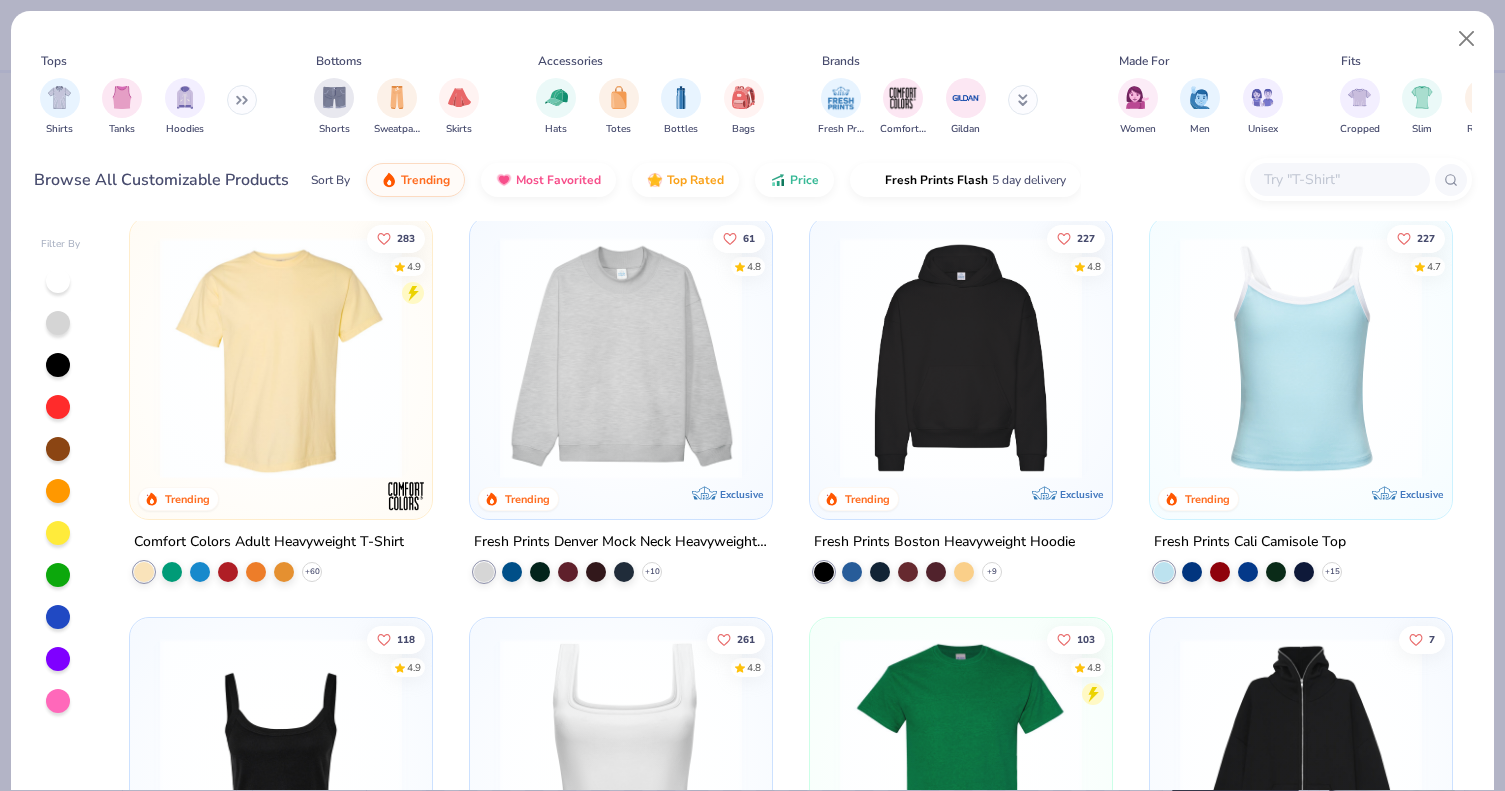 click at bounding box center (621, 358) 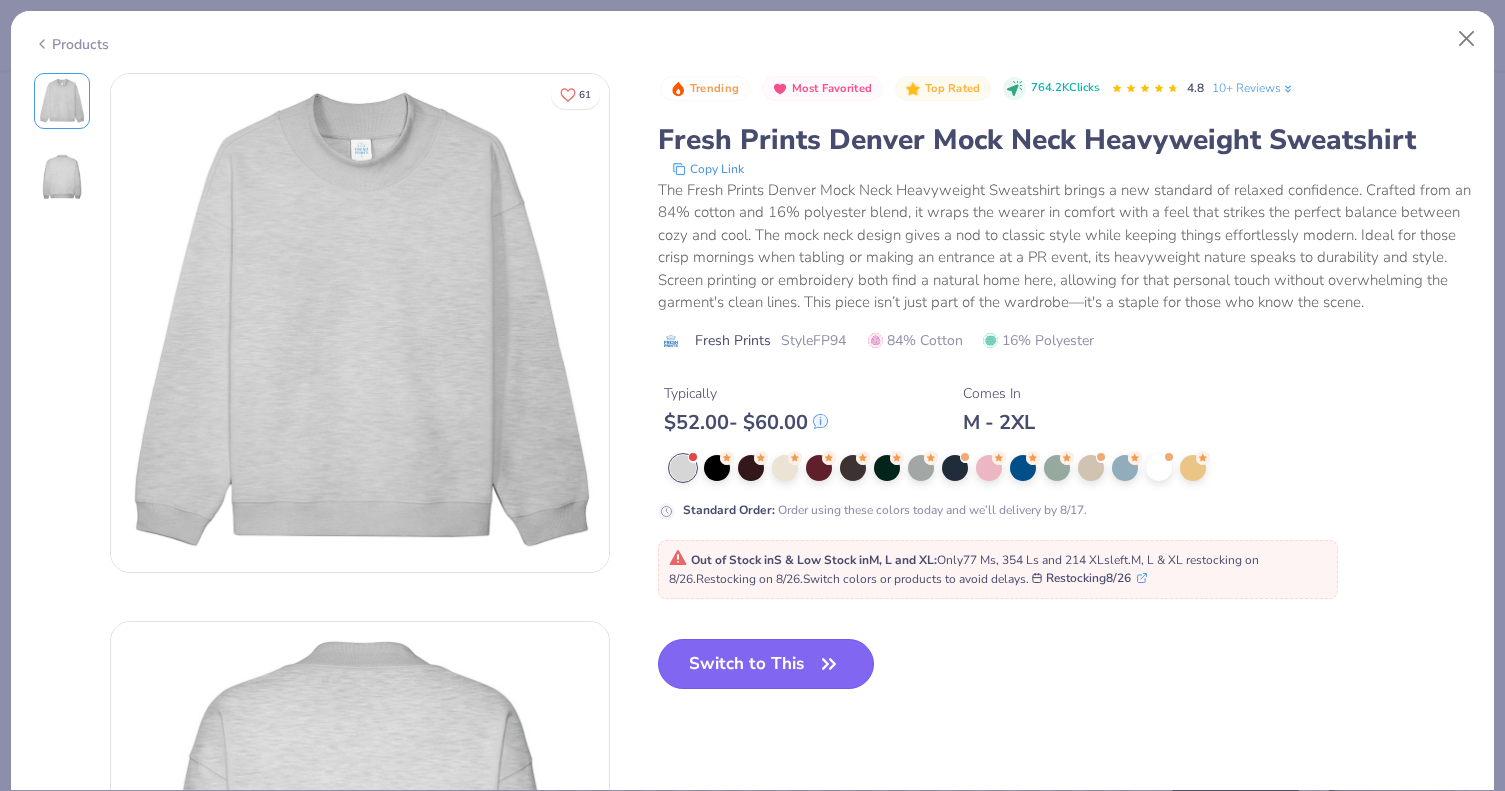 click on "Switch to This" at bounding box center [766, 664] 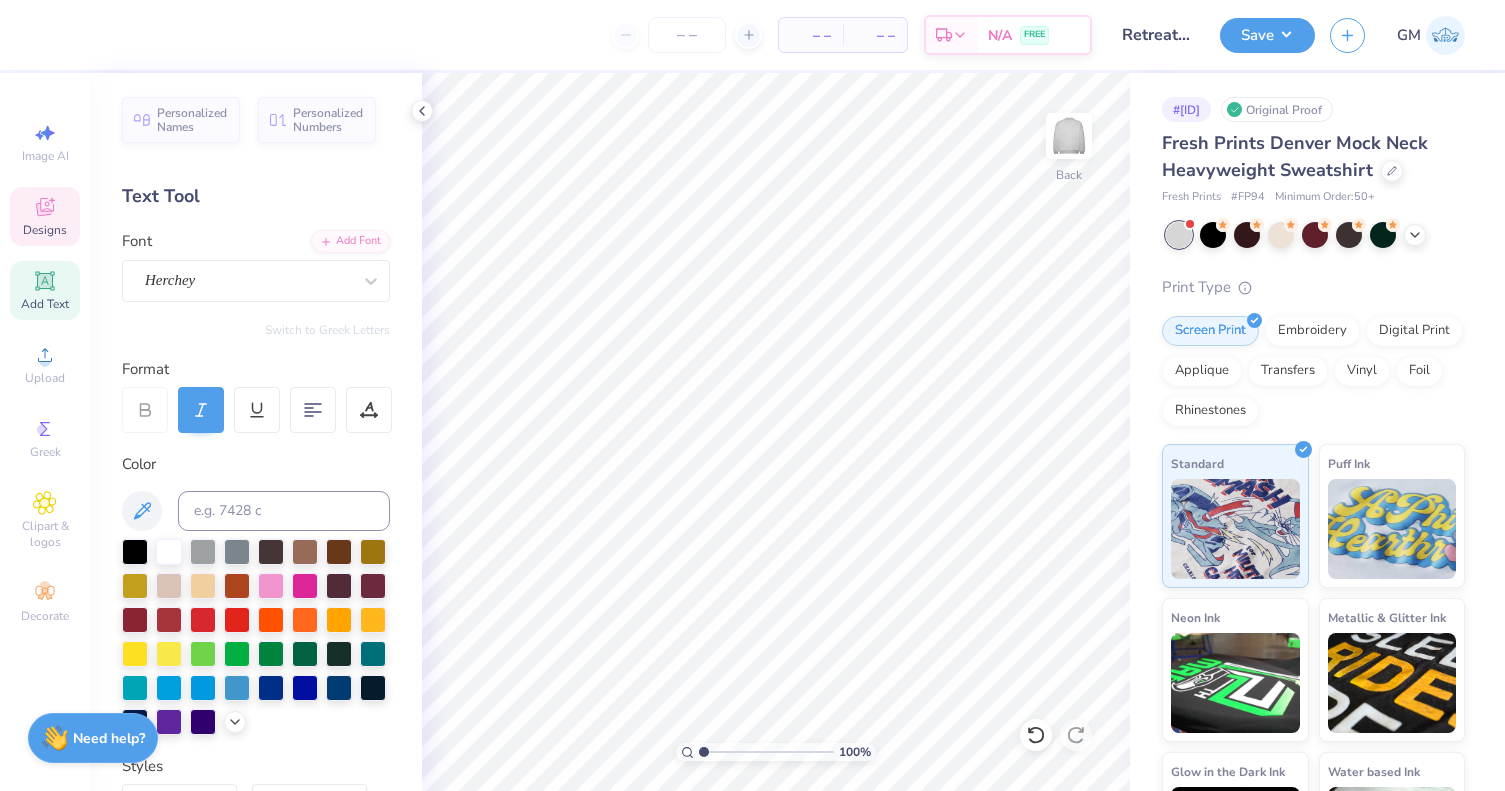 click 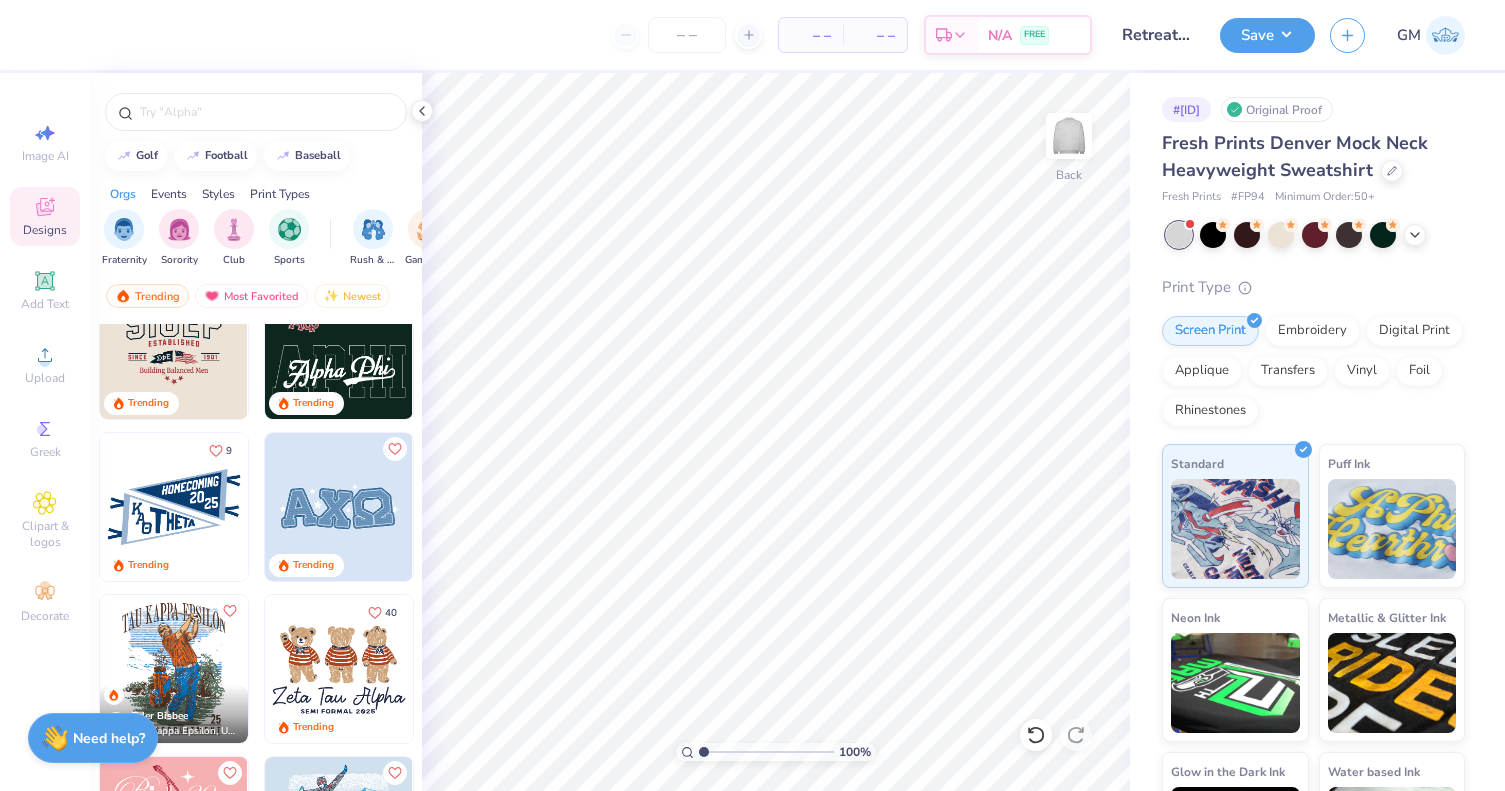 scroll, scrollTop: 1672, scrollLeft: 0, axis: vertical 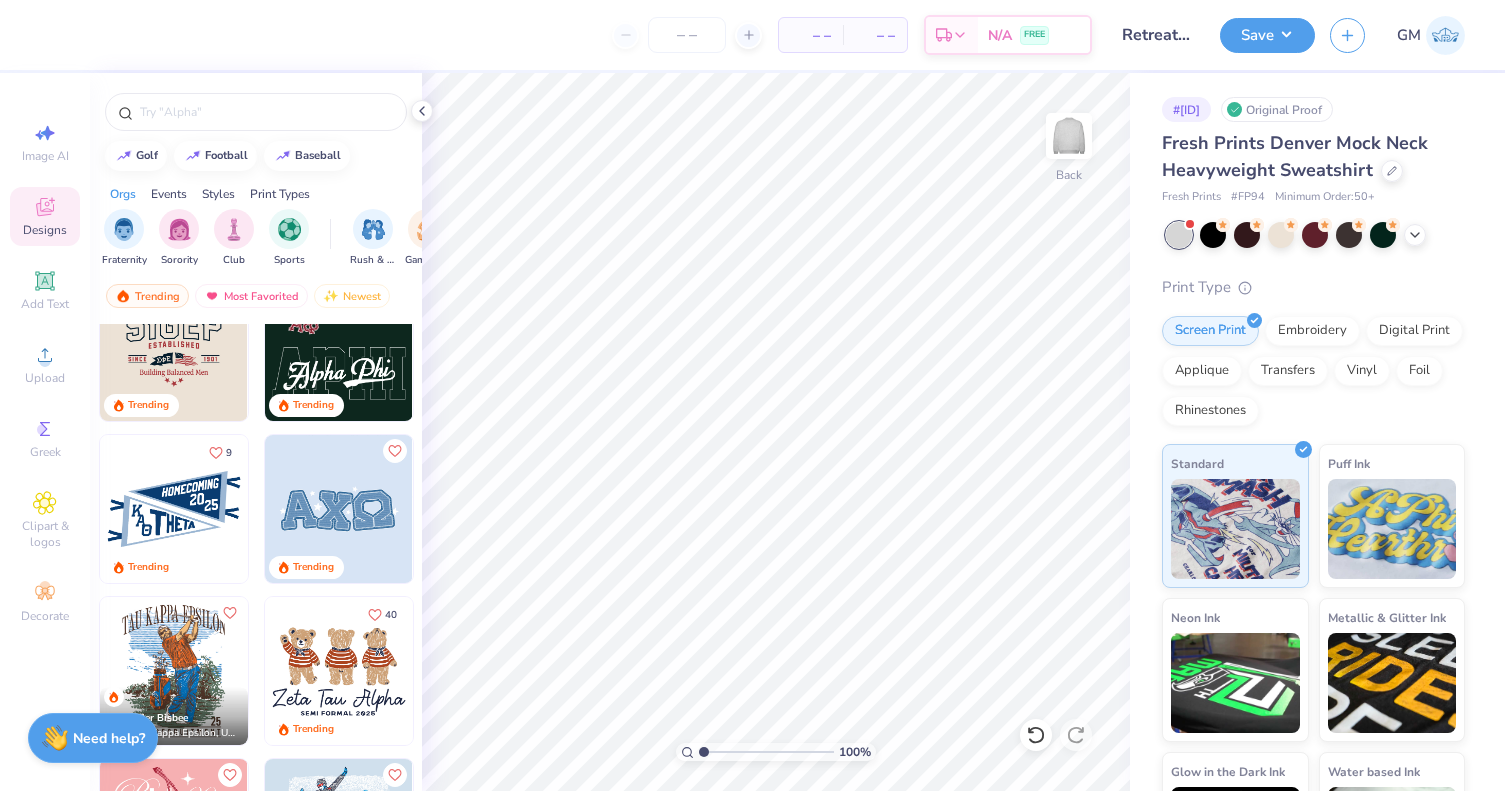 click at bounding box center (174, 509) 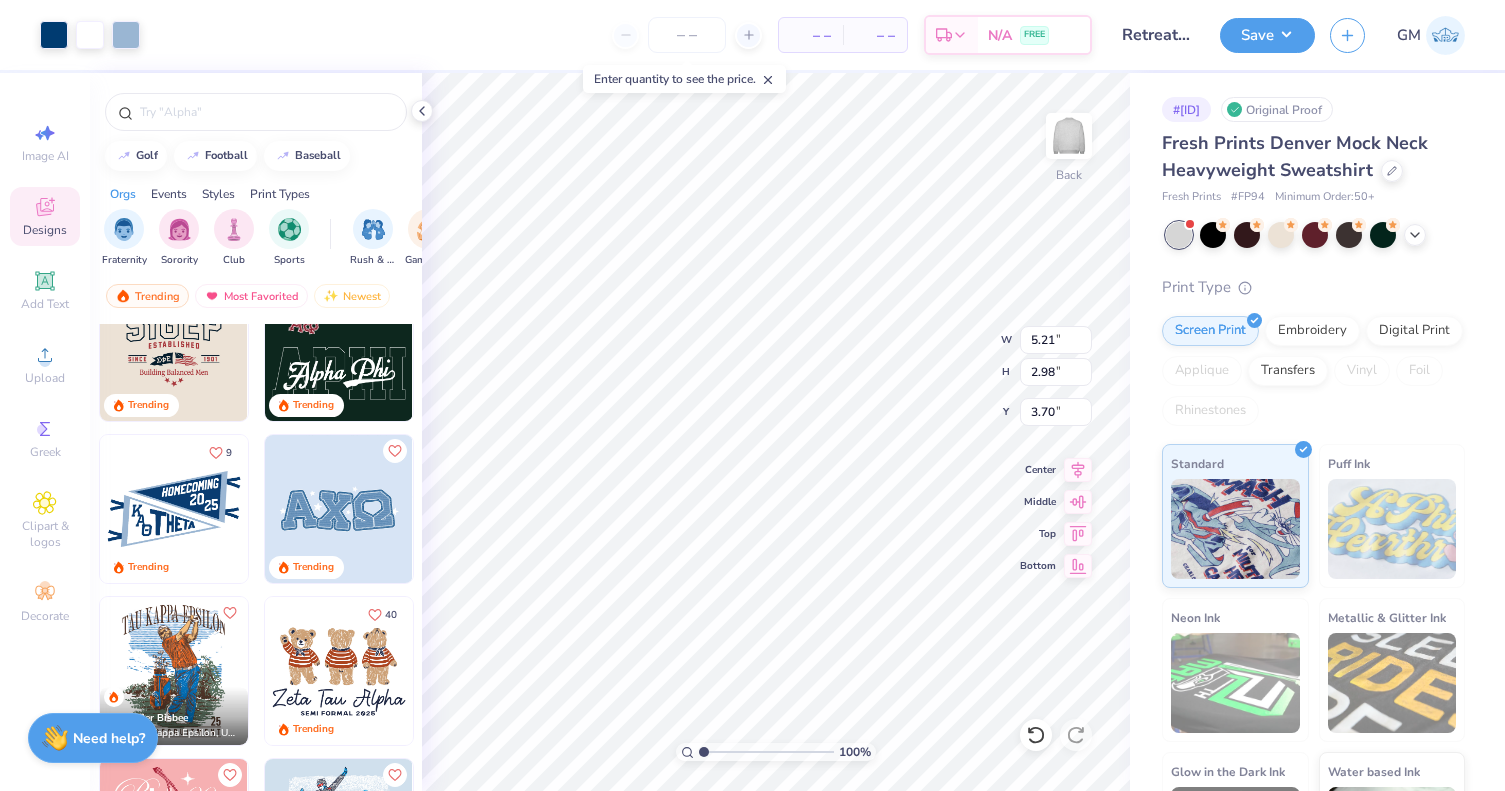 type on "5.21" 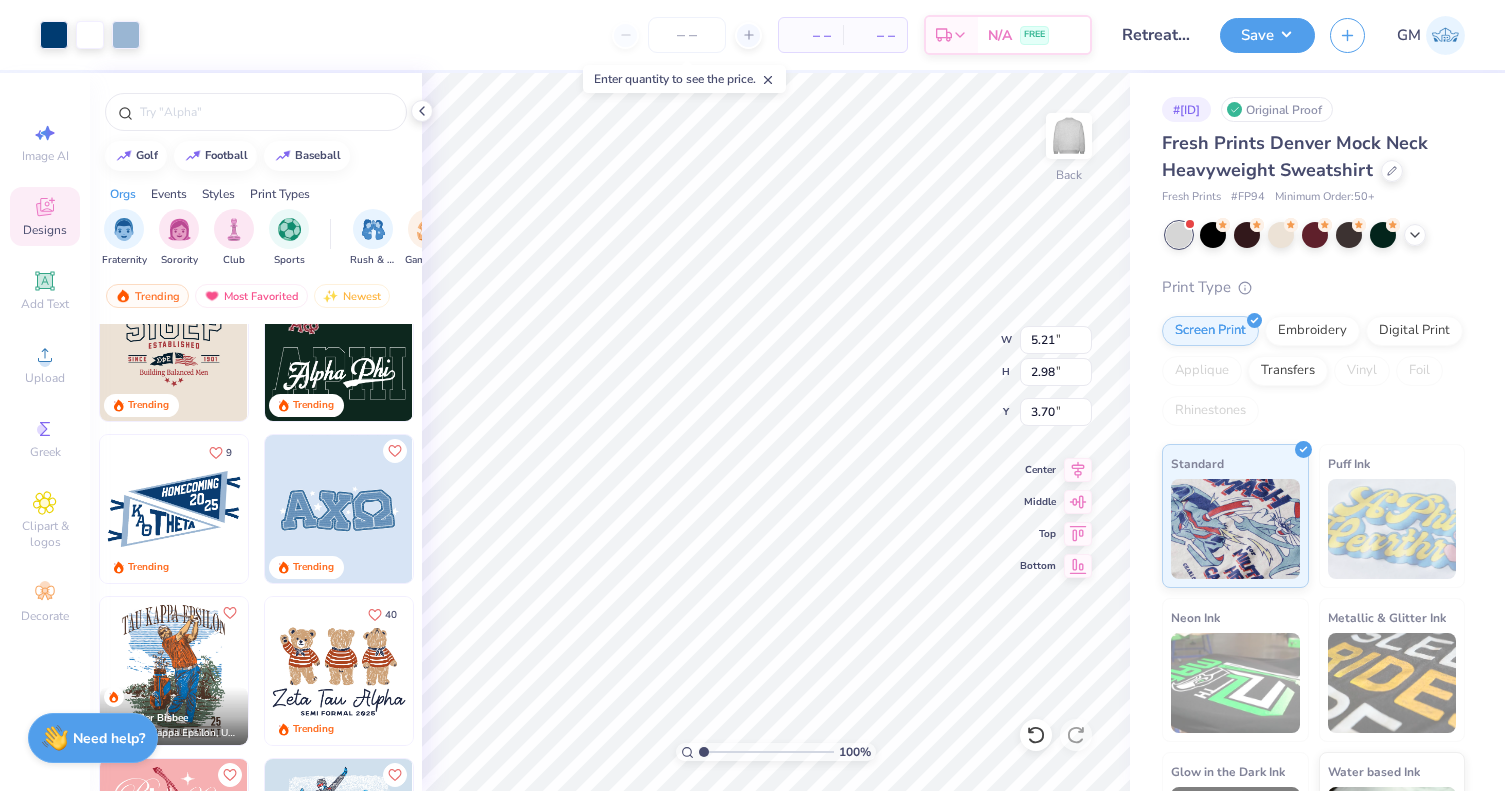 type on "2.98" 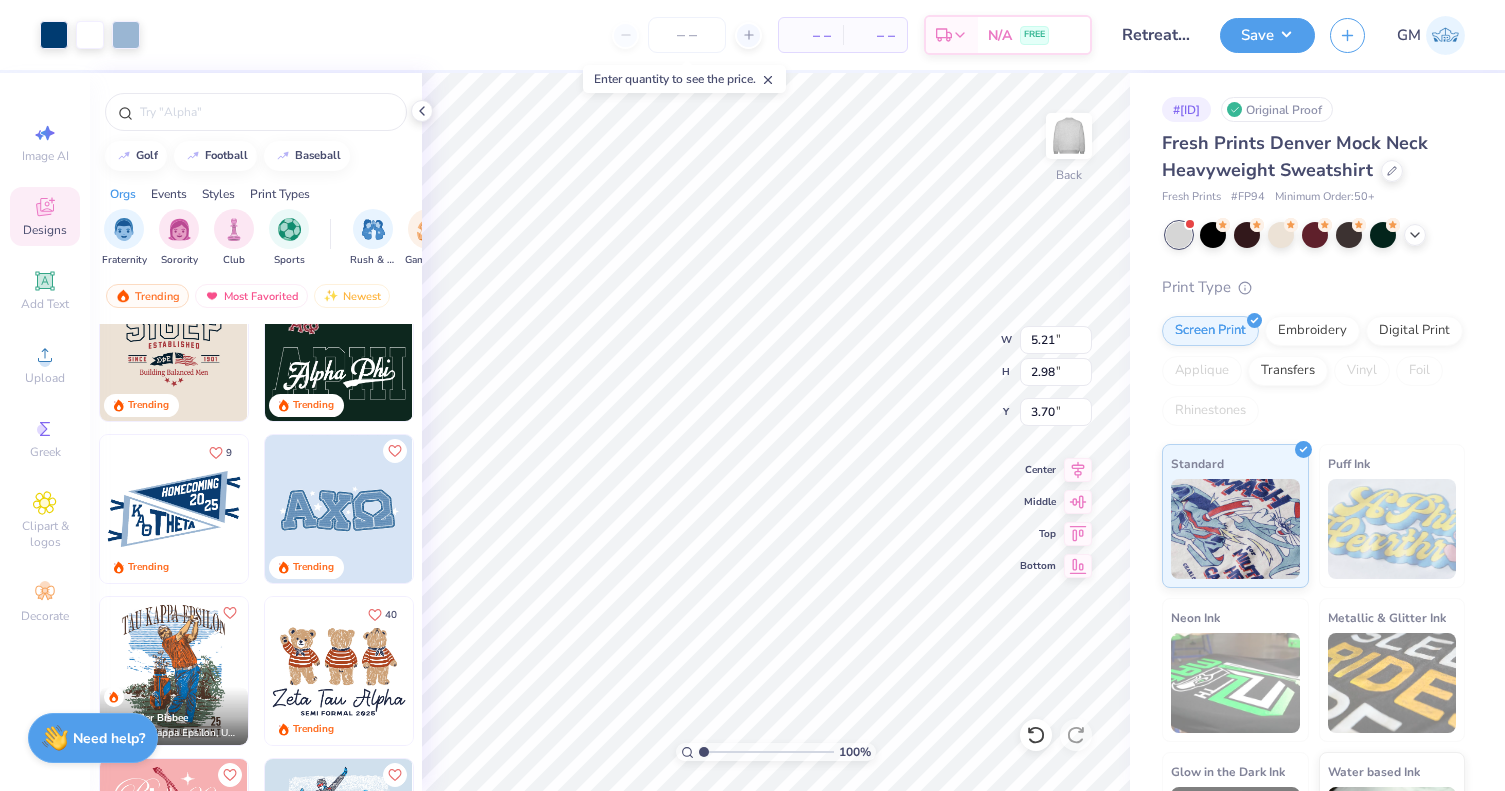 type on "2.64" 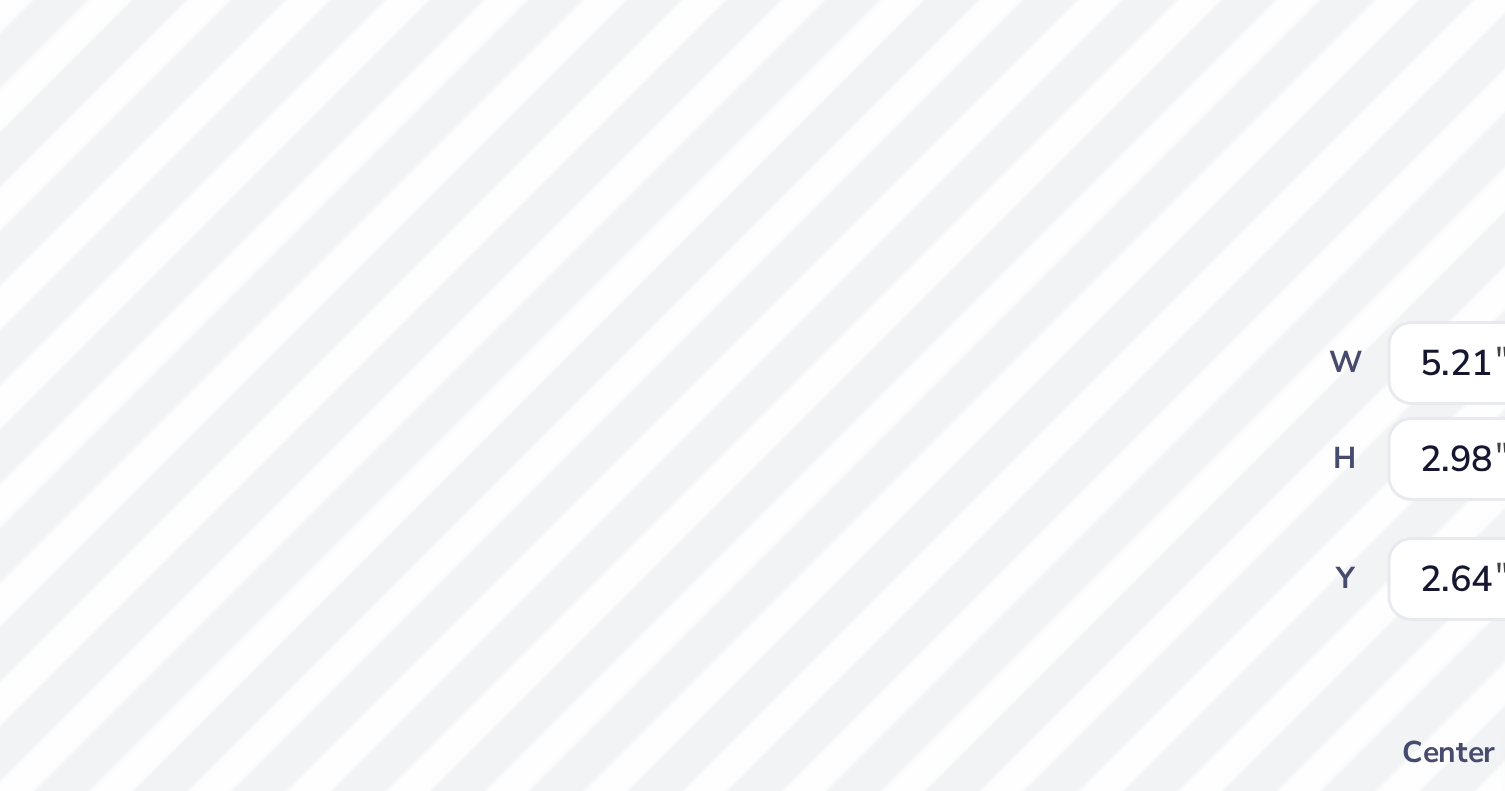type on "2.23" 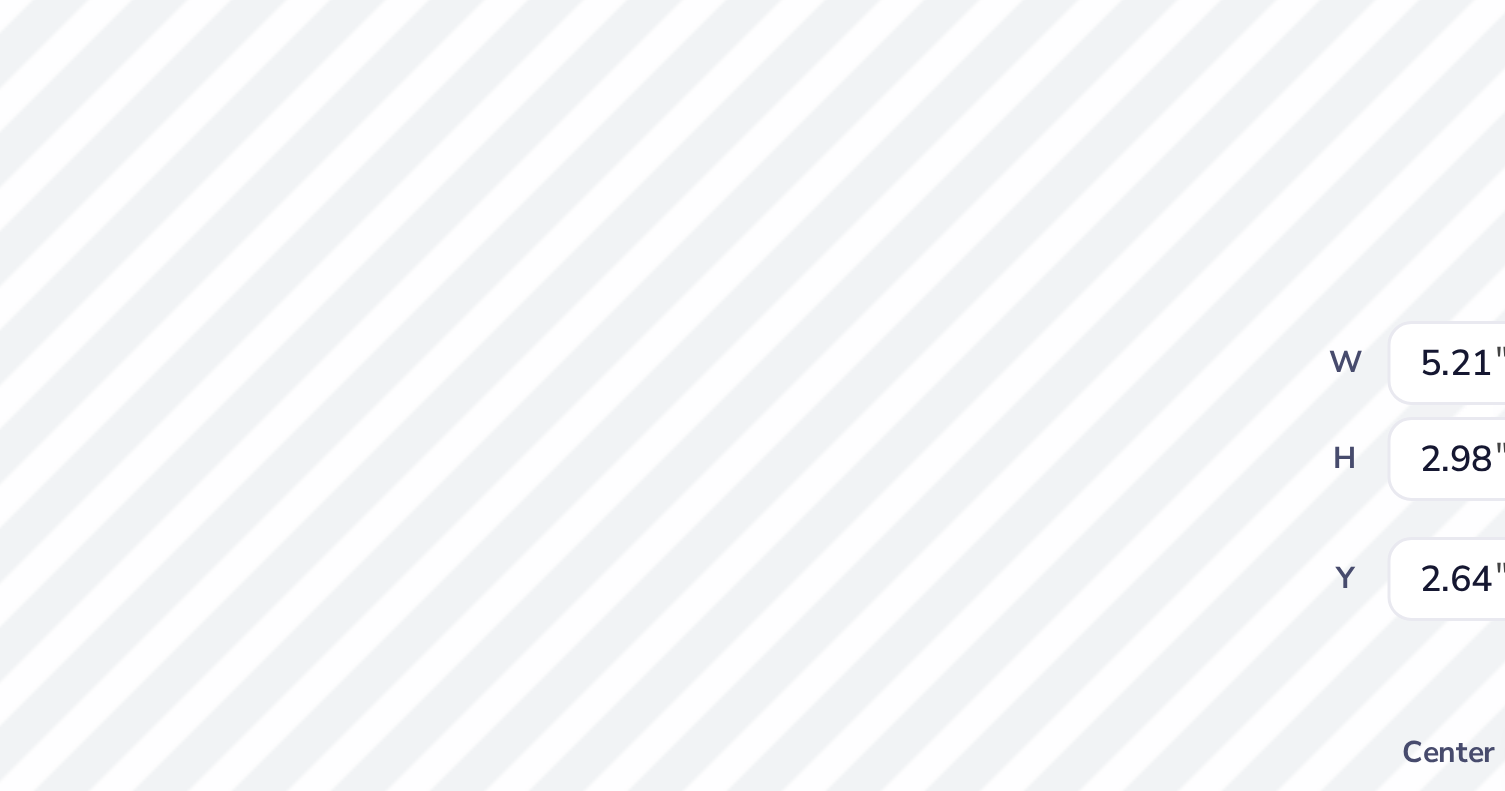 type on "0.74" 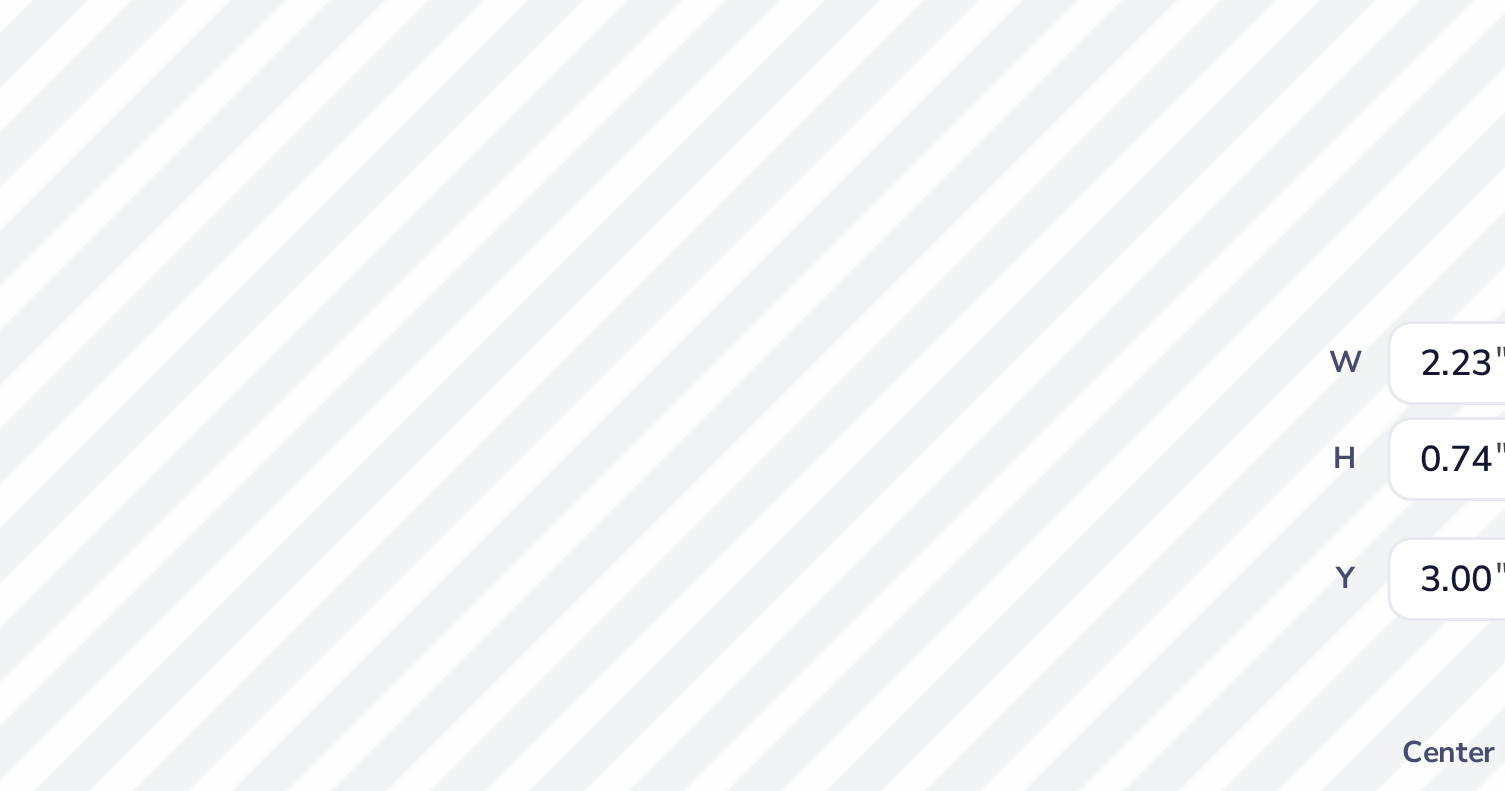 scroll, scrollTop: 0, scrollLeft: 1, axis: horizontal 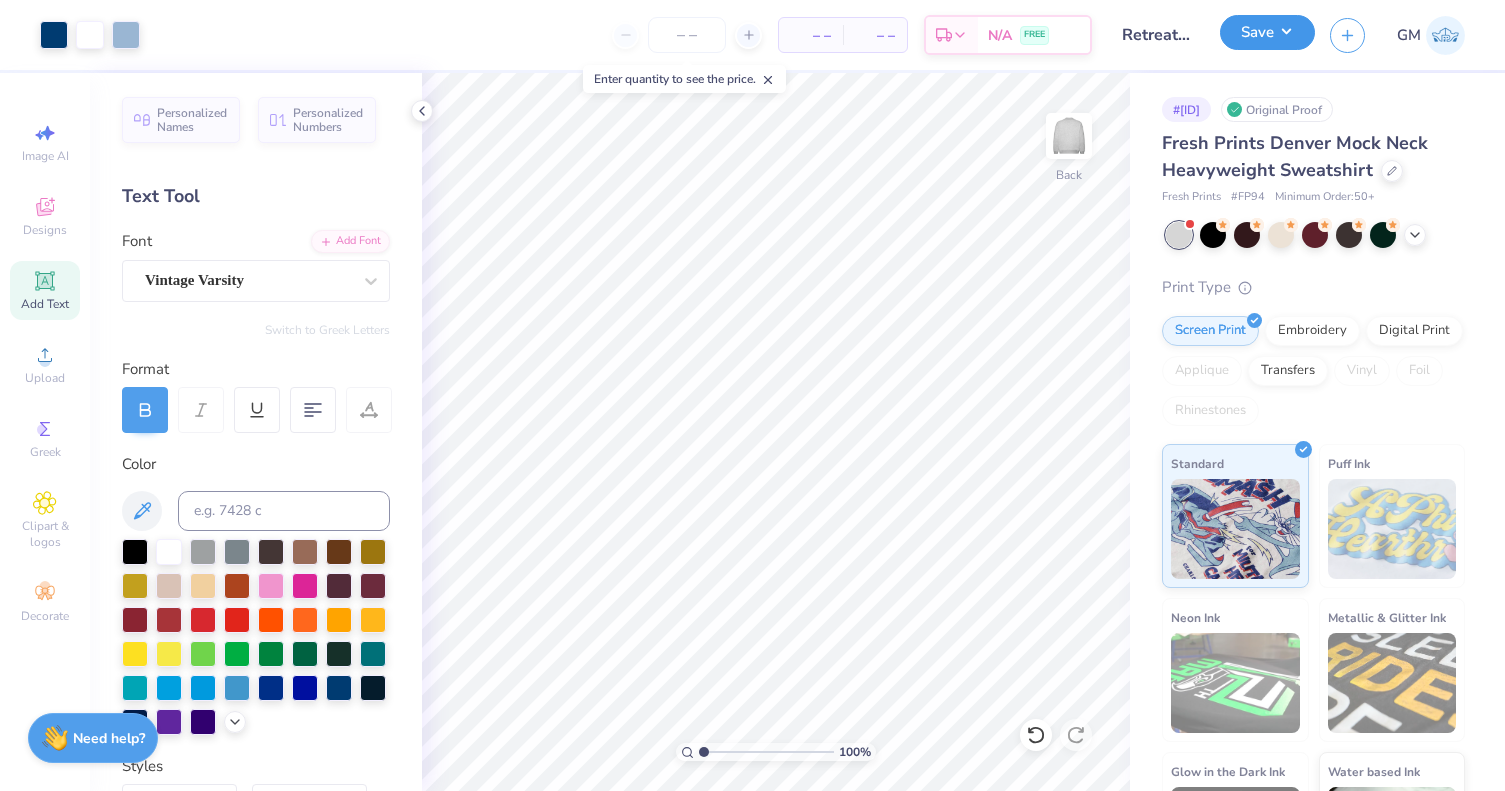 click on "Save" at bounding box center (1267, 32) 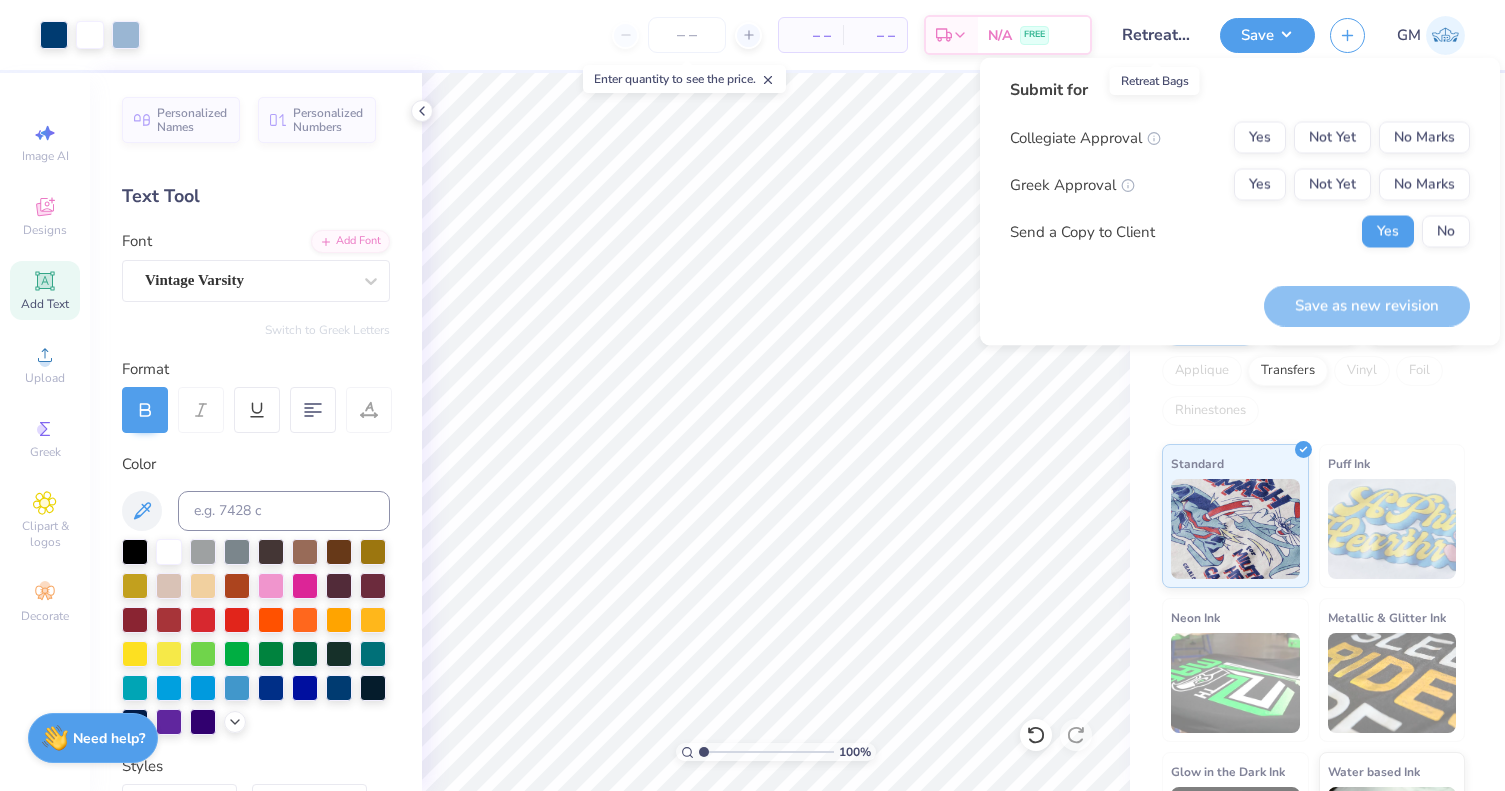 click on "Retreat Bags" at bounding box center [1156, 35] 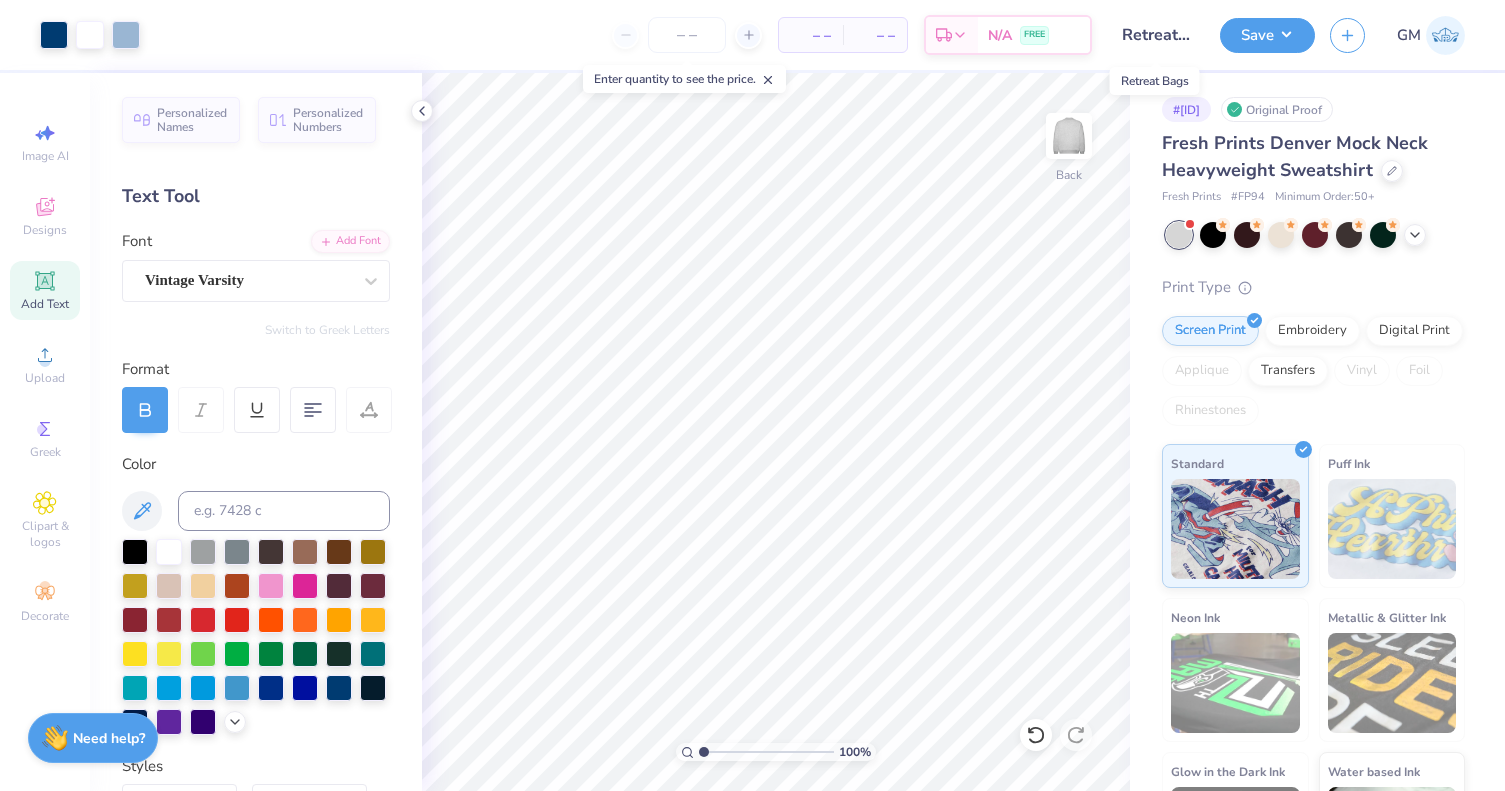 click on "Retreat Bags" at bounding box center [1156, 35] 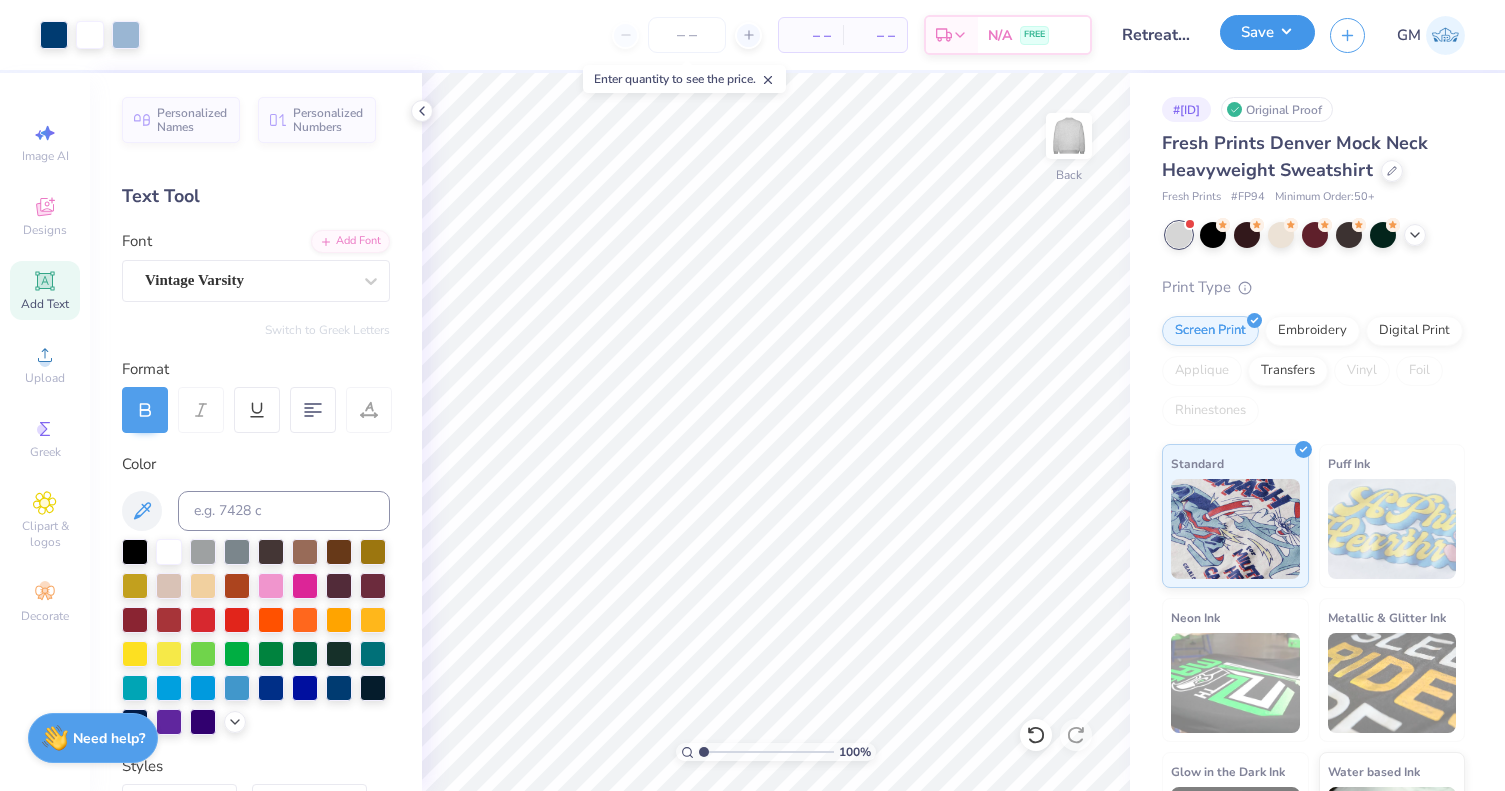 click on "Save" at bounding box center [1267, 32] 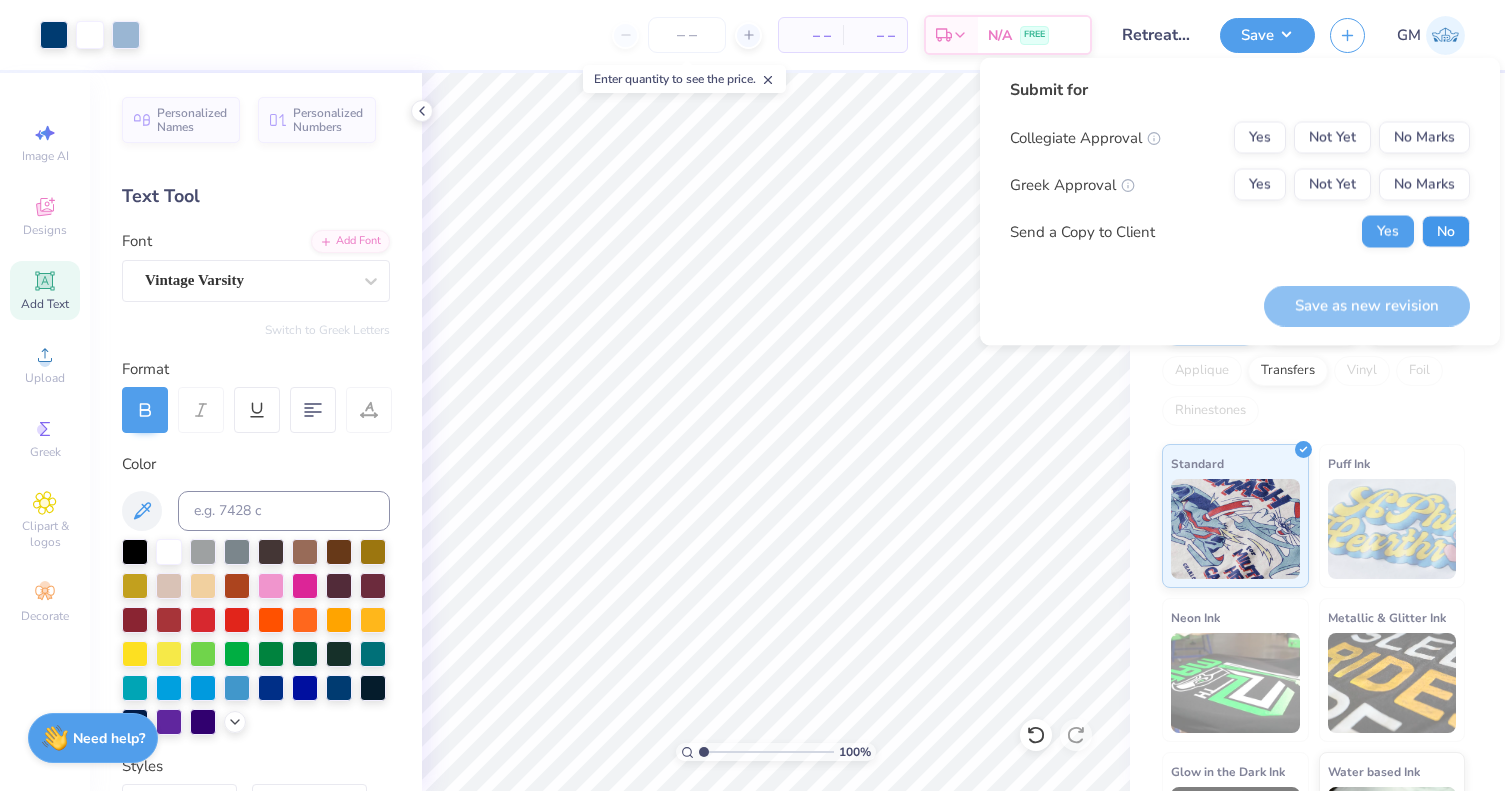 click on "No" at bounding box center (1446, 232) 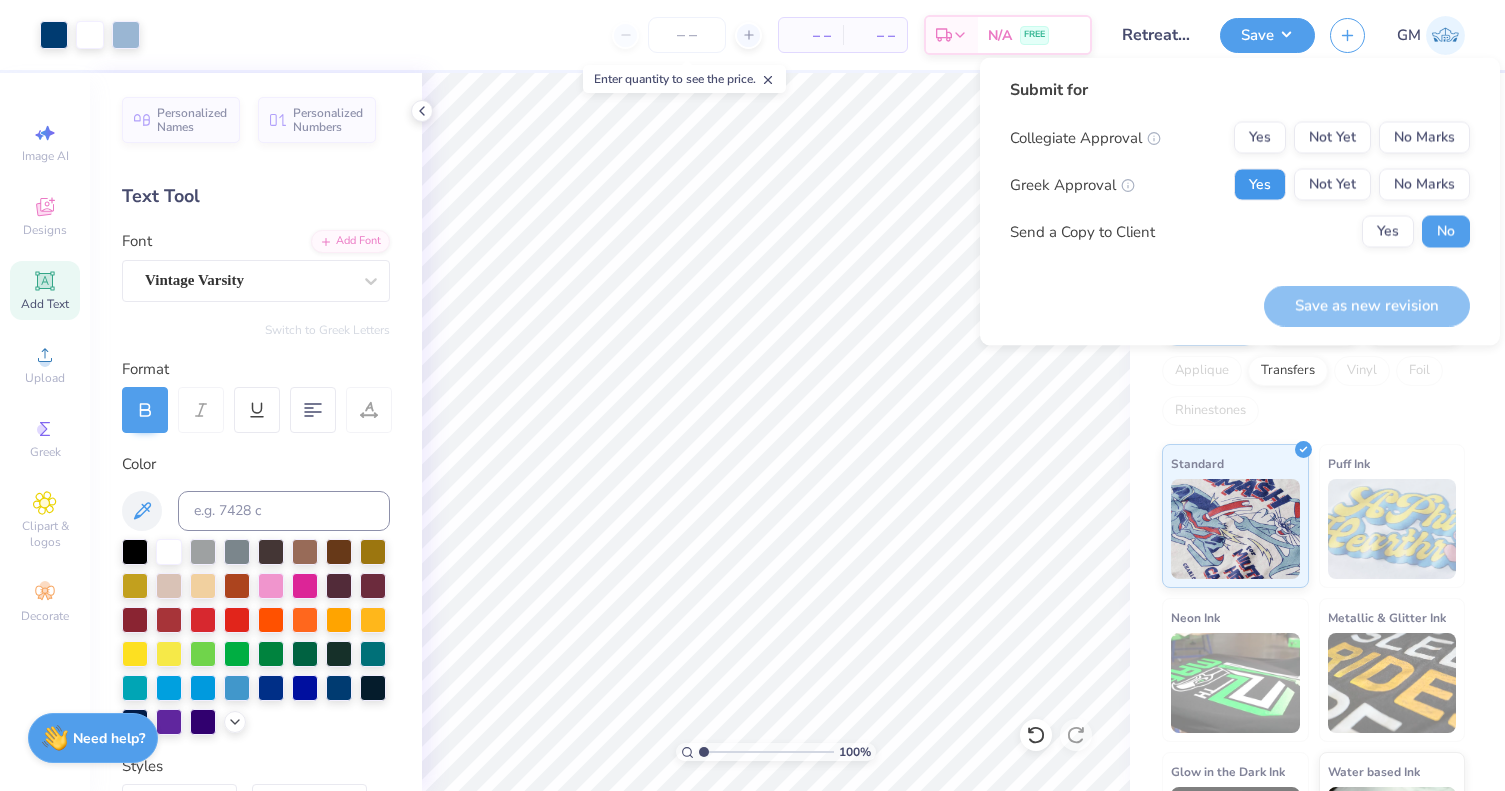 click on "Yes" at bounding box center (1260, 185) 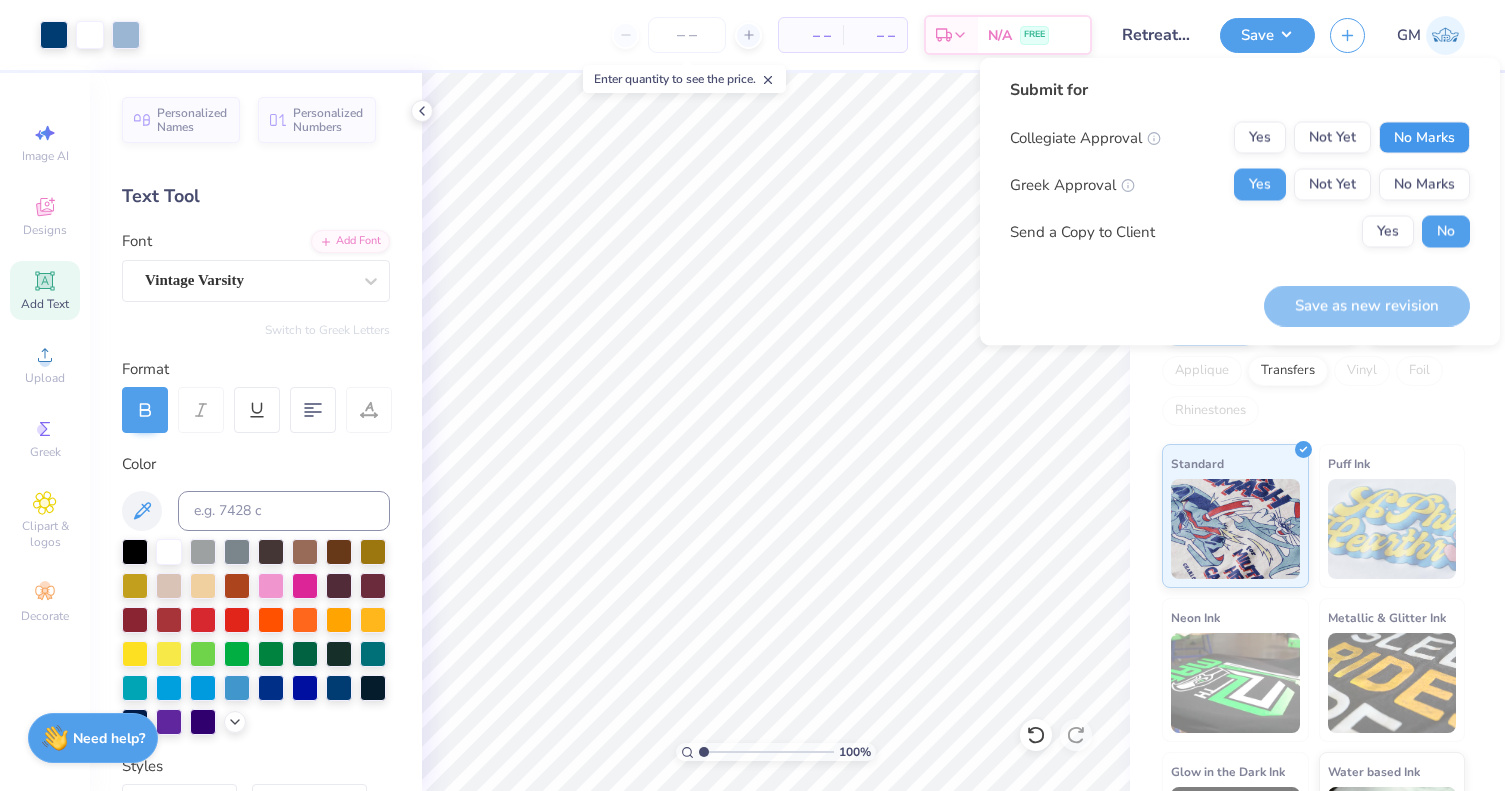 click on "No Marks" at bounding box center [1424, 138] 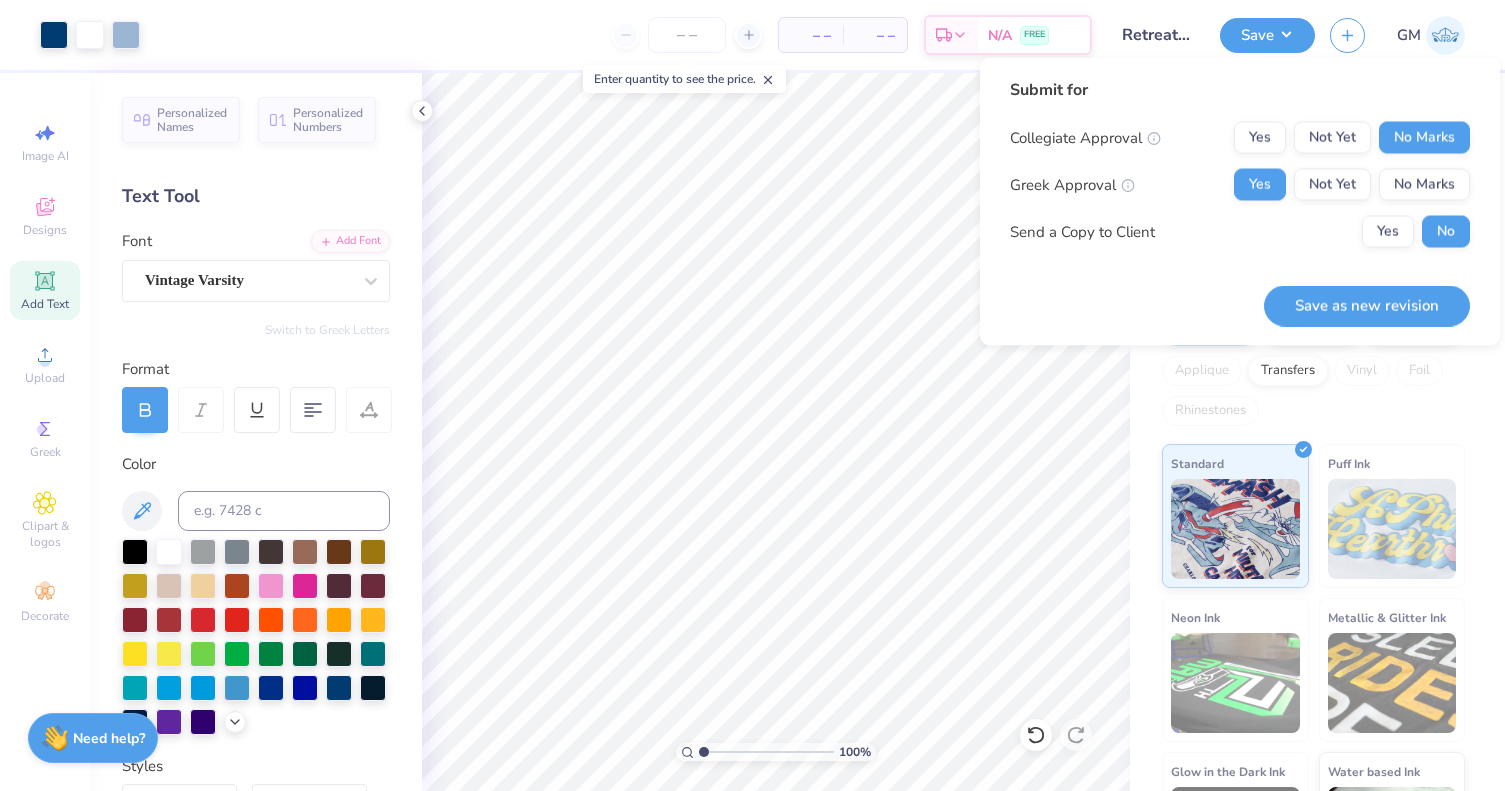 drag, startPoint x: 1382, startPoint y: 309, endPoint x: 635, endPoint y: 1, distance: 808.00555 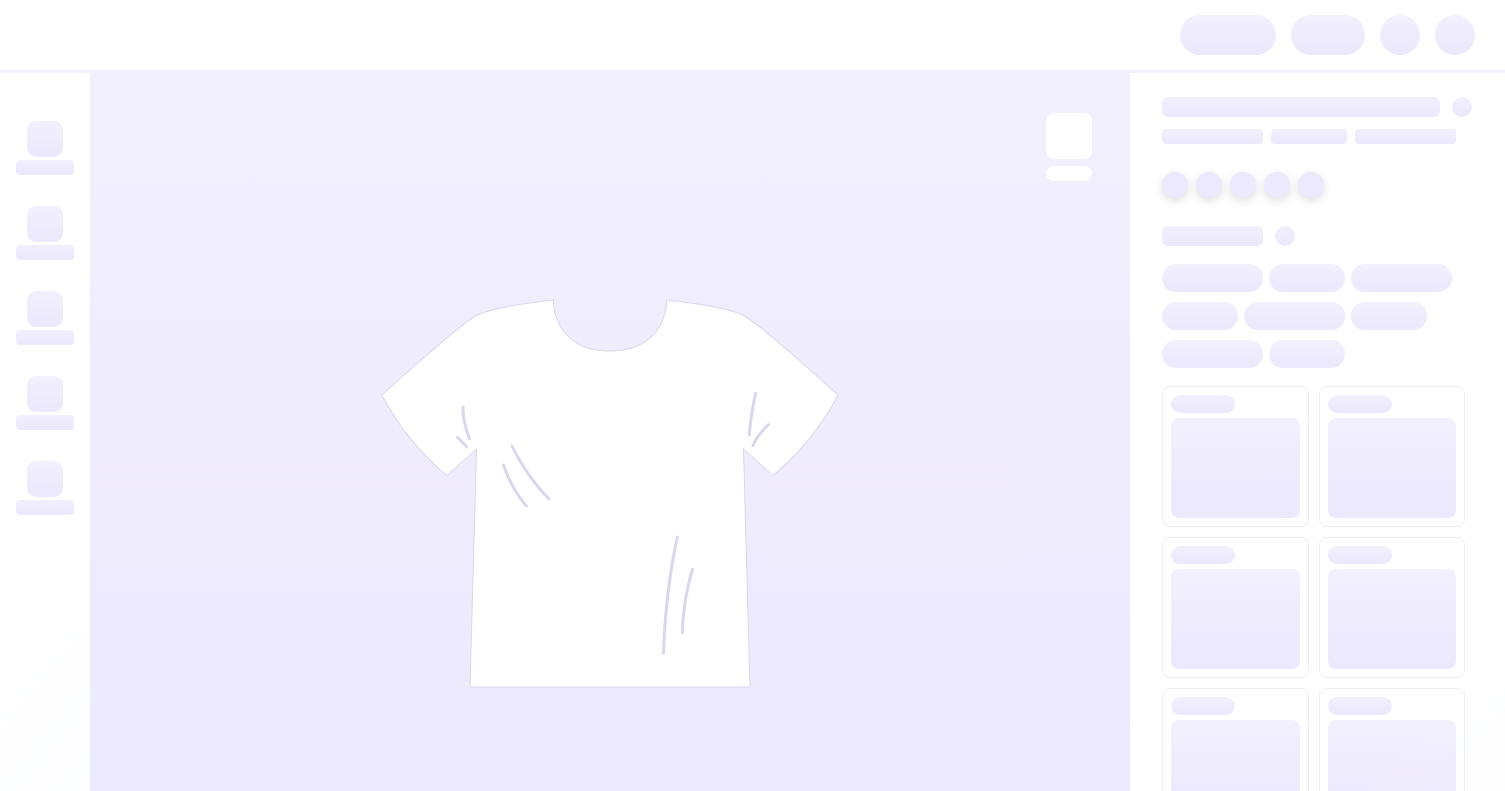 scroll, scrollTop: 0, scrollLeft: 0, axis: both 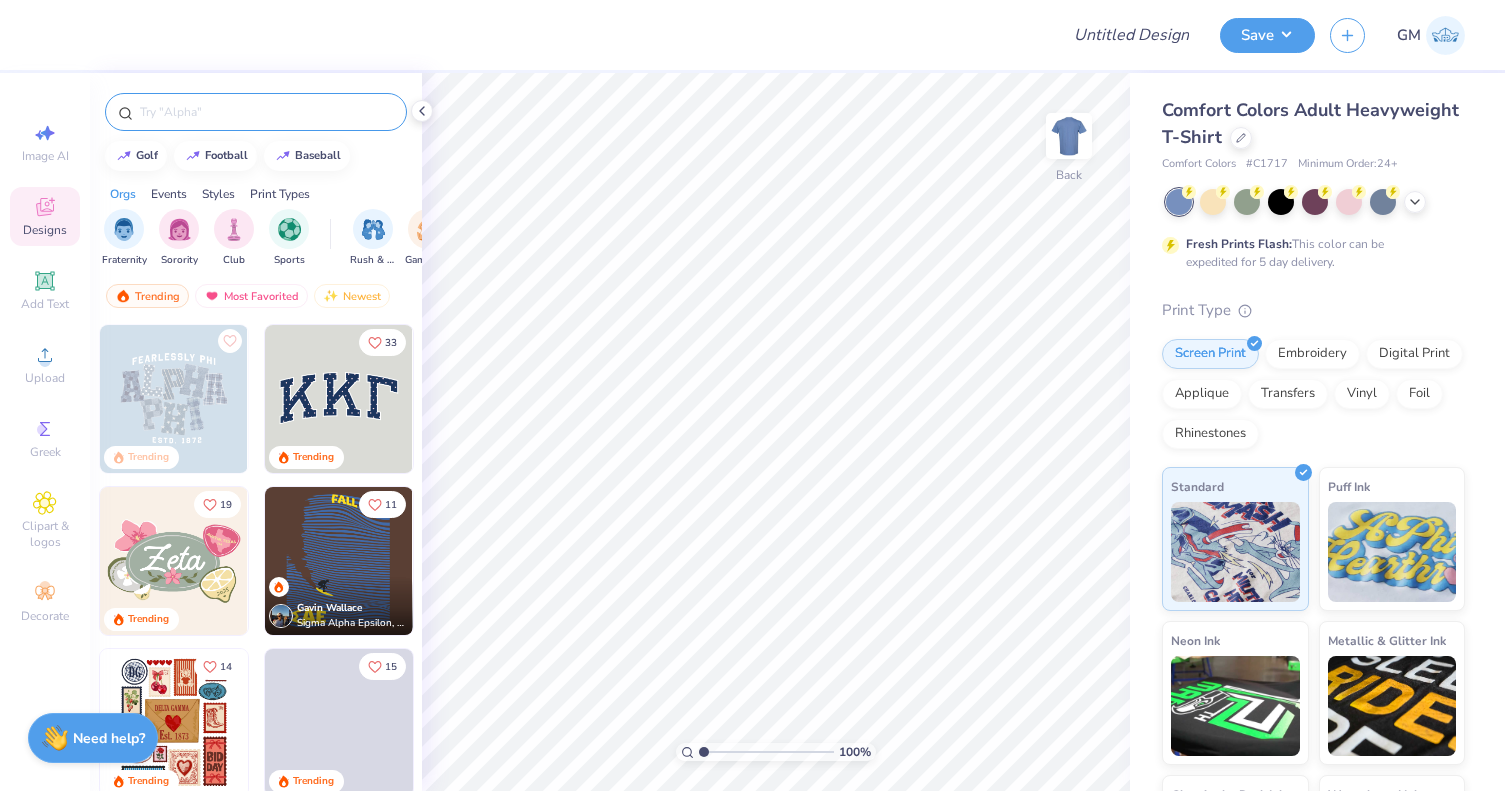 click at bounding box center [266, 112] 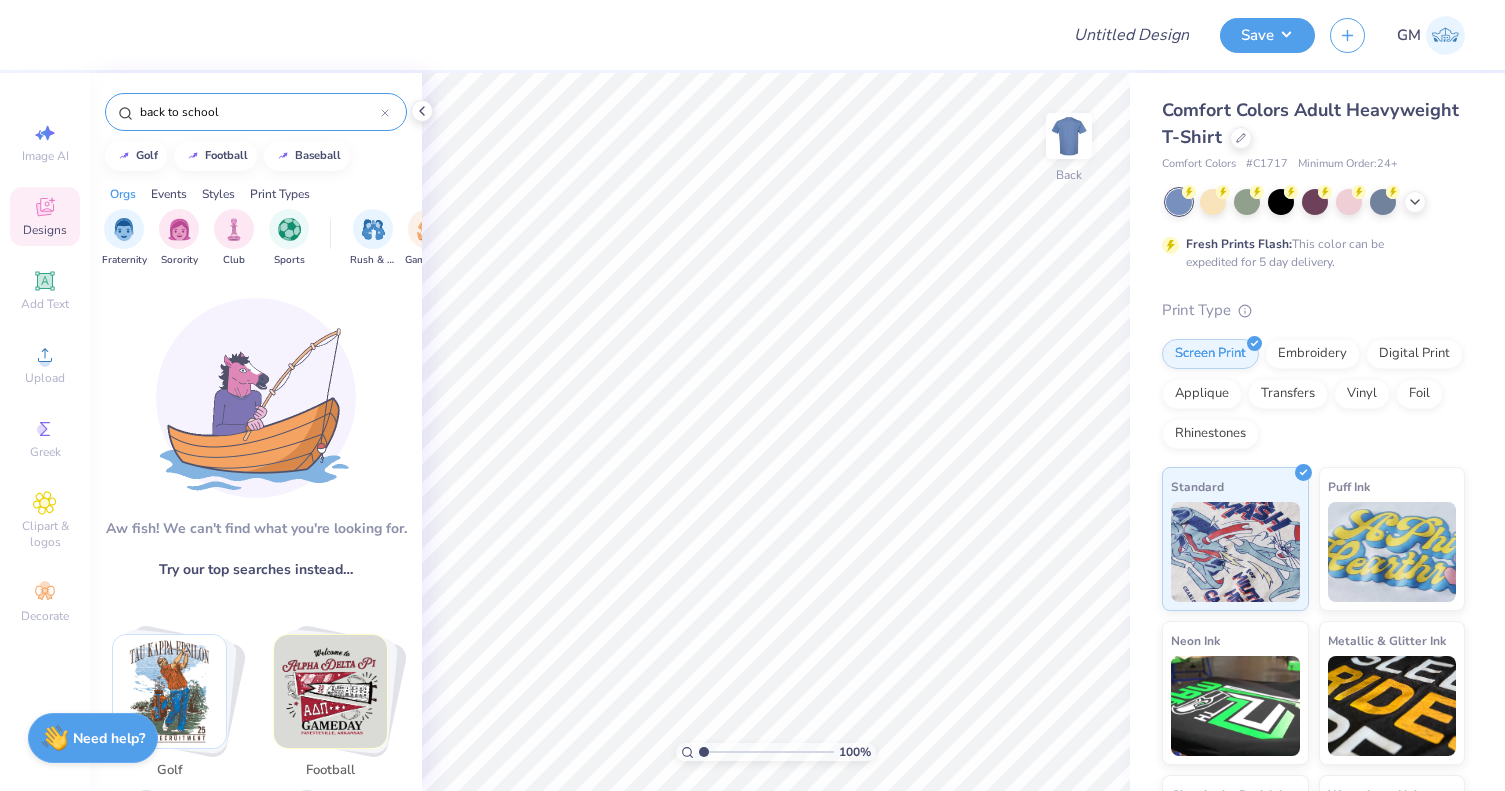 drag, startPoint x: 183, startPoint y: 113, endPoint x: 92, endPoint y: 108, distance: 91.13726 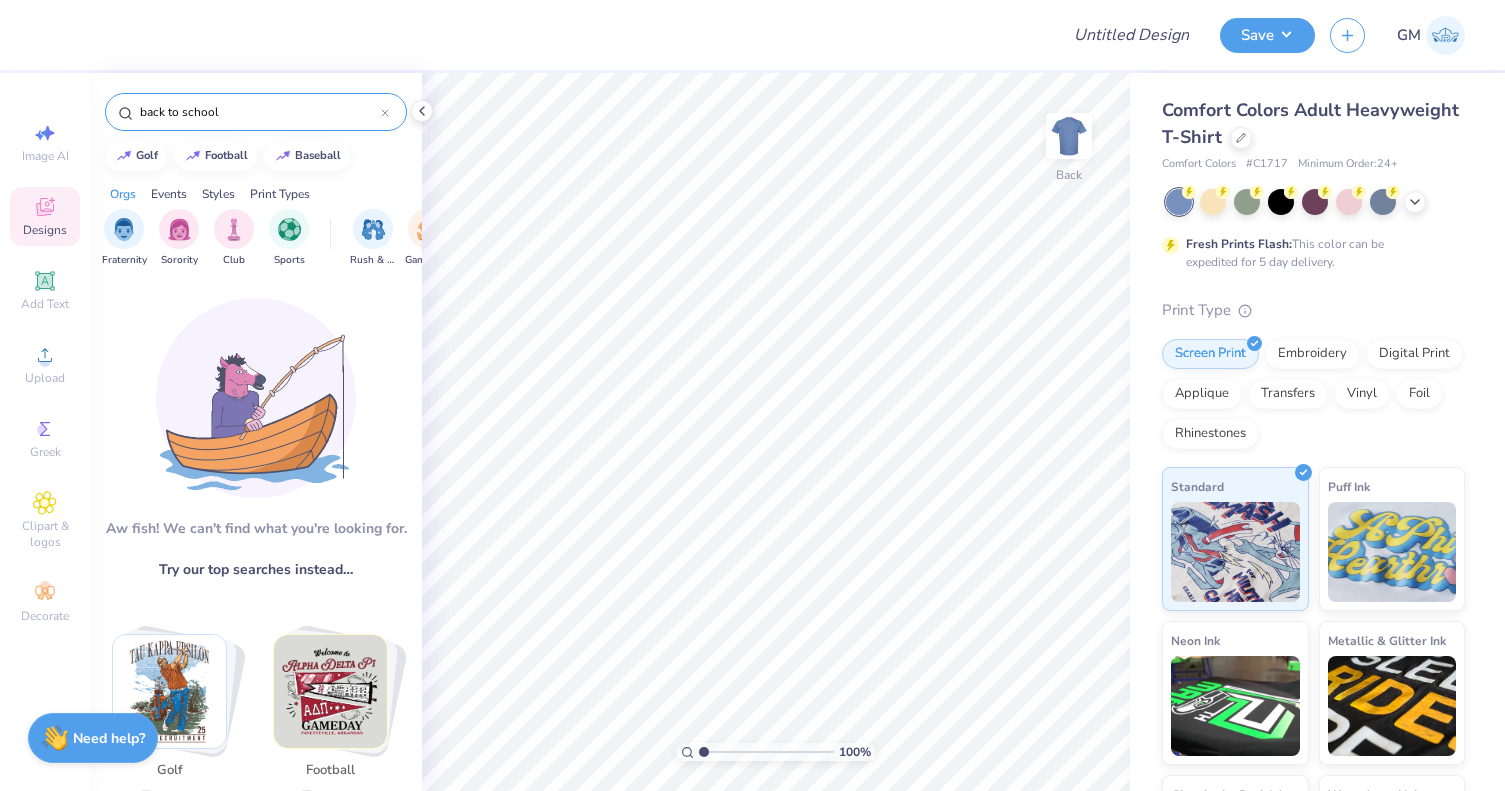 click on "back to school" at bounding box center [256, 107] 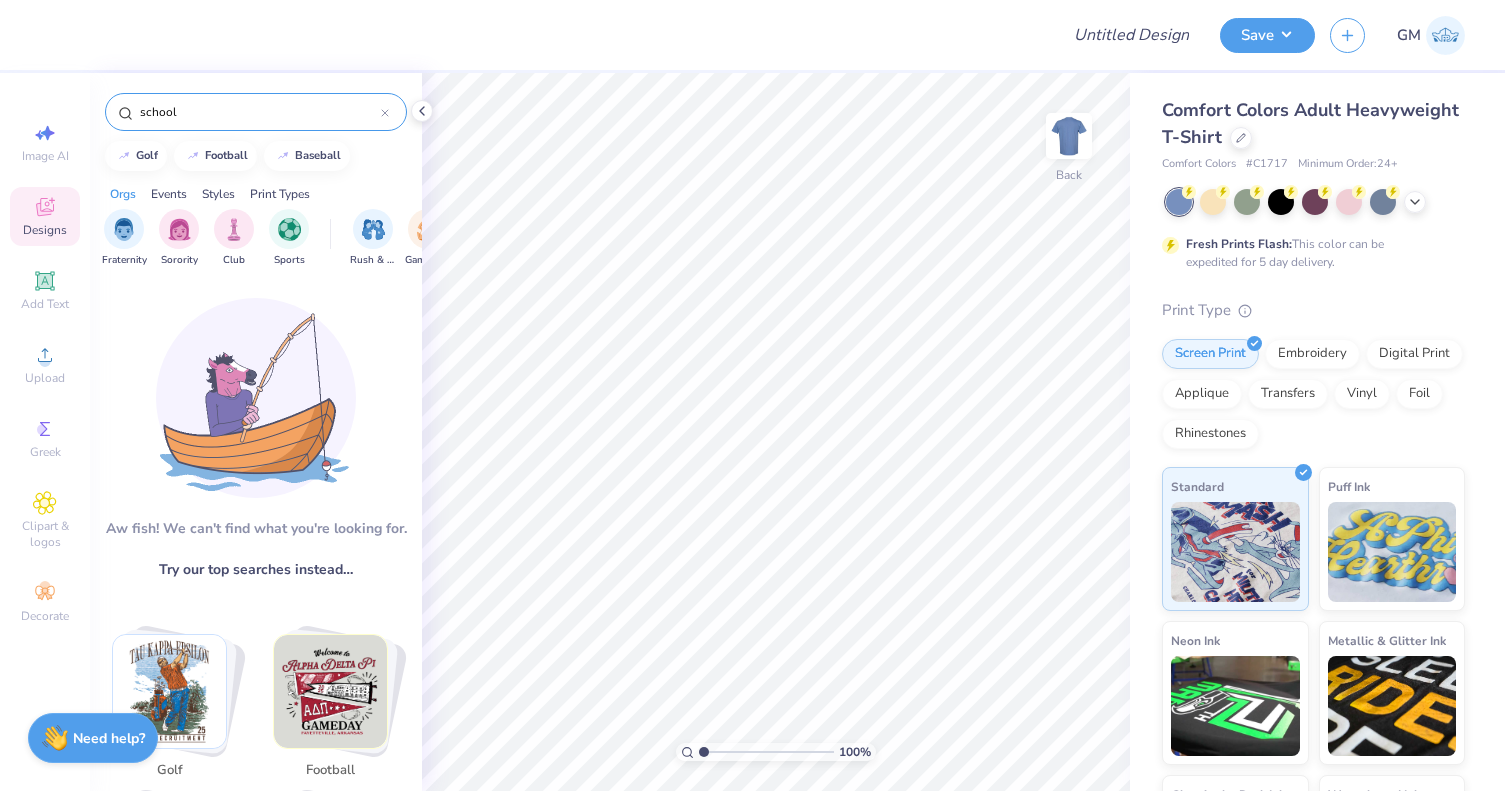 type on "school" 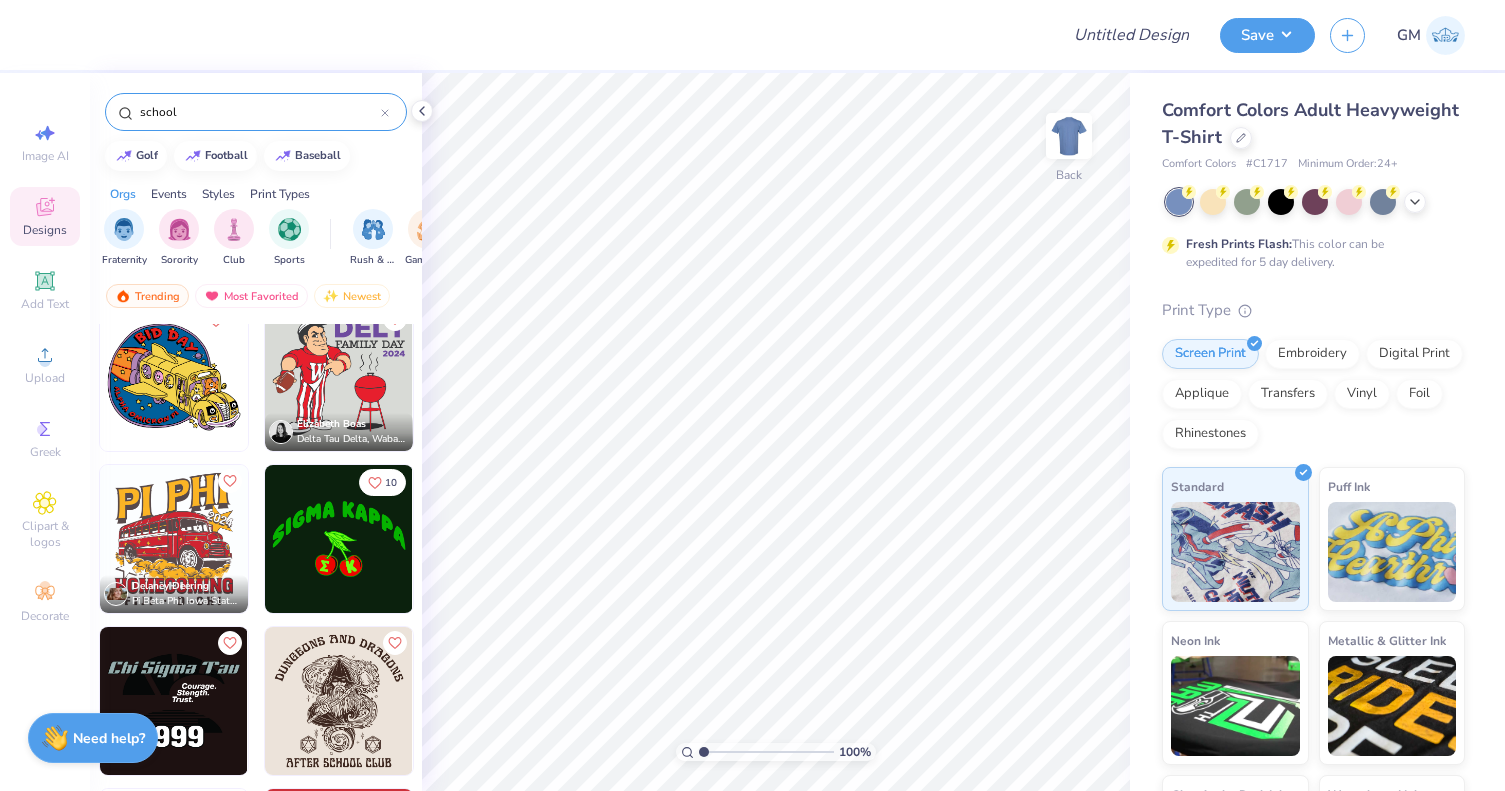 scroll, scrollTop: 0, scrollLeft: 0, axis: both 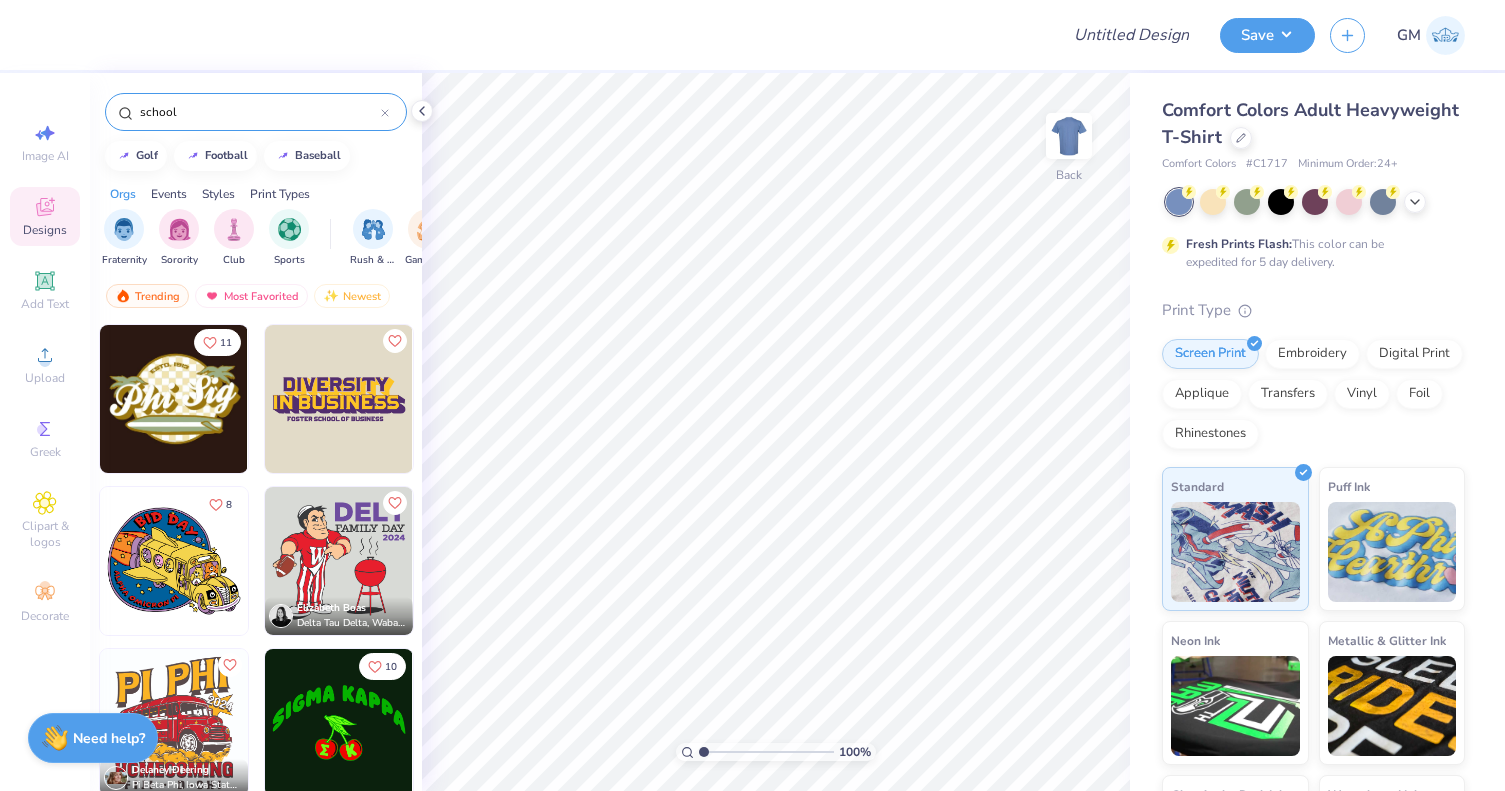 click 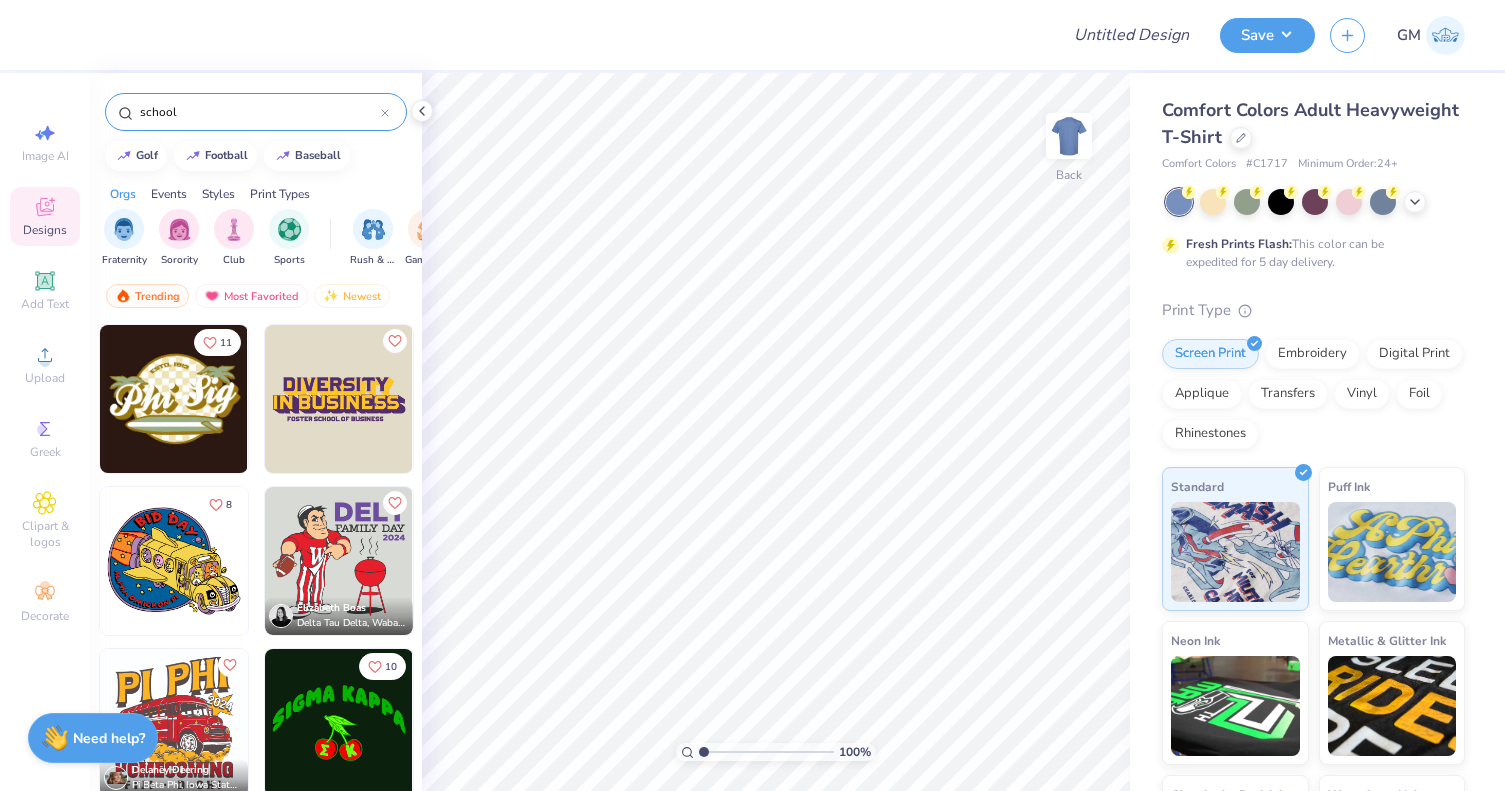 type 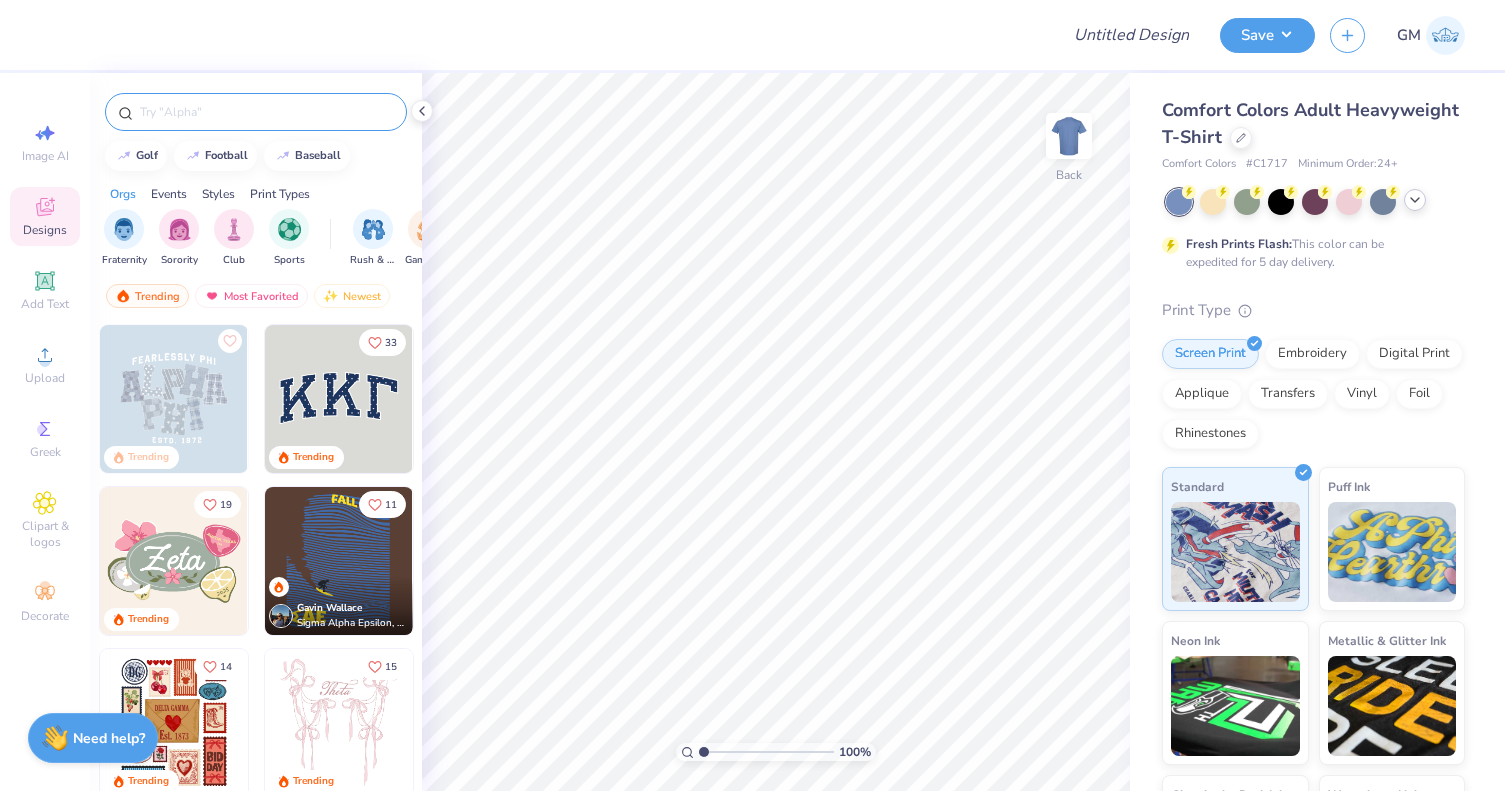 click 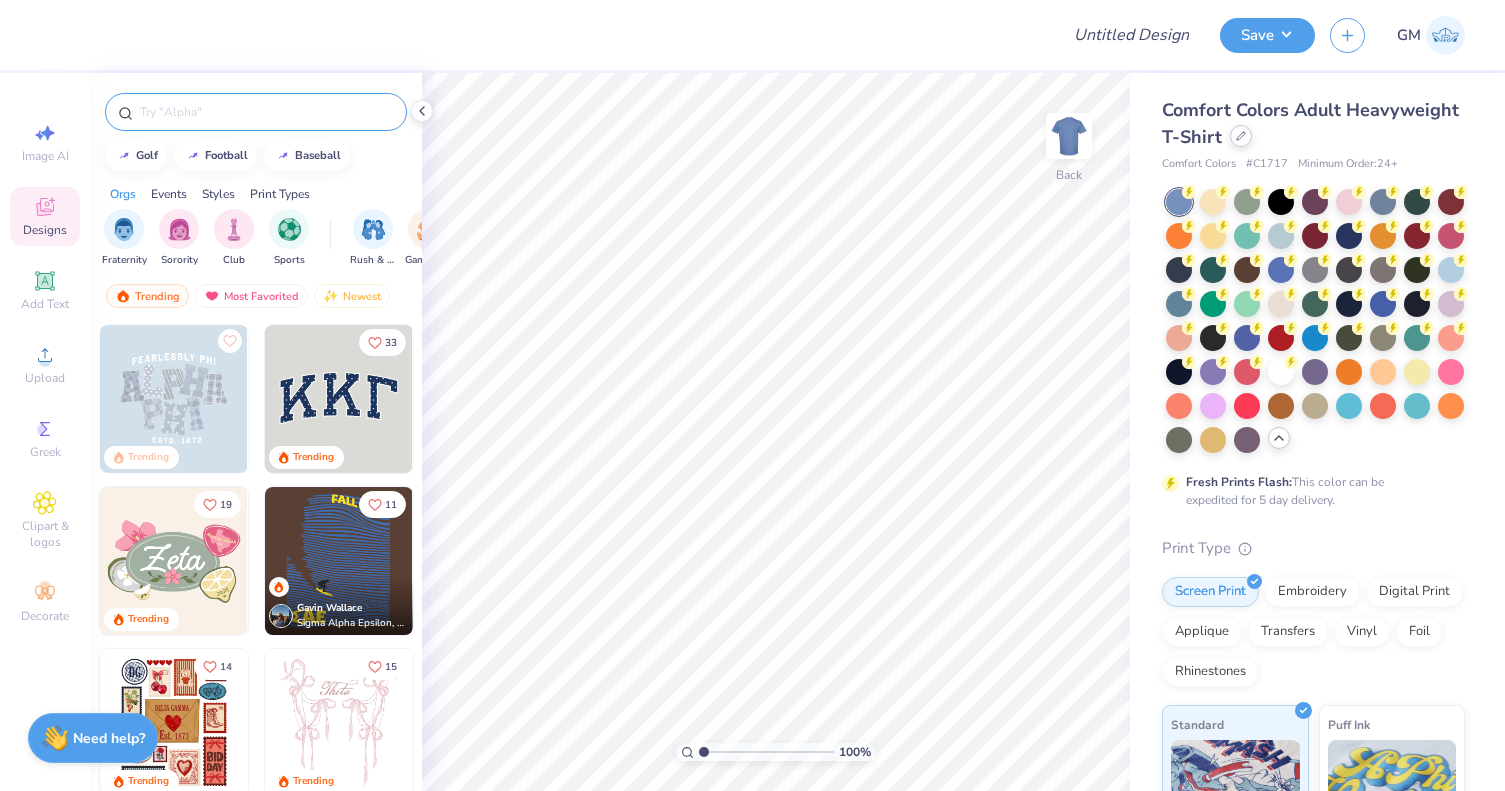 click at bounding box center [1241, 136] 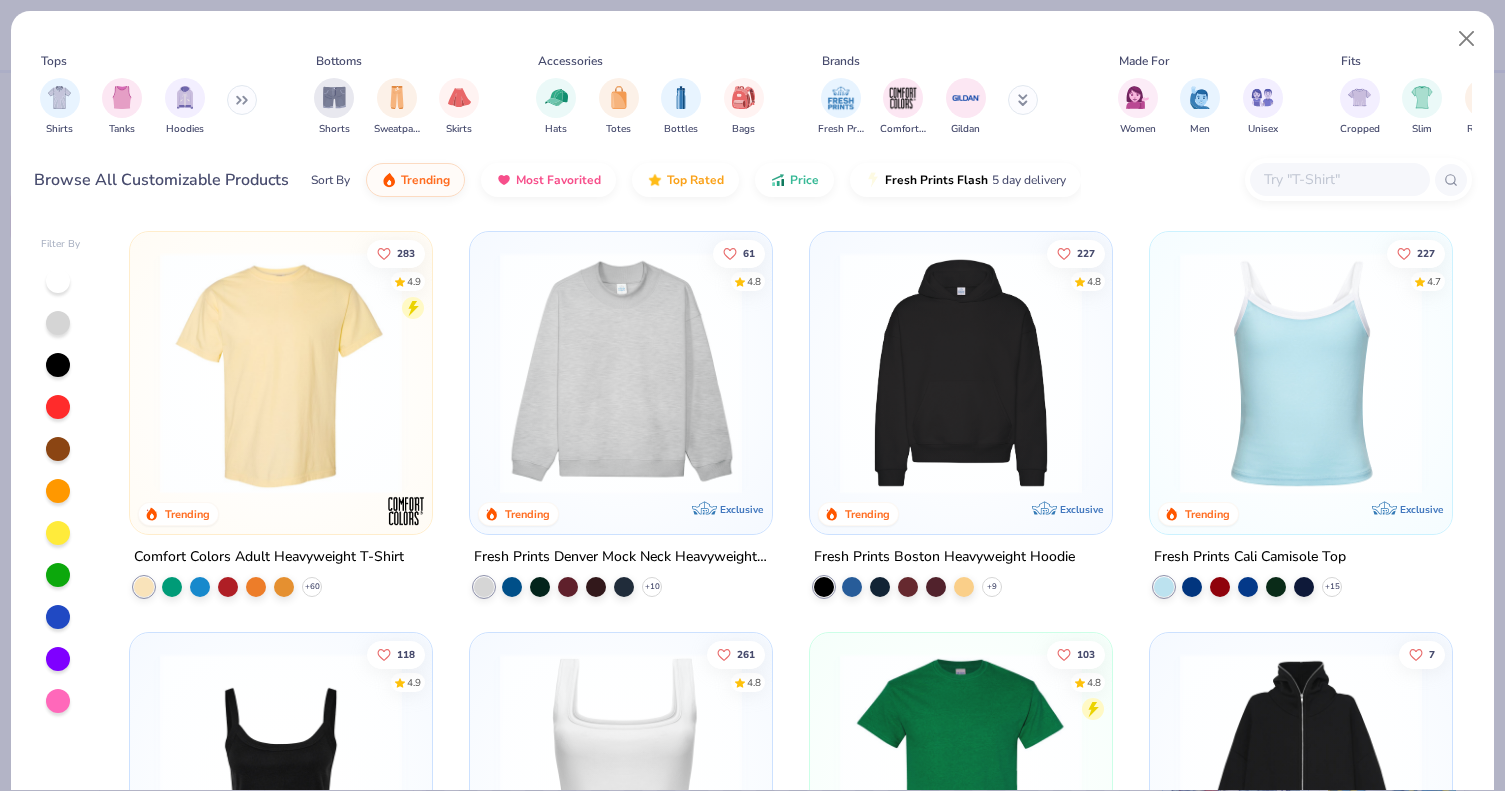 click at bounding box center (621, 373) 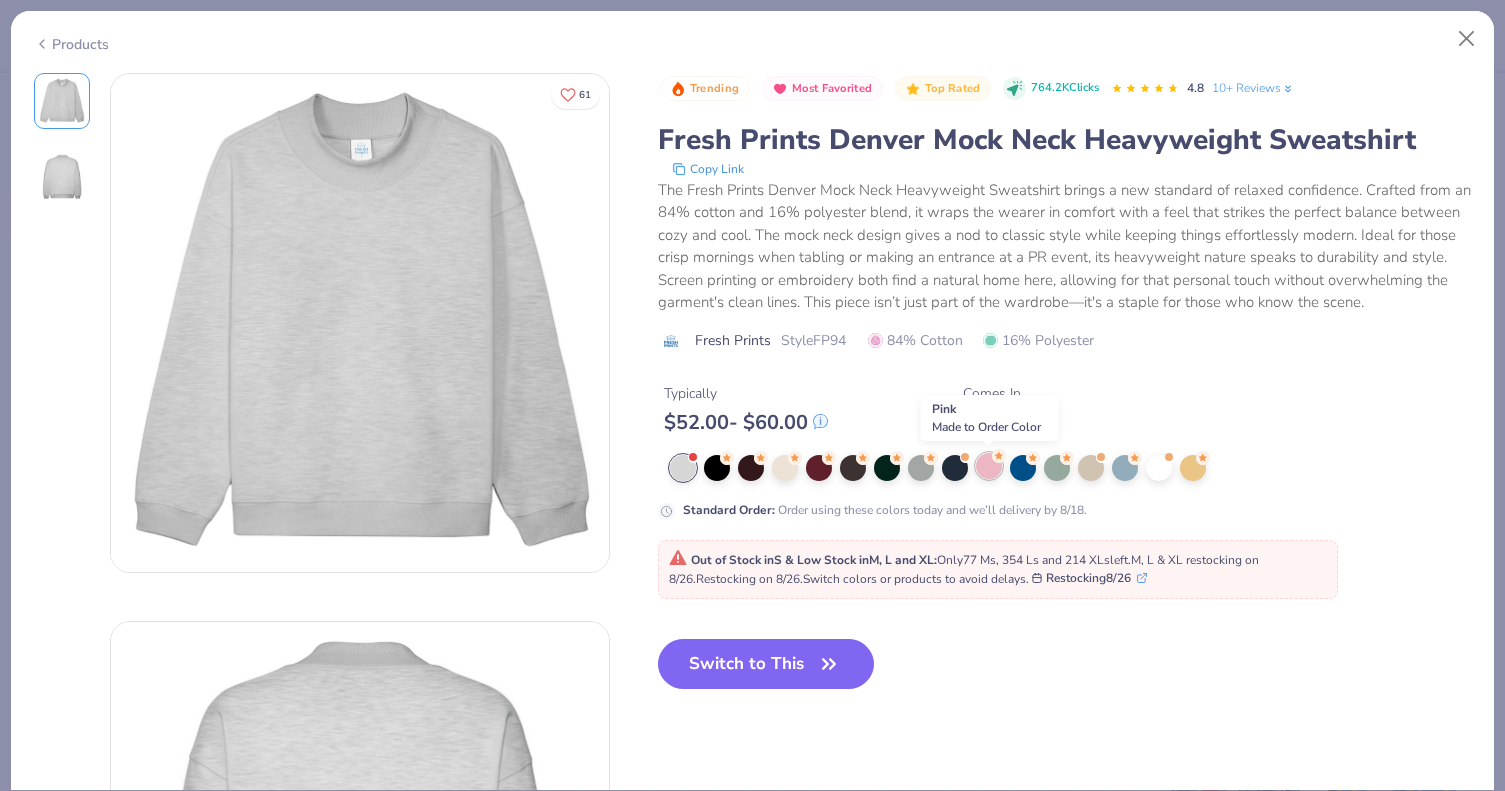 click at bounding box center (989, 466) 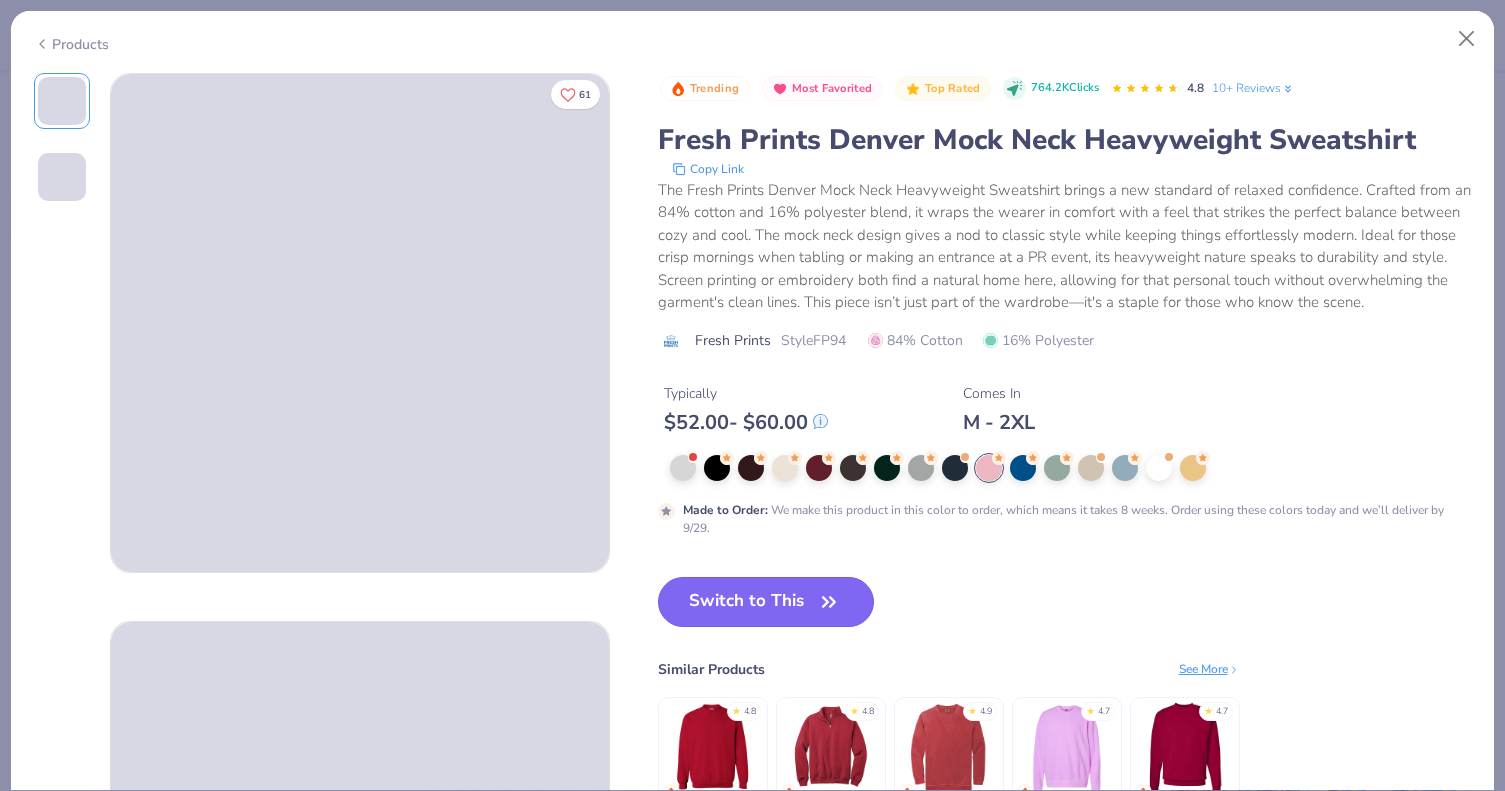 click on "Switch to This" at bounding box center (766, 602) 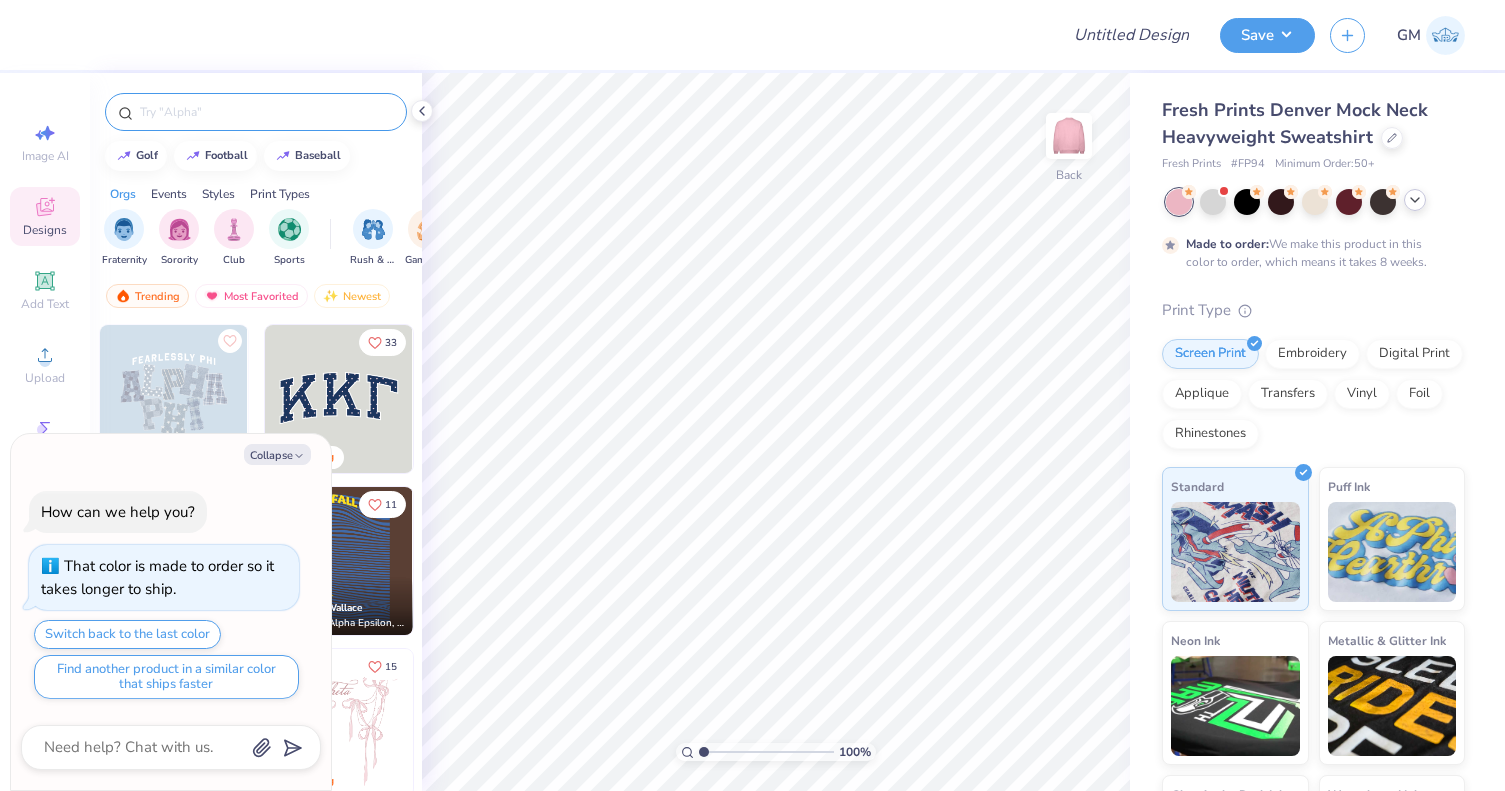 click at bounding box center (339, 399) 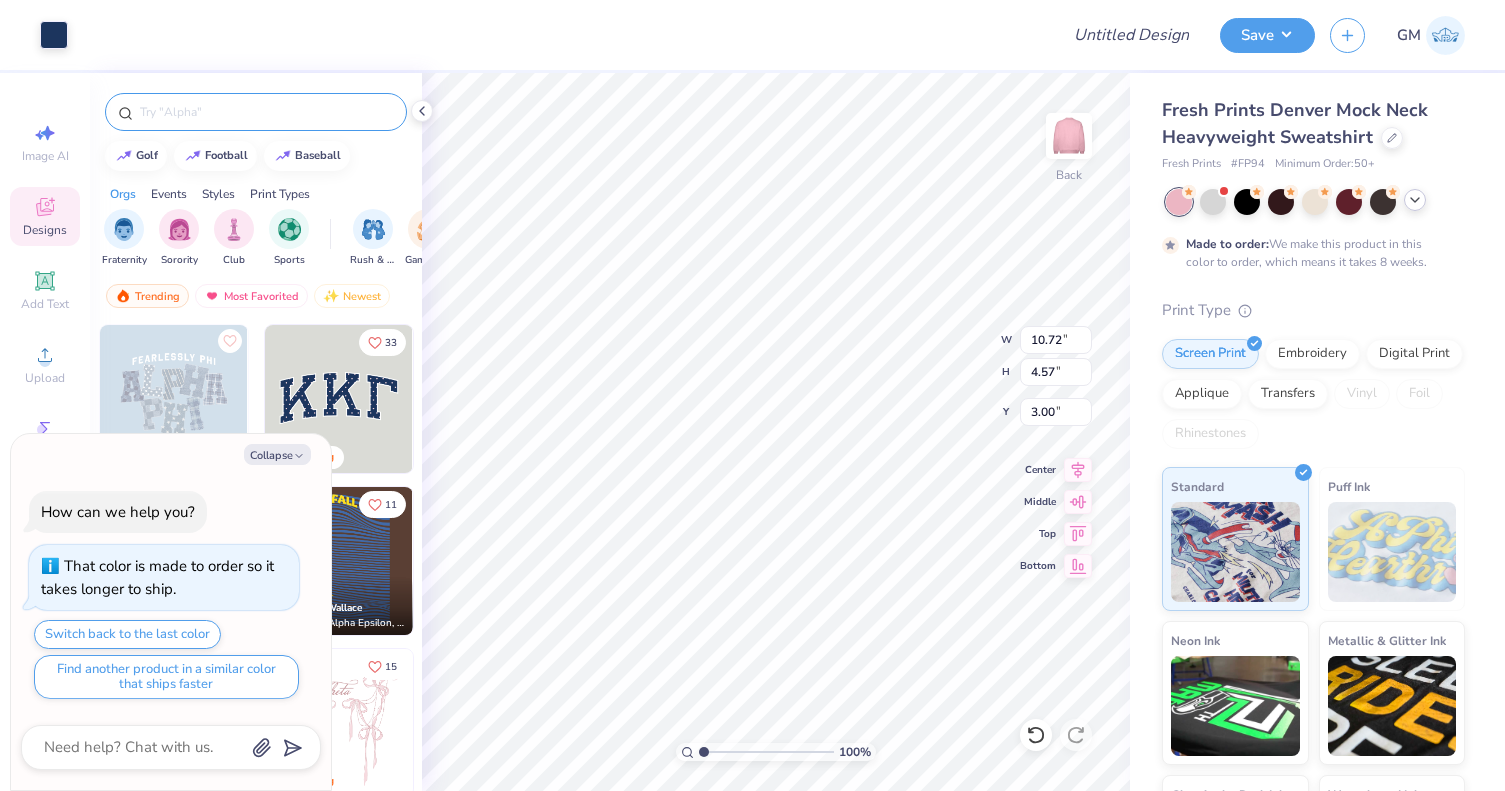 type on "x" 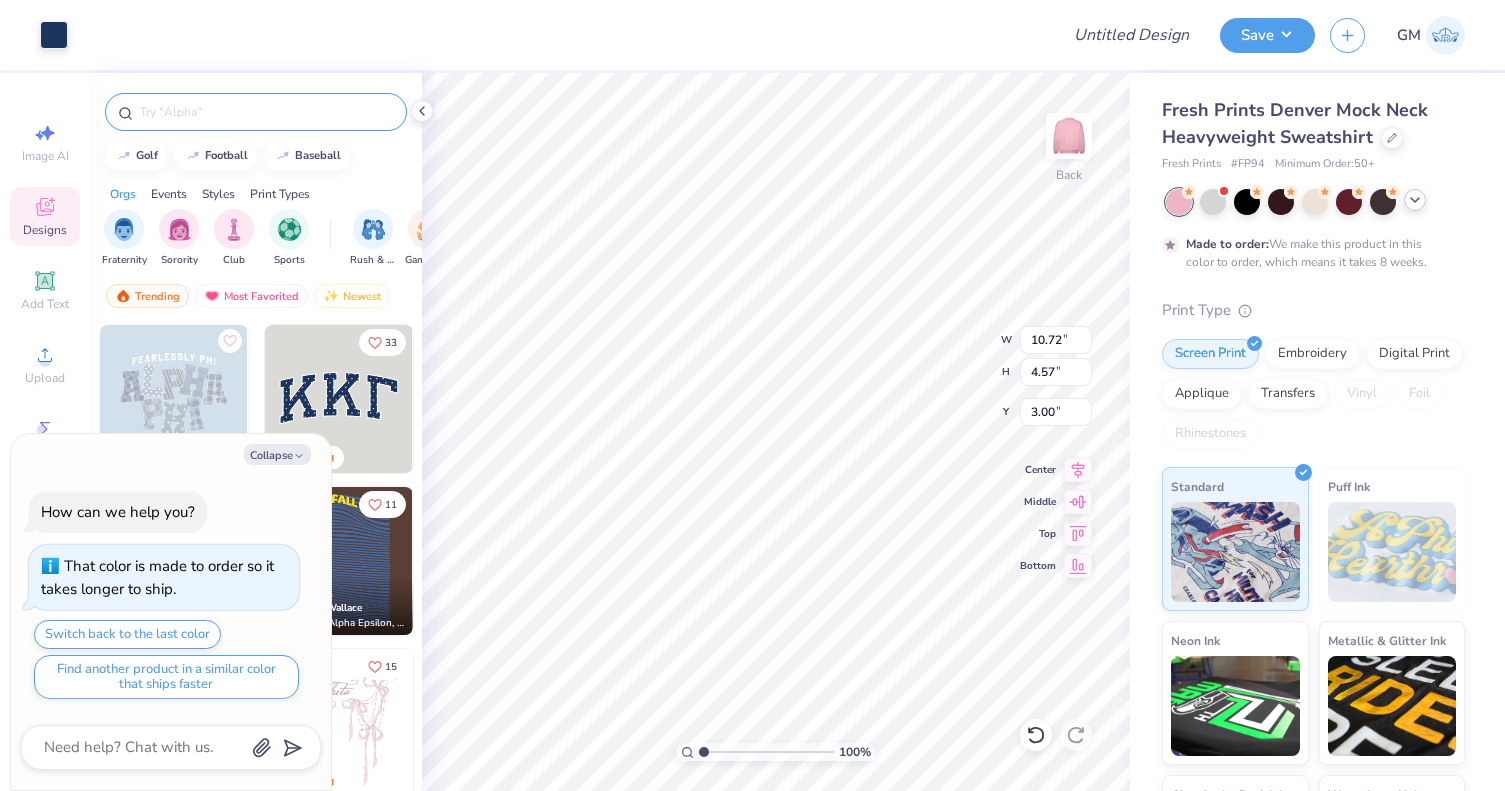 type on "10.63" 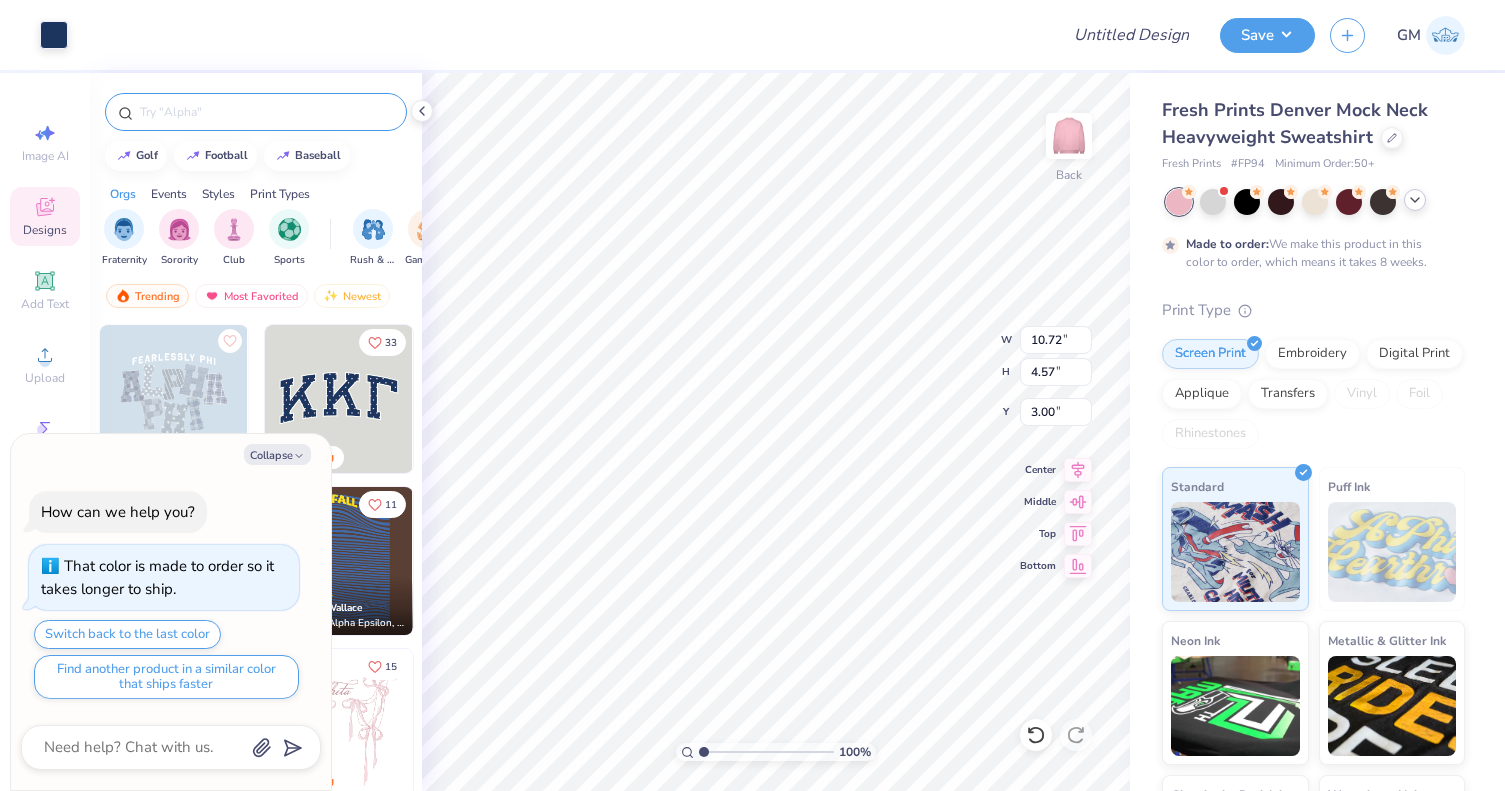type on "4.44" 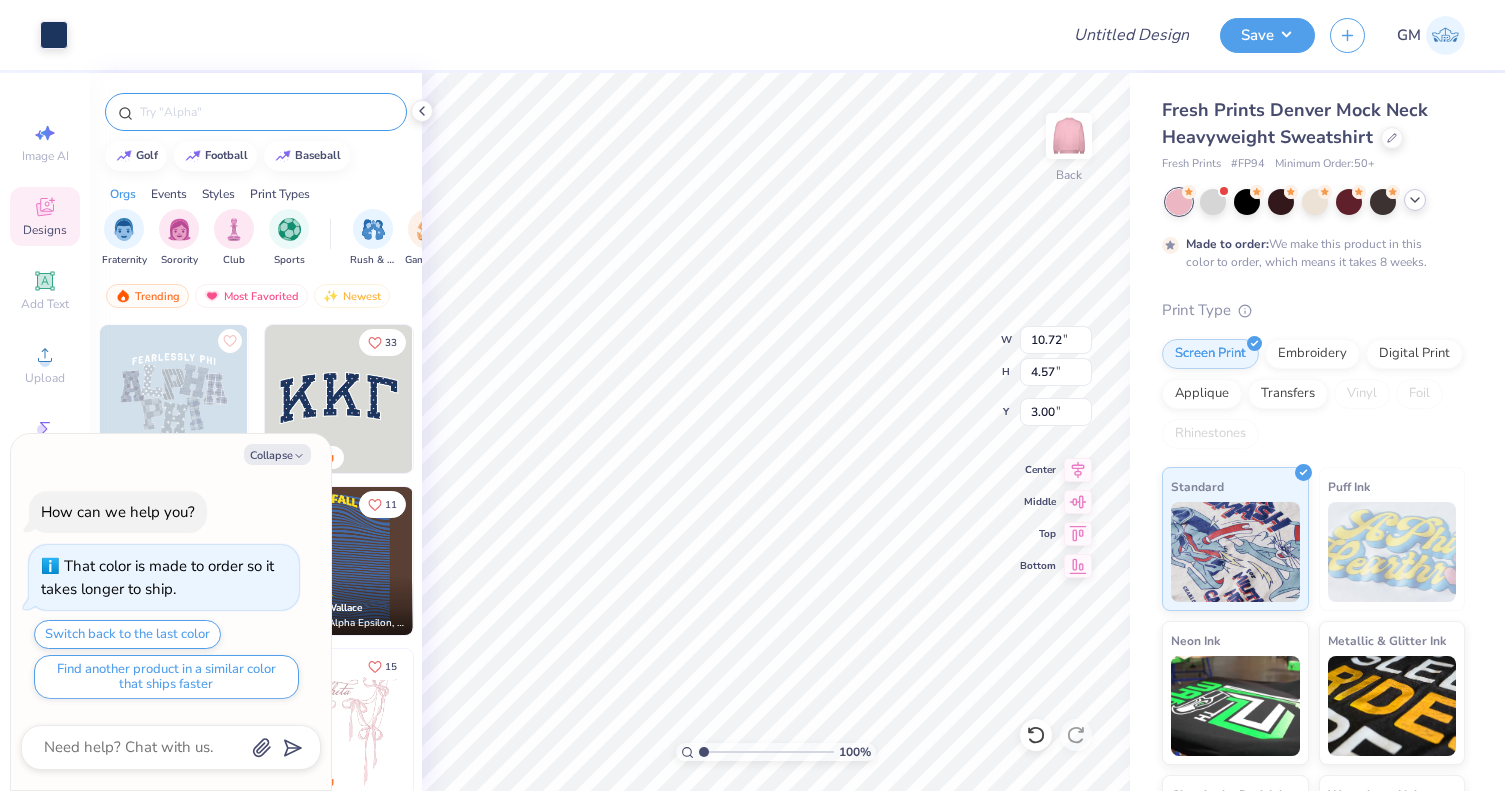 type on "3.12" 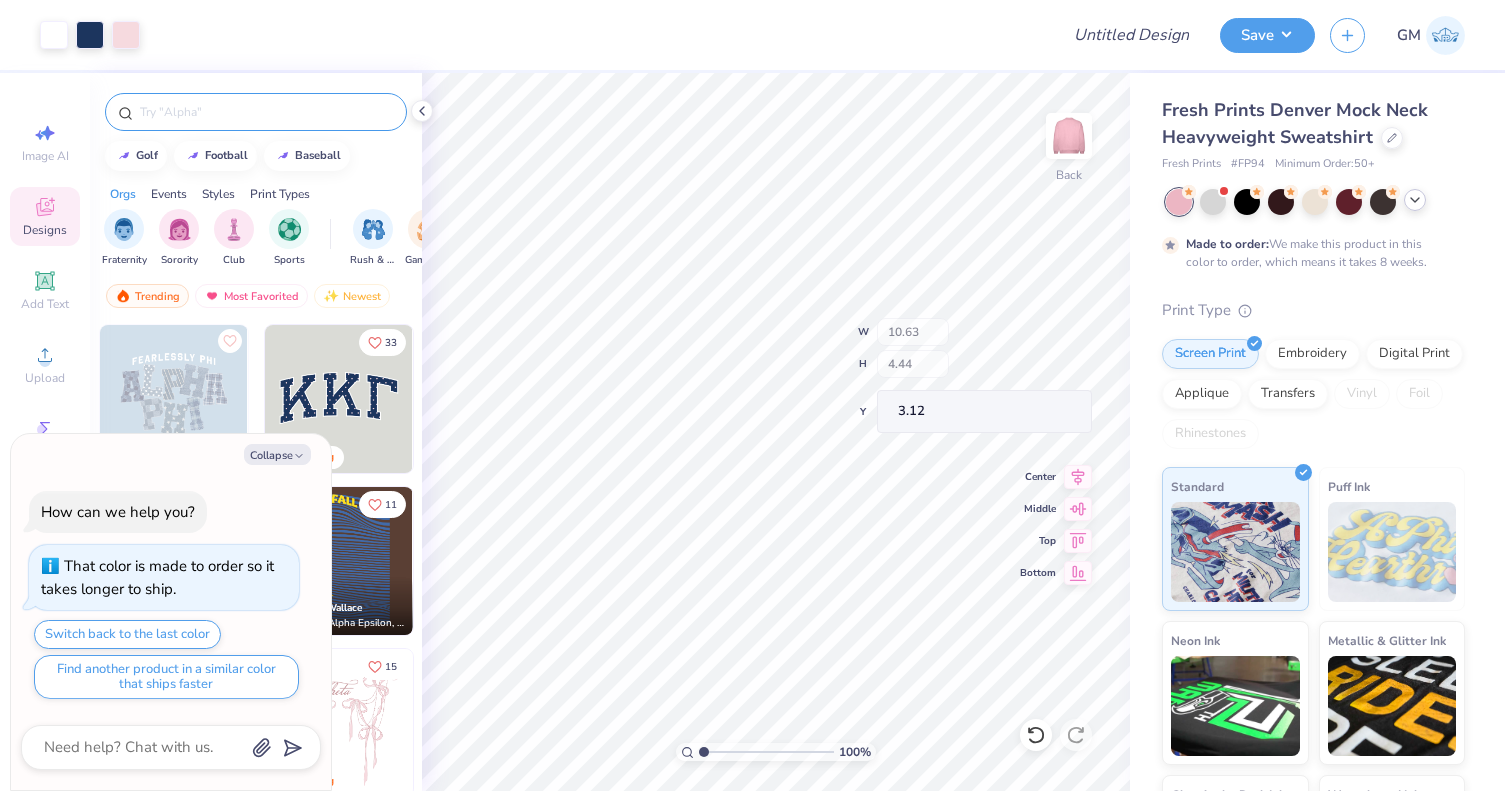 type on "x" 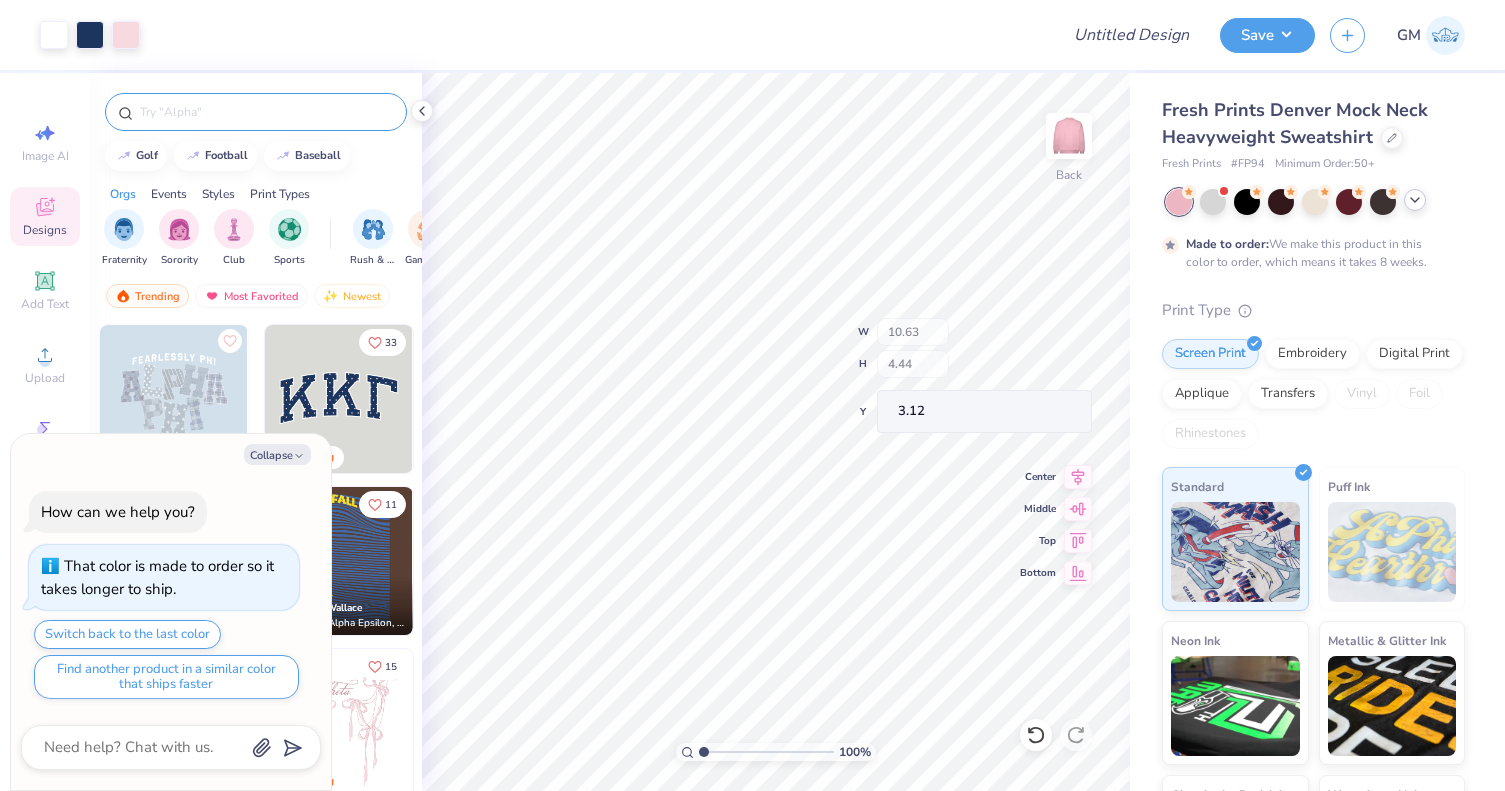 type on "10.91" 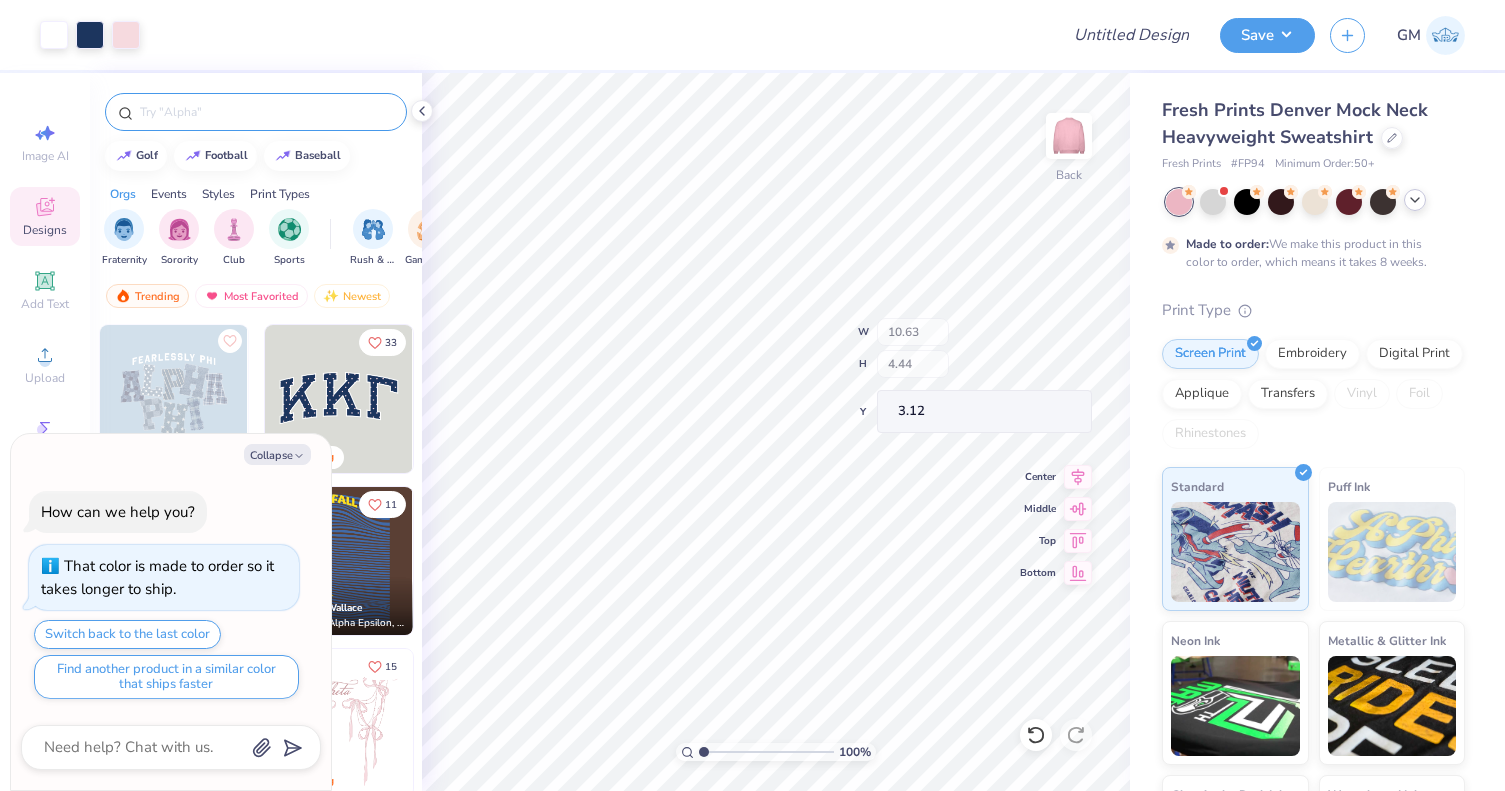 type on "4.79" 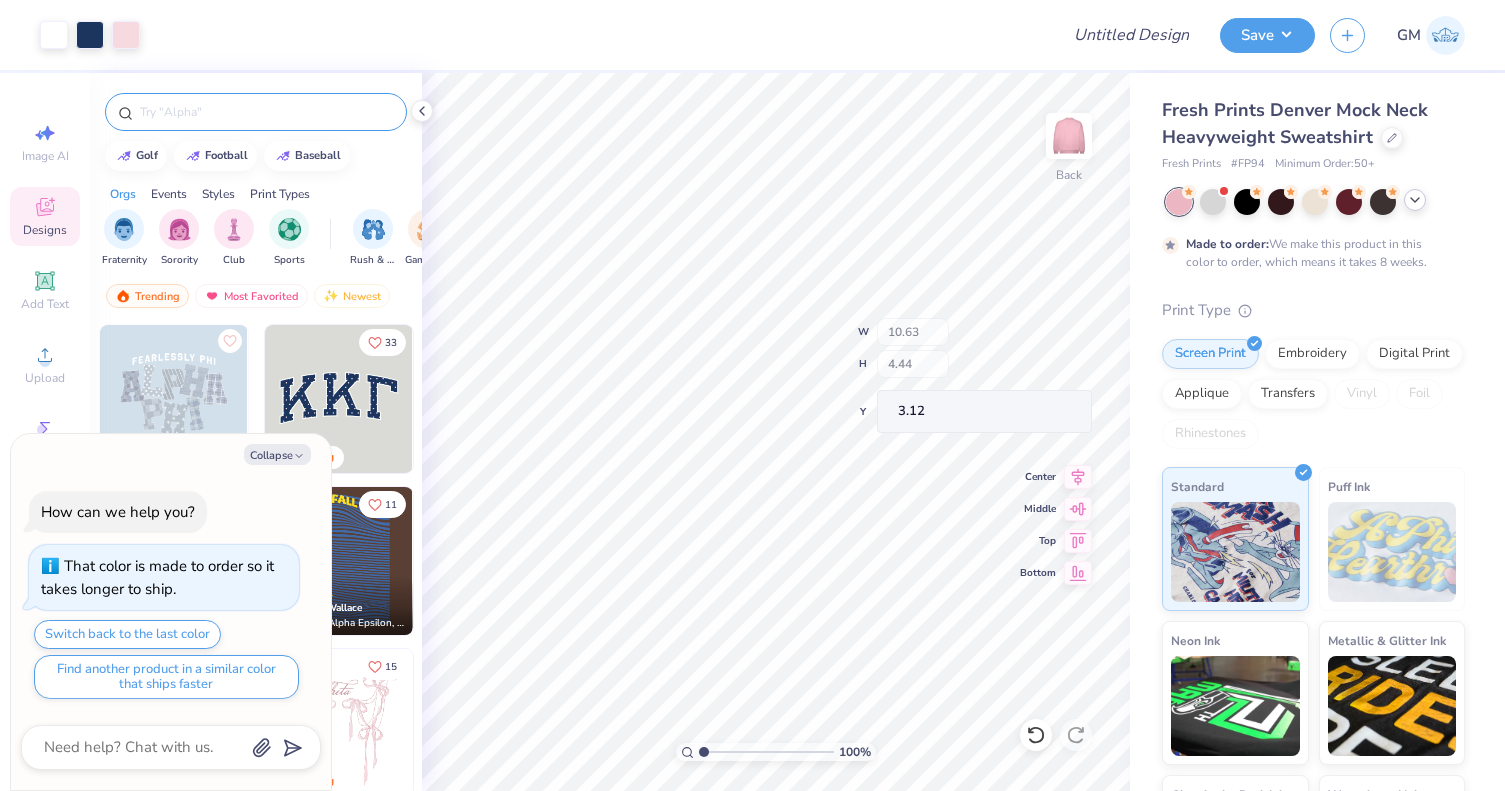 type on "3.00" 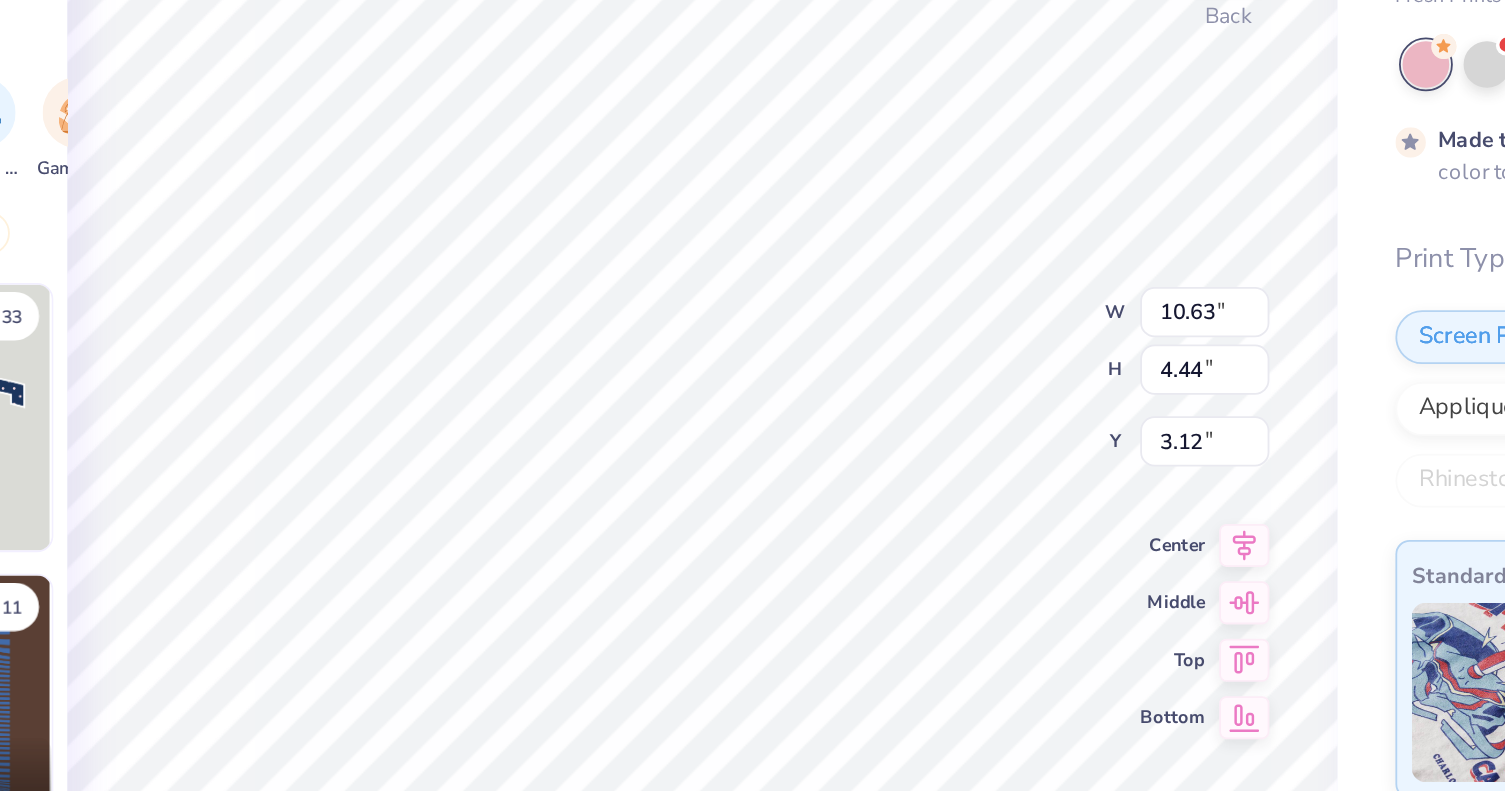 type on "x" 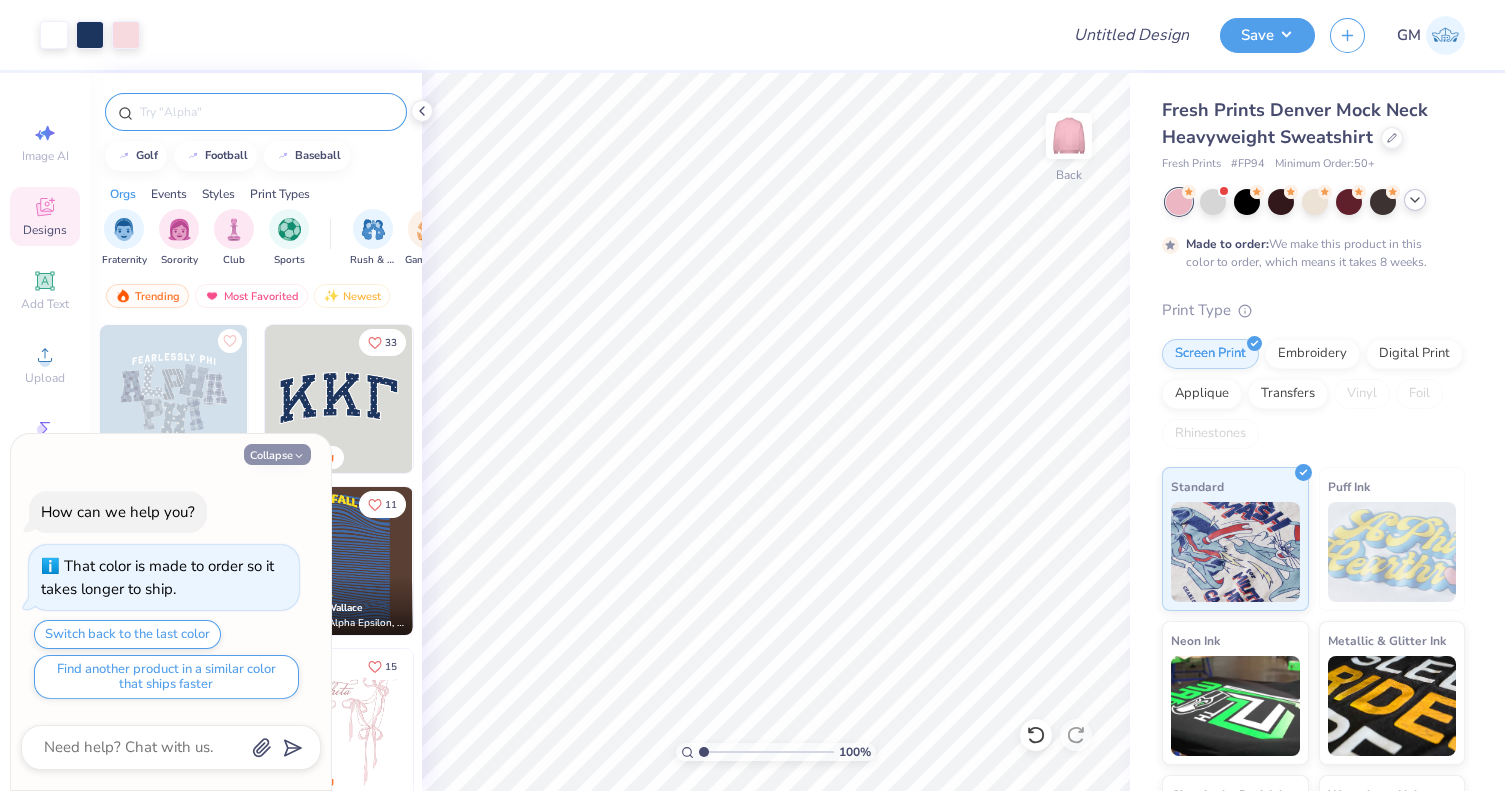 click 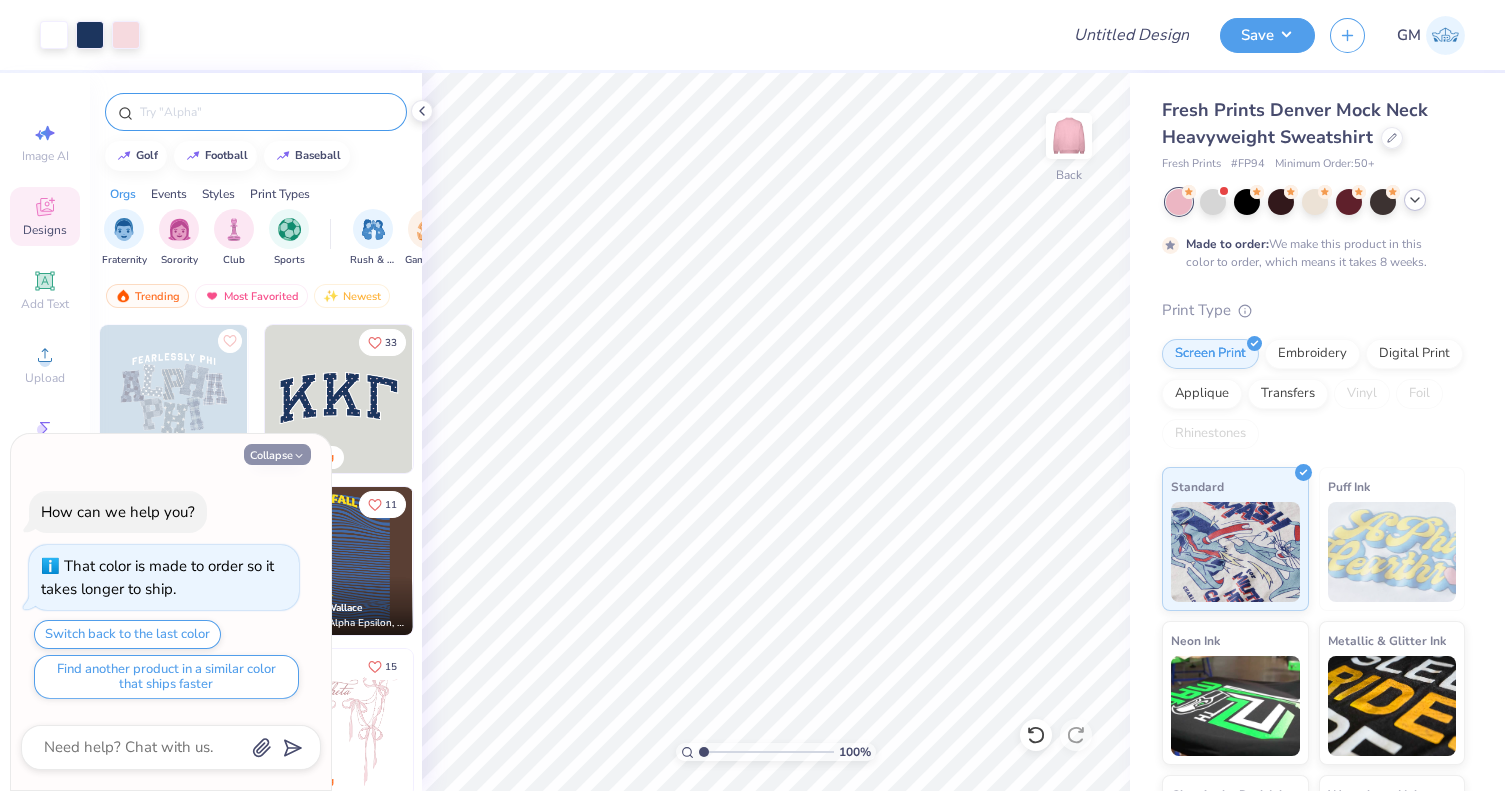 type on "x" 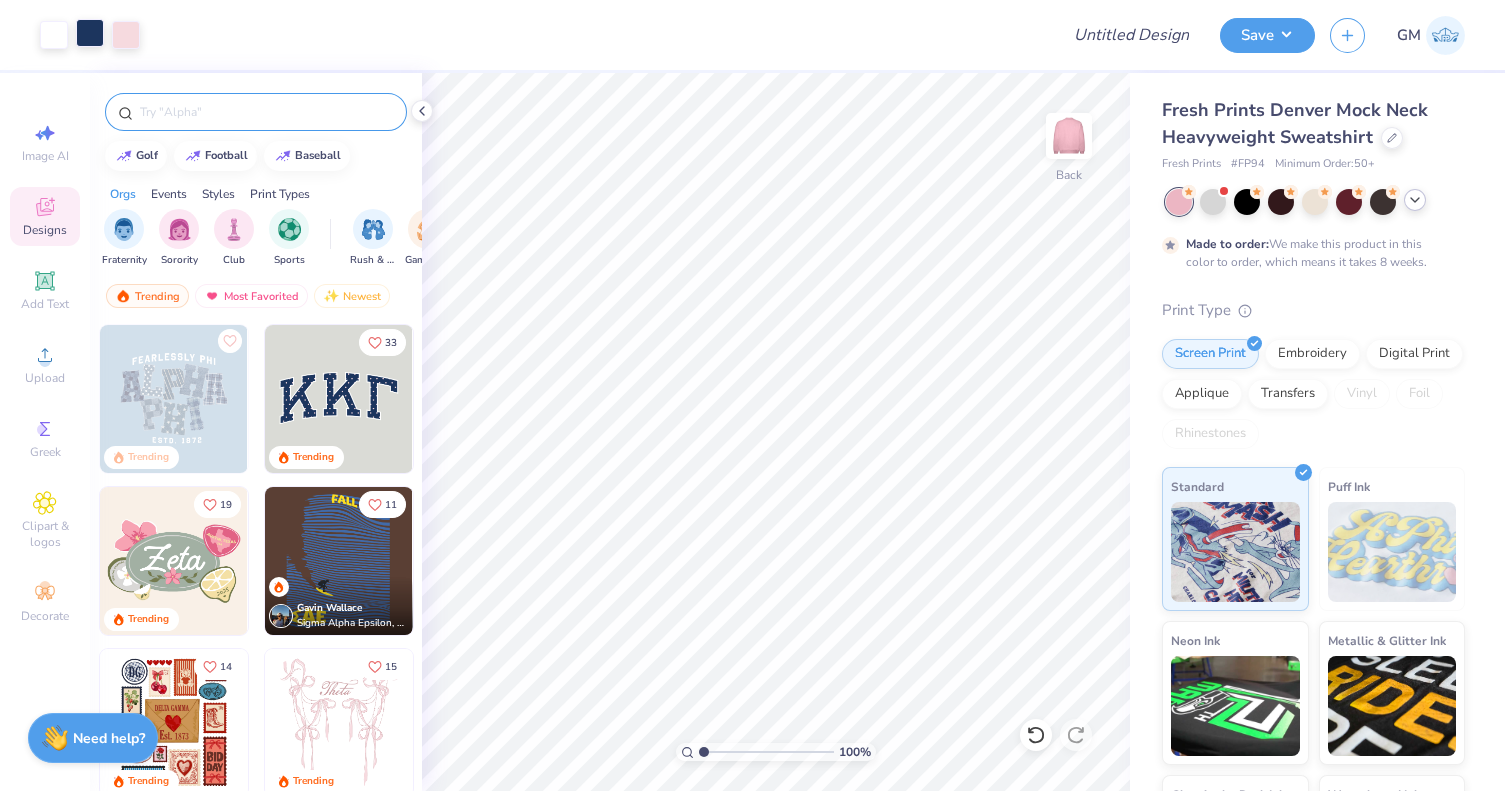 click at bounding box center [90, 33] 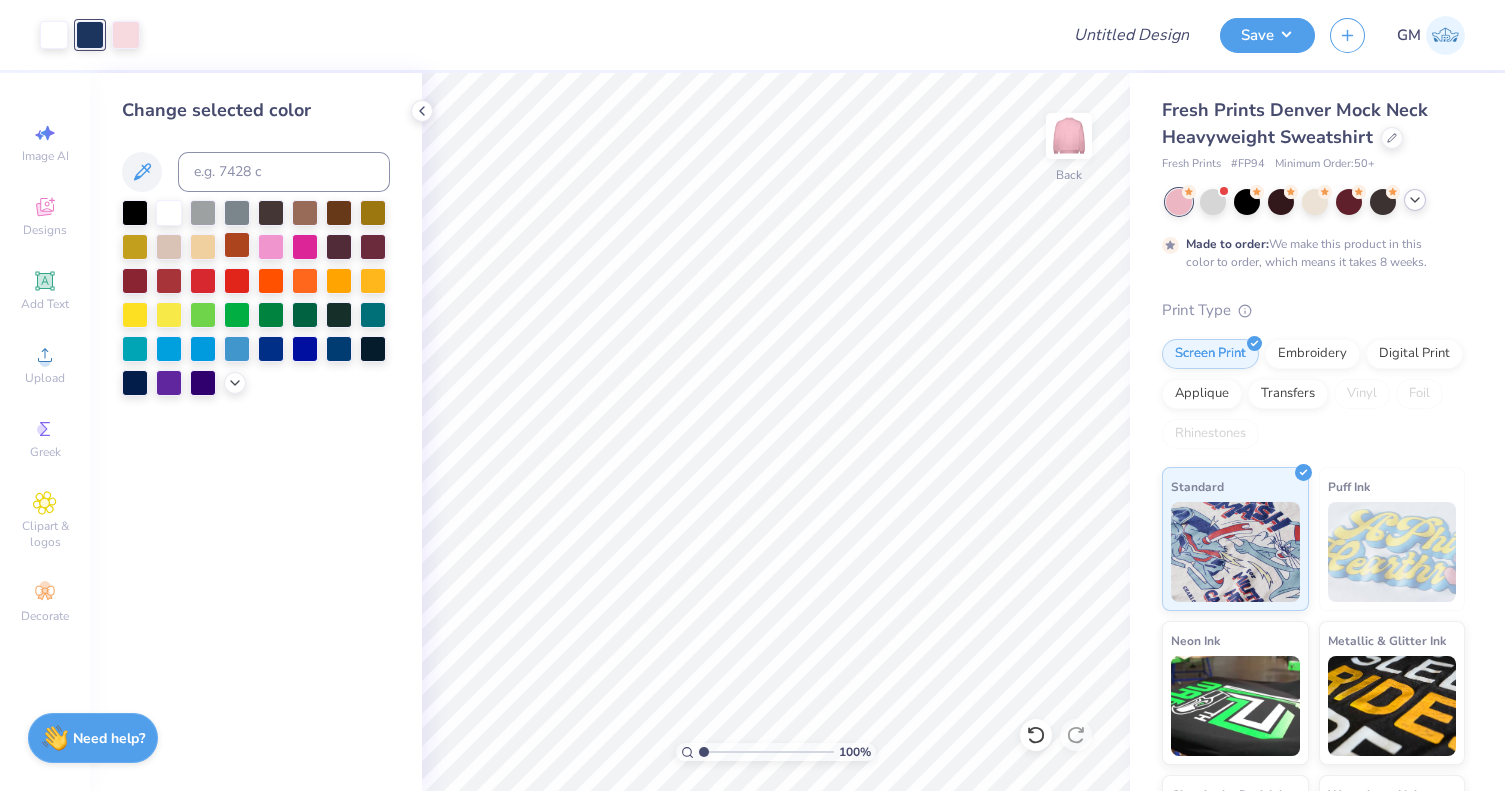click at bounding box center [237, 245] 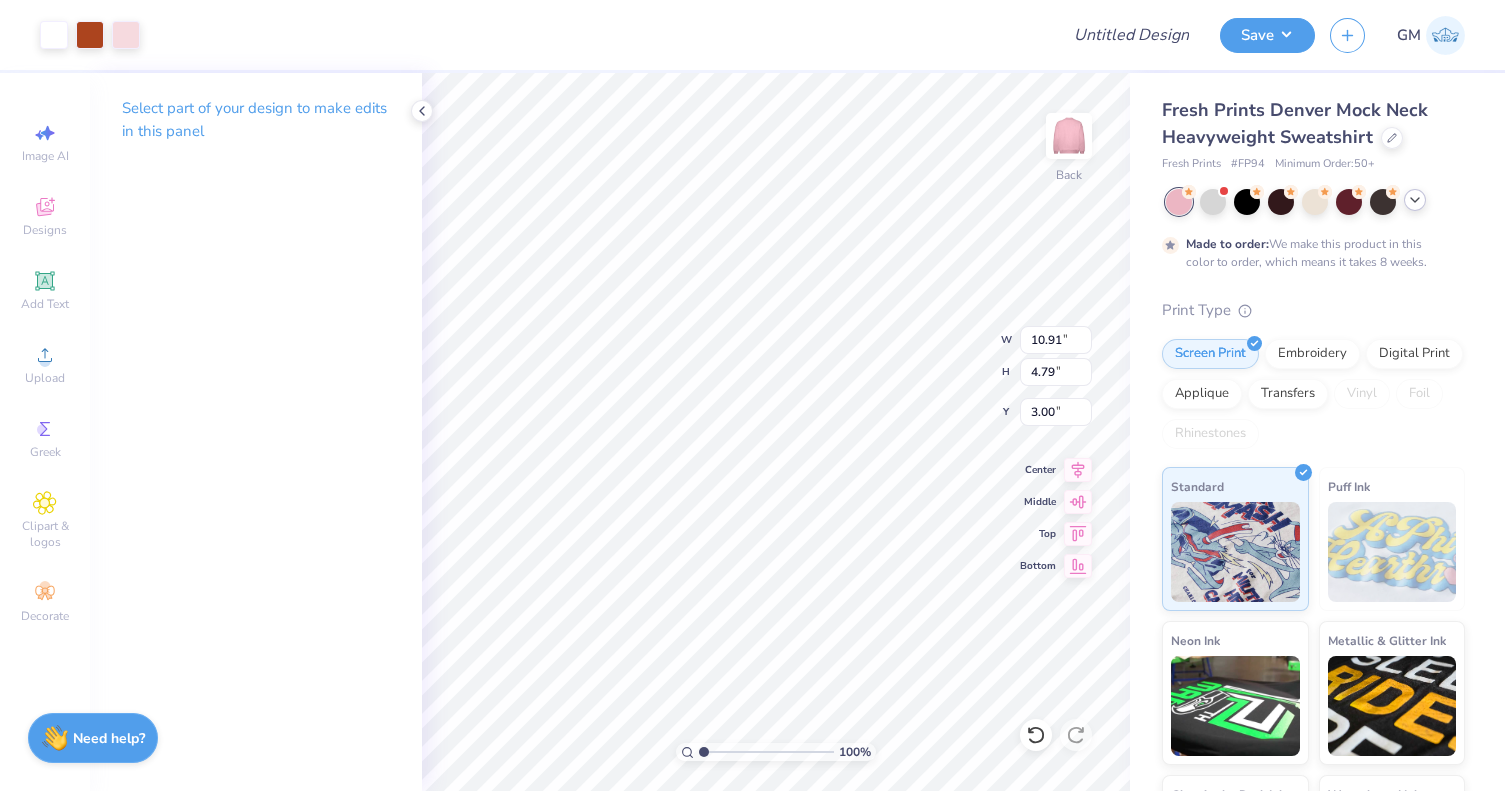 type on "9.68" 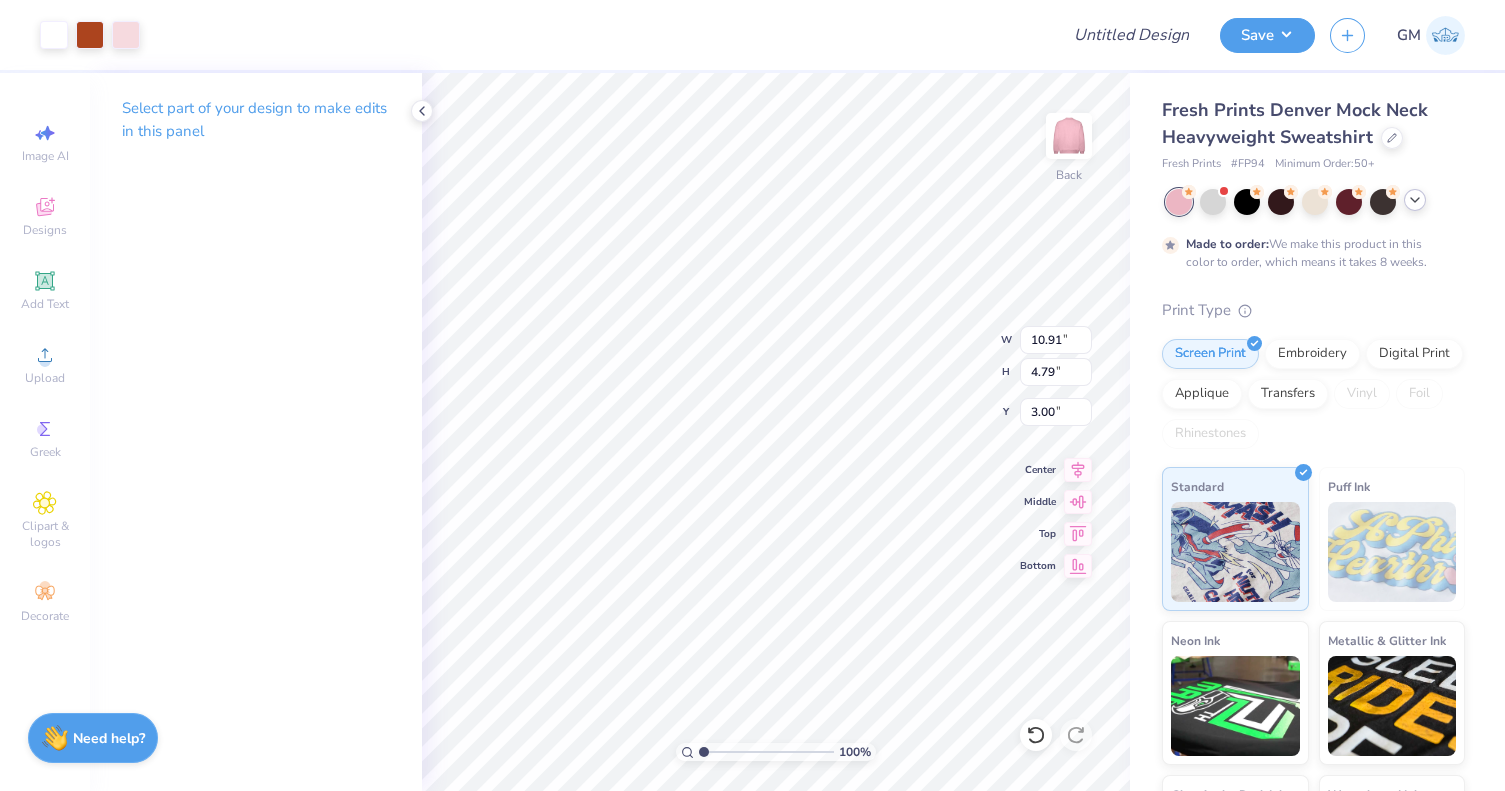 type on "4.25" 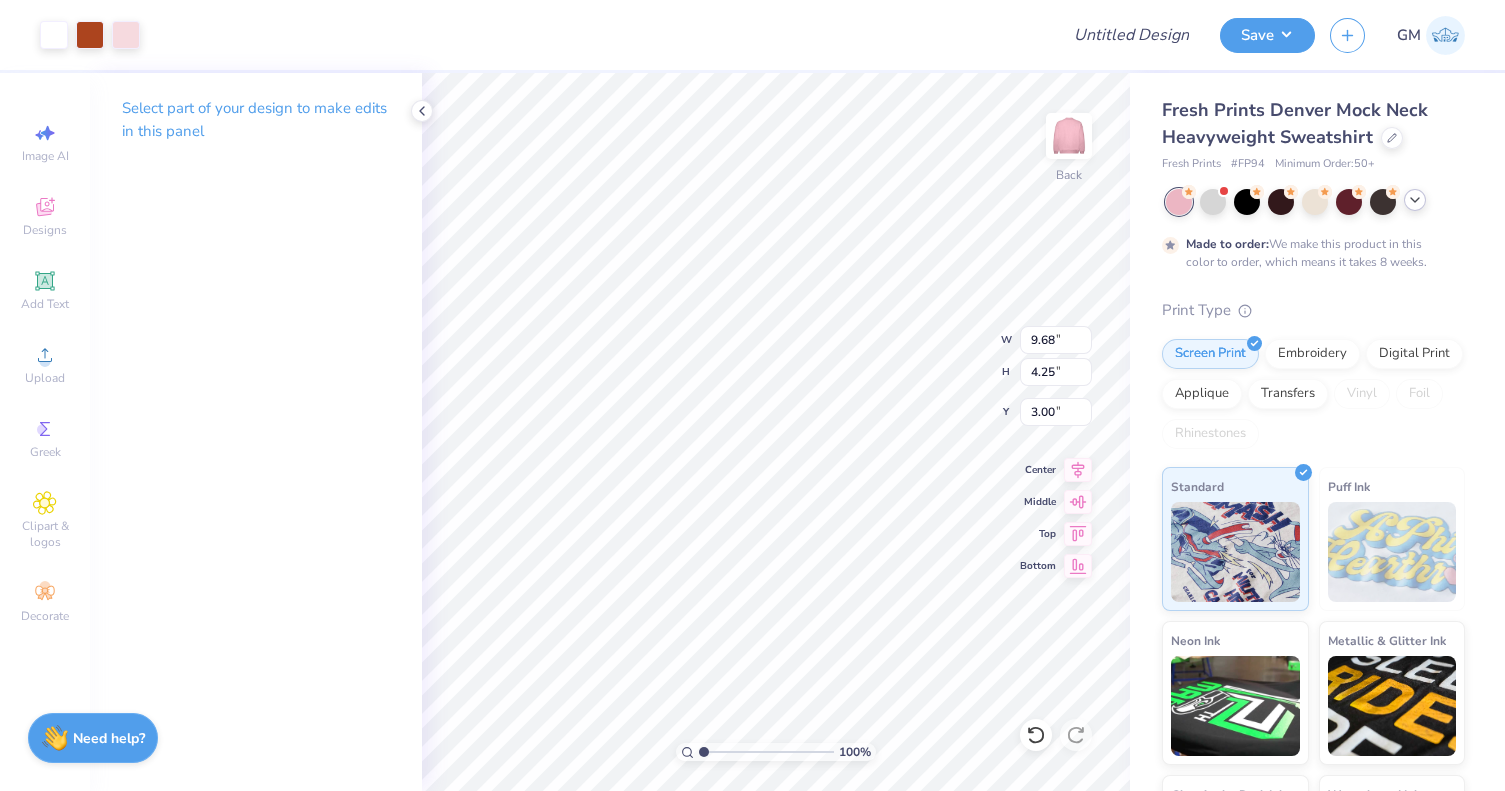 type on "2.63" 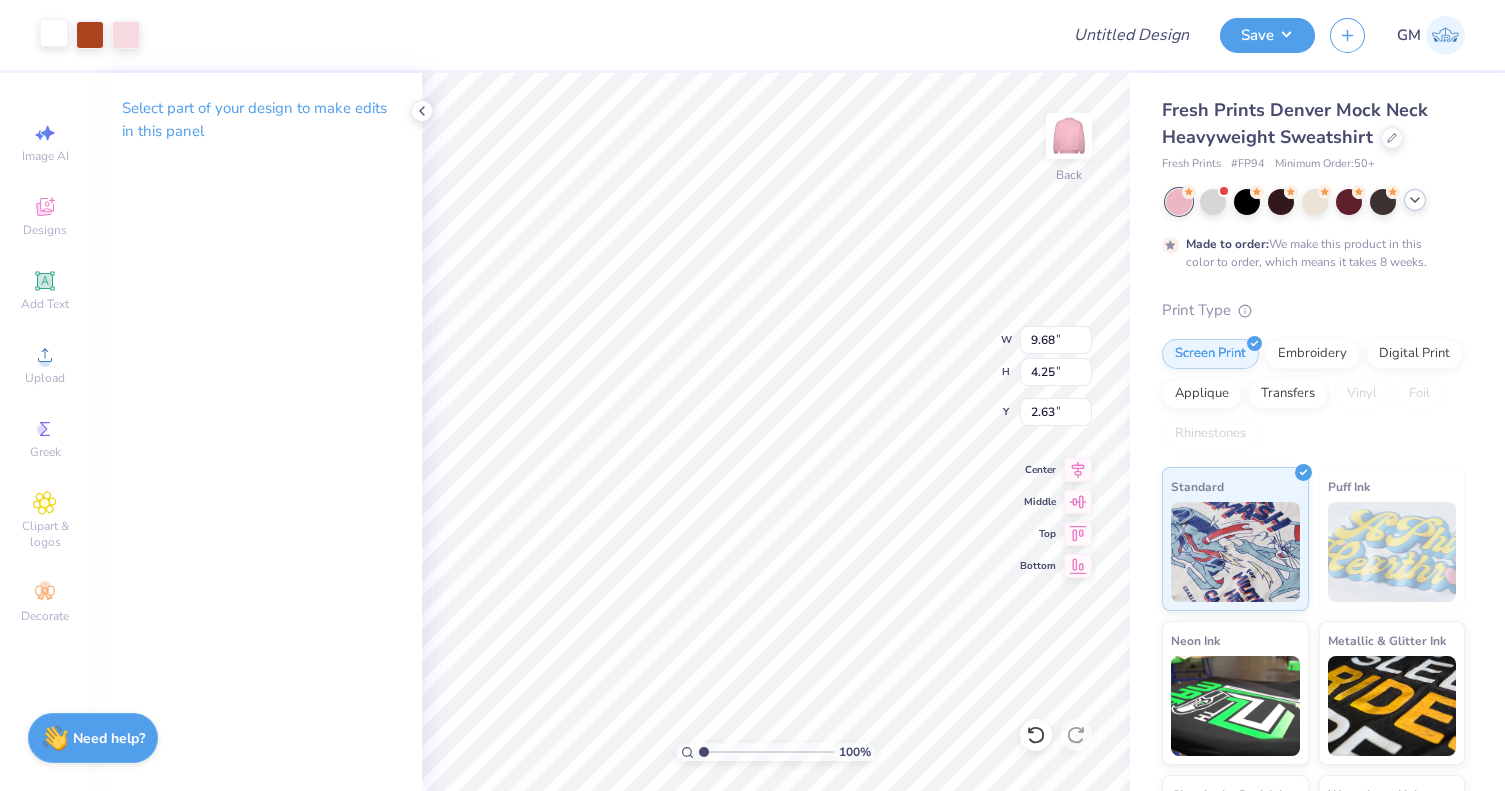 click at bounding box center [54, 33] 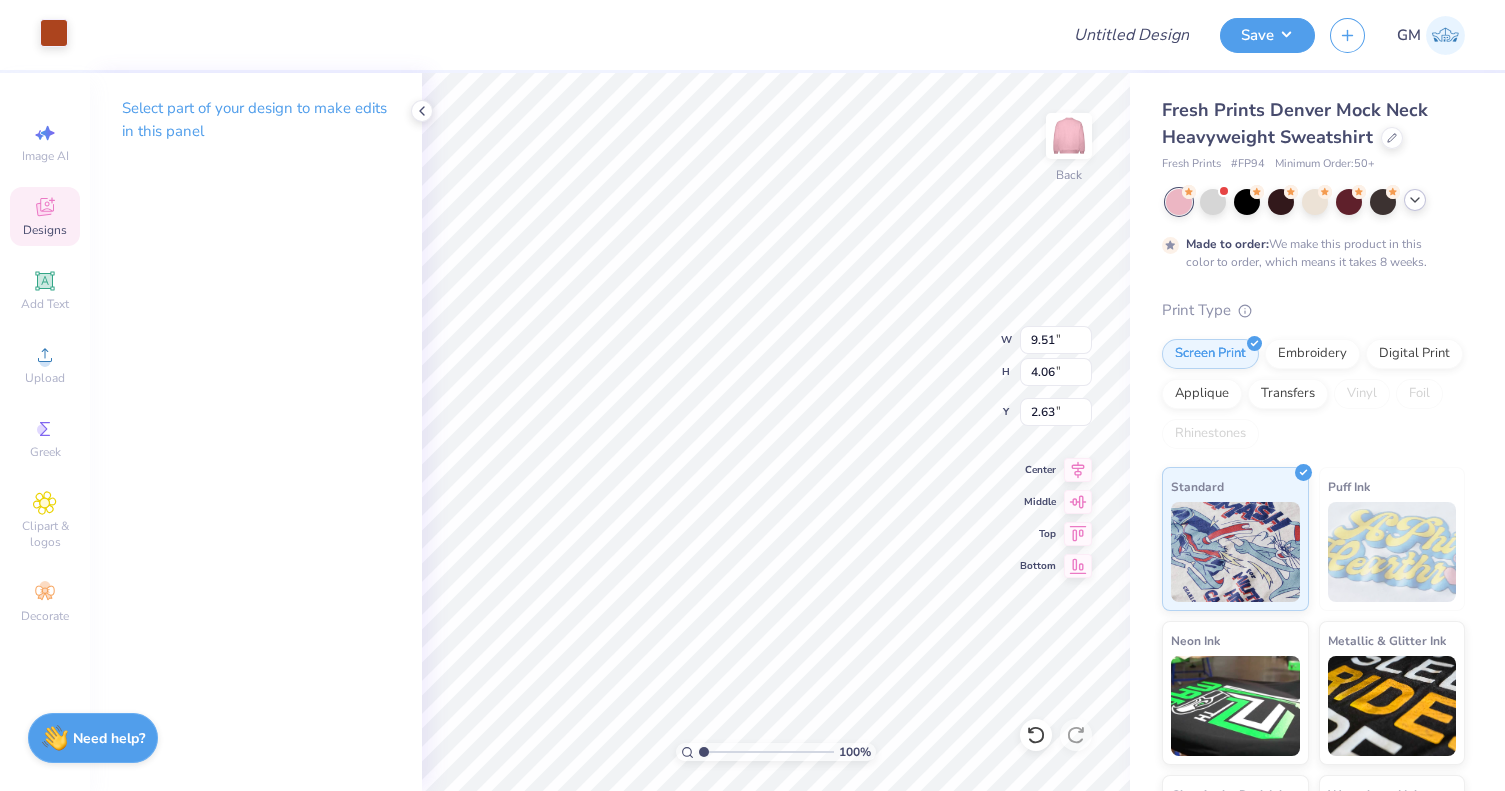 type on "5.94" 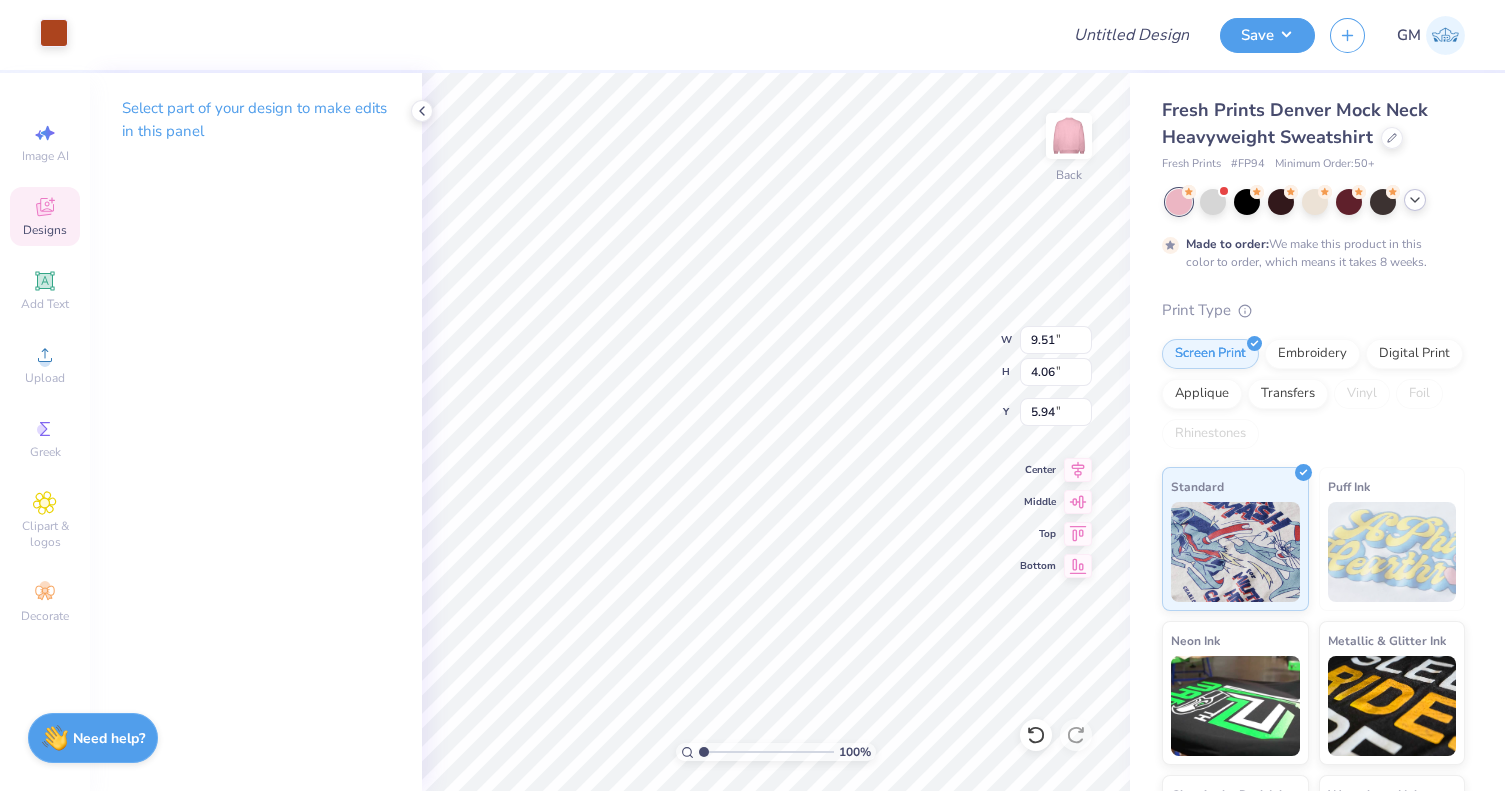 type on "9.68" 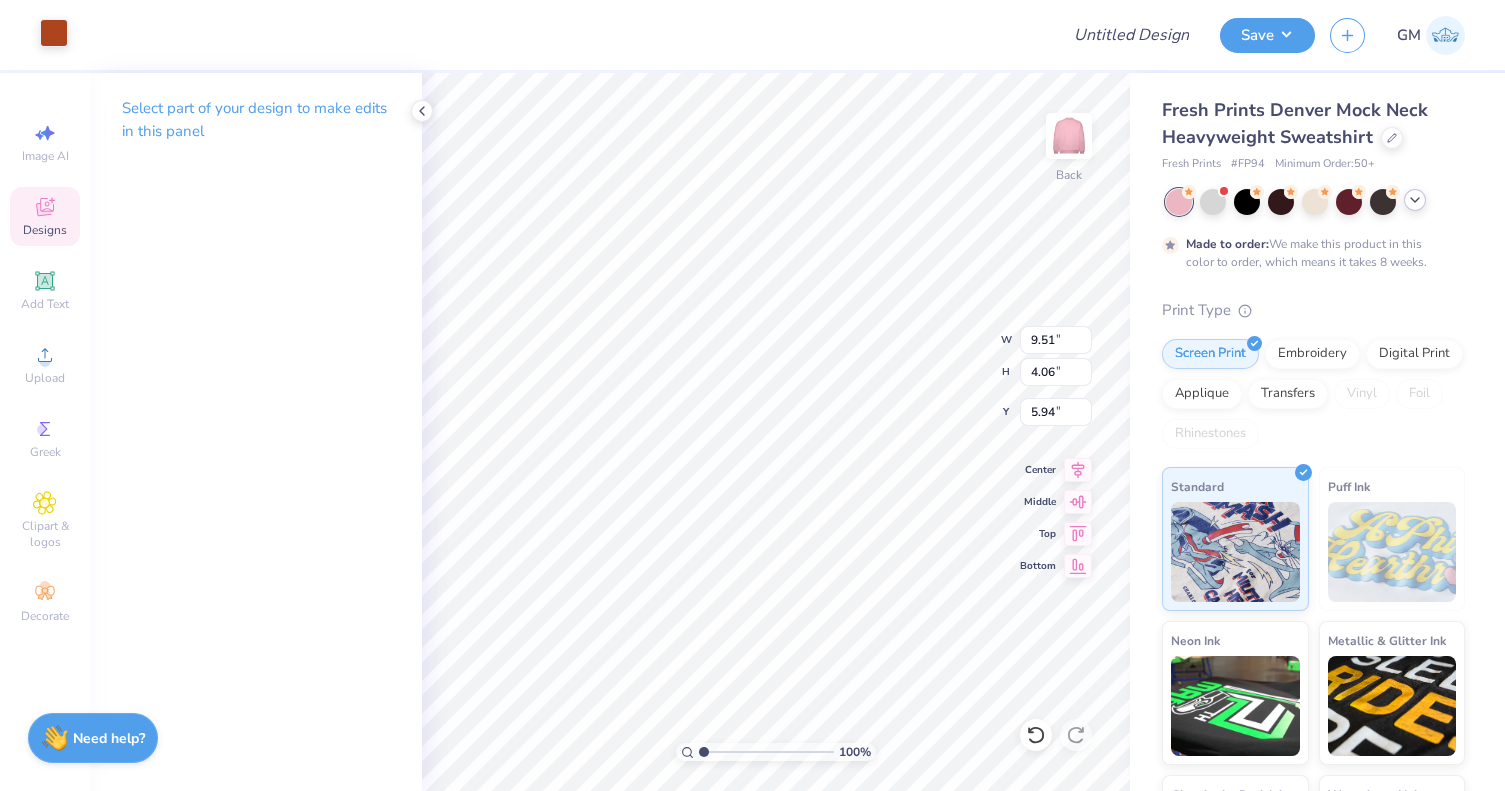 type on "4.25" 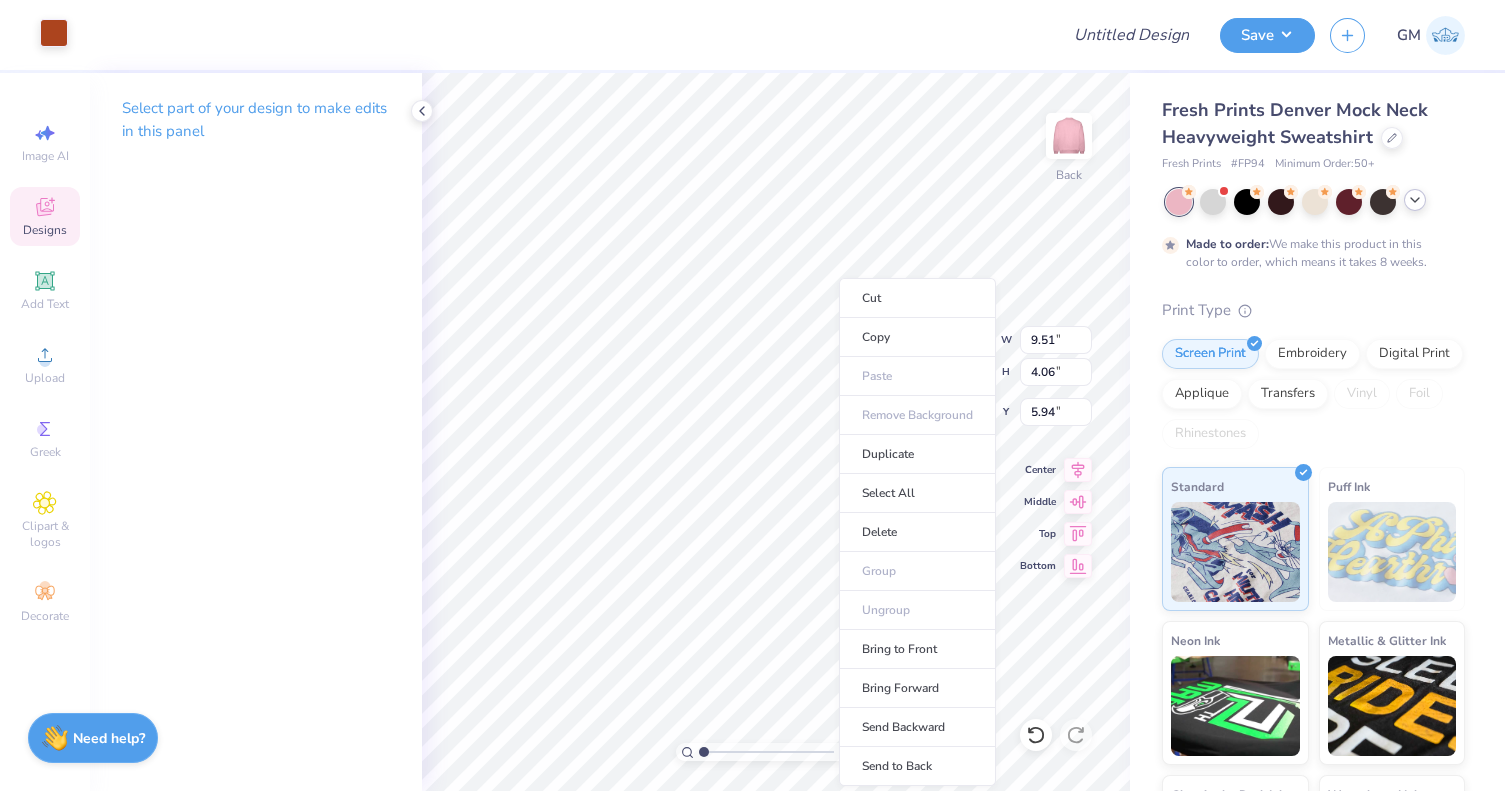type on "2.63" 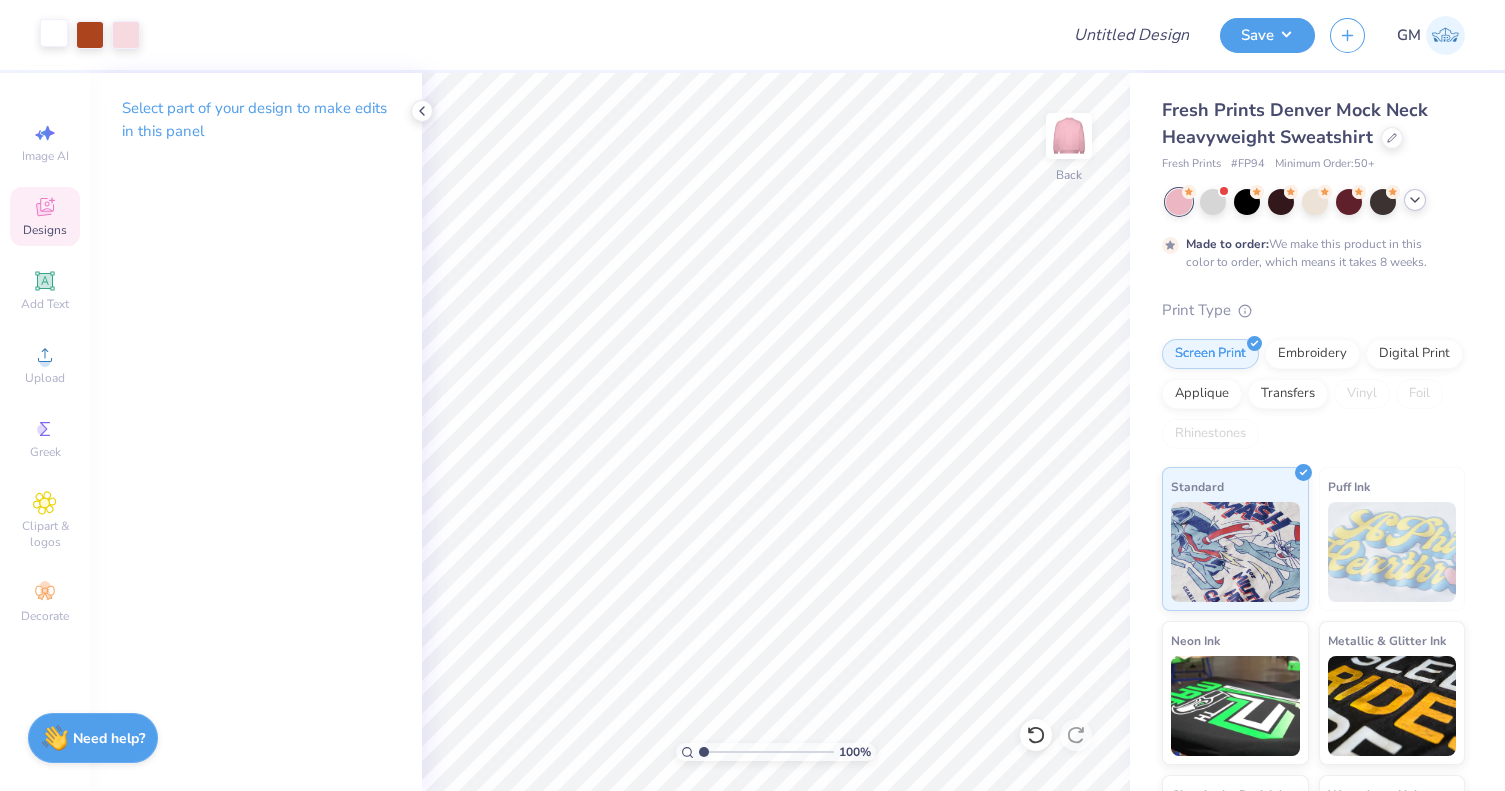 click 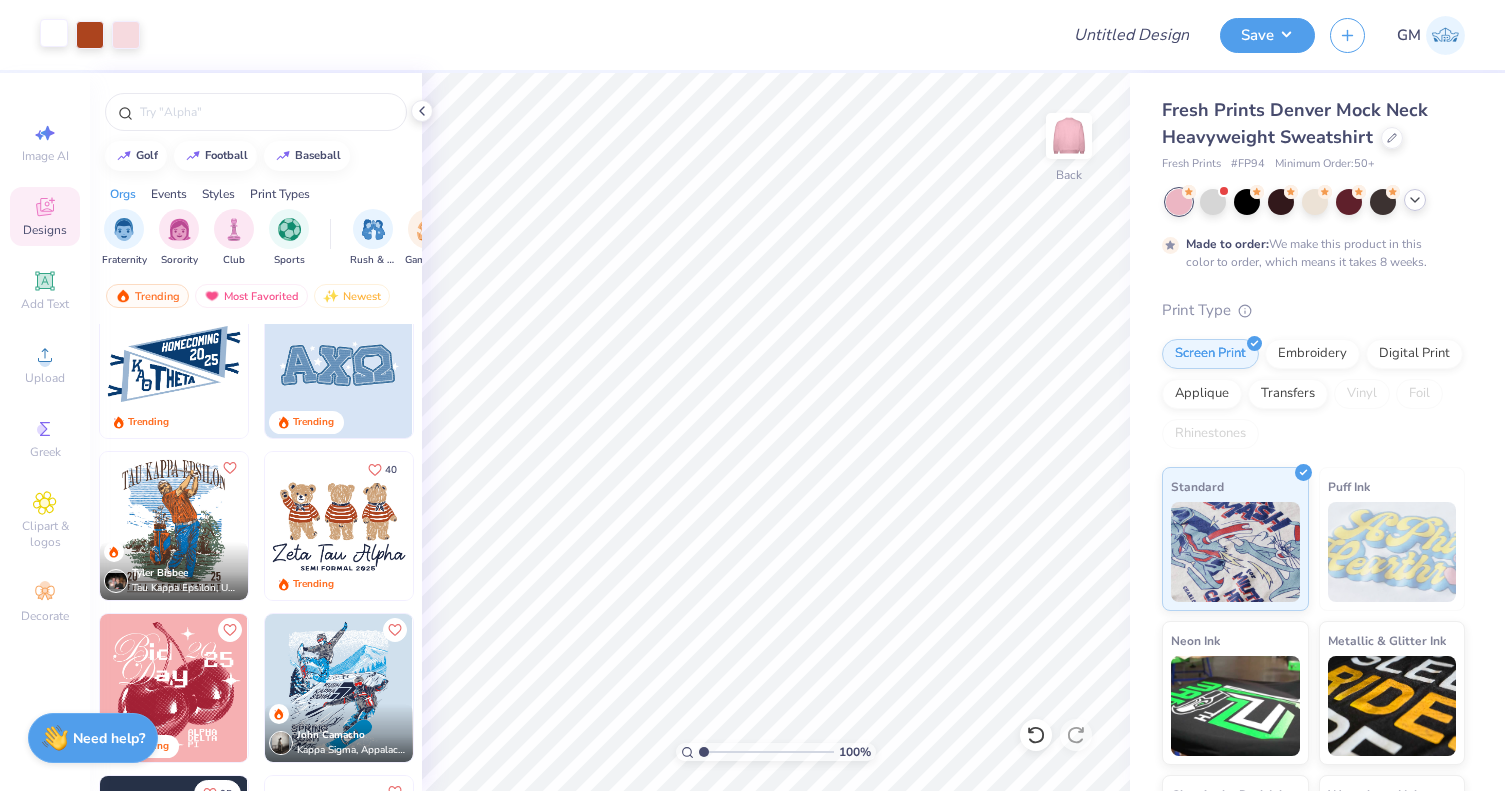 scroll, scrollTop: 1815, scrollLeft: 0, axis: vertical 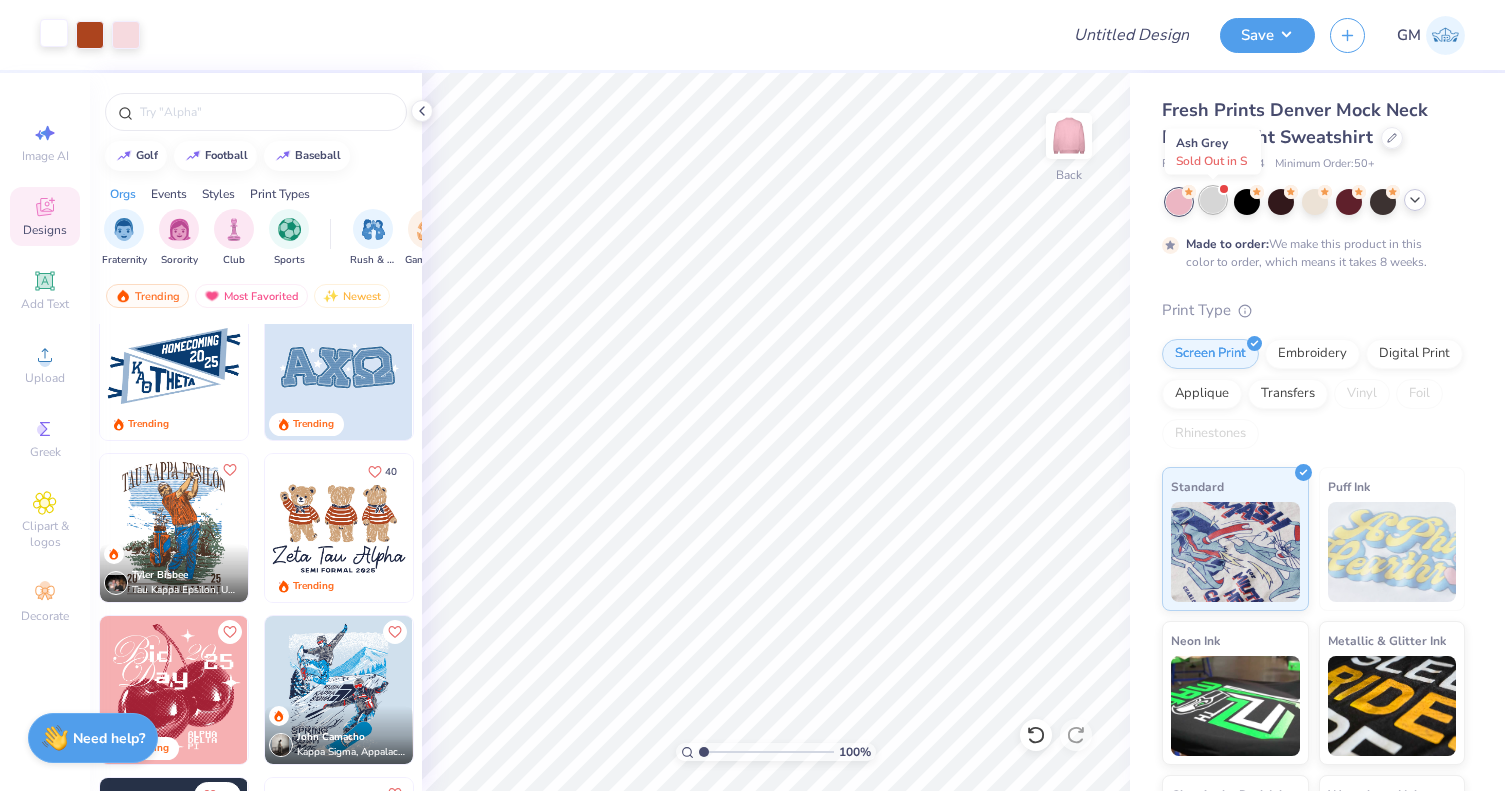 click at bounding box center [1213, 200] 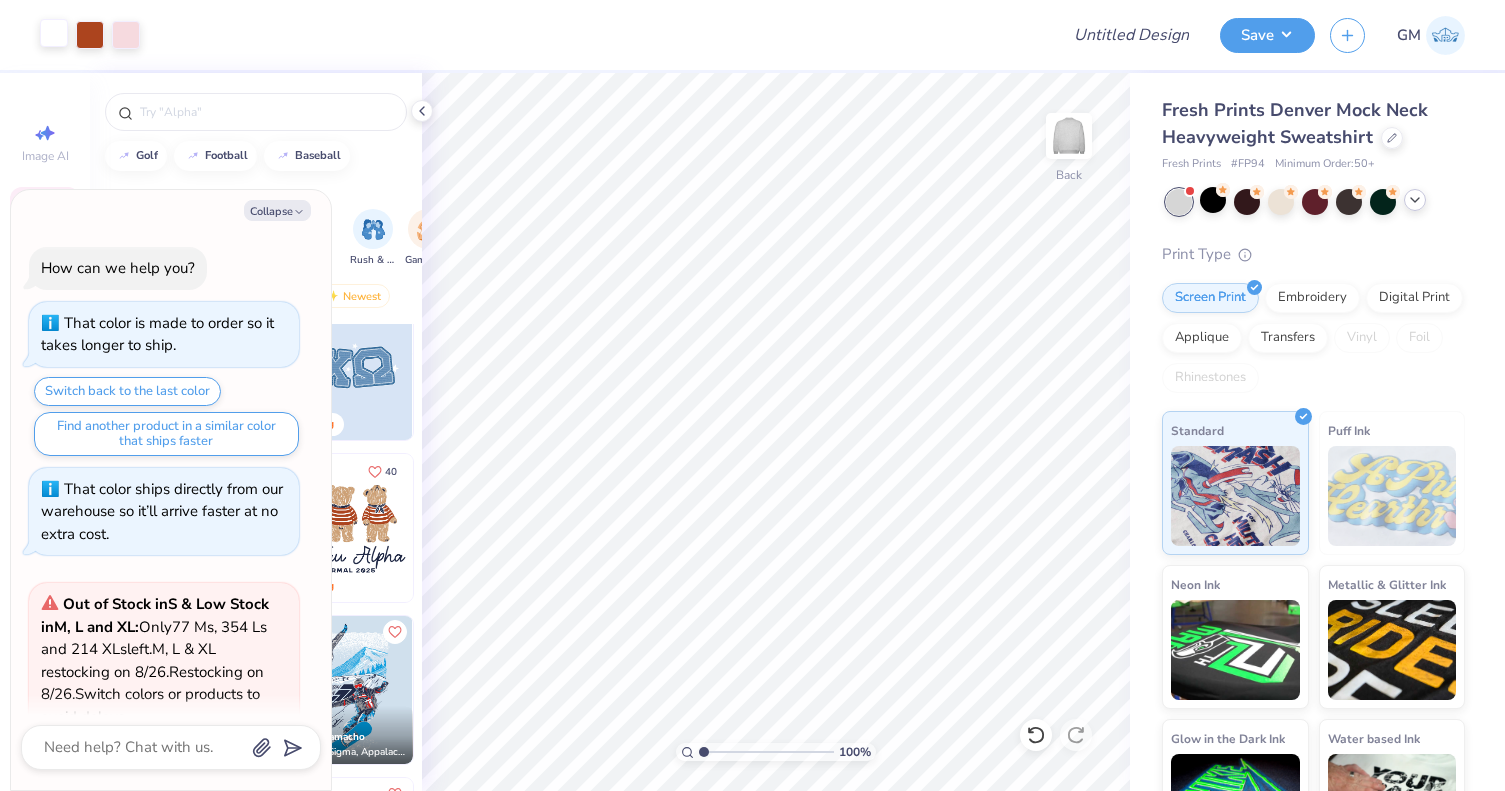 scroll, scrollTop: 511, scrollLeft: 0, axis: vertical 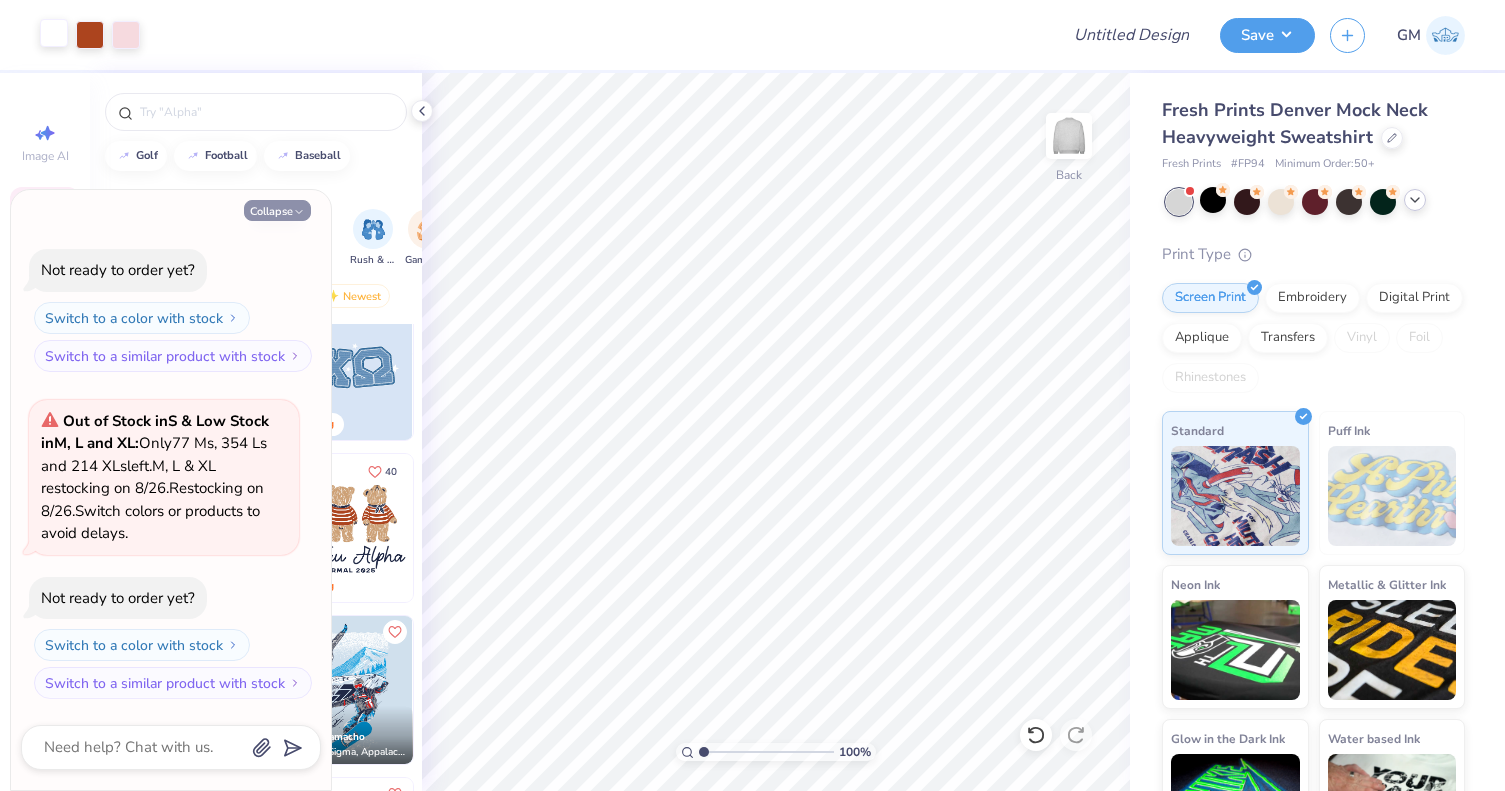 click 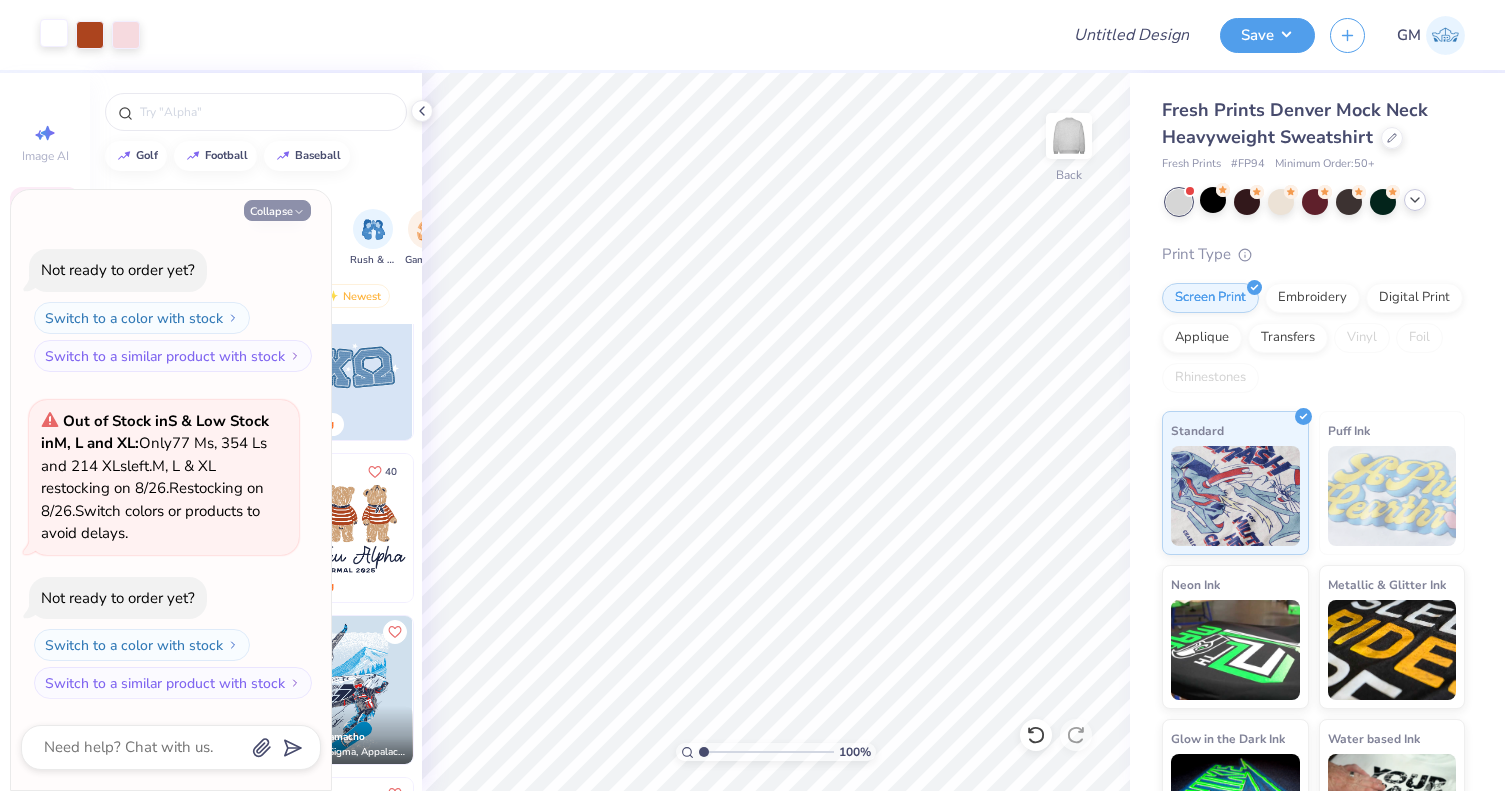type on "x" 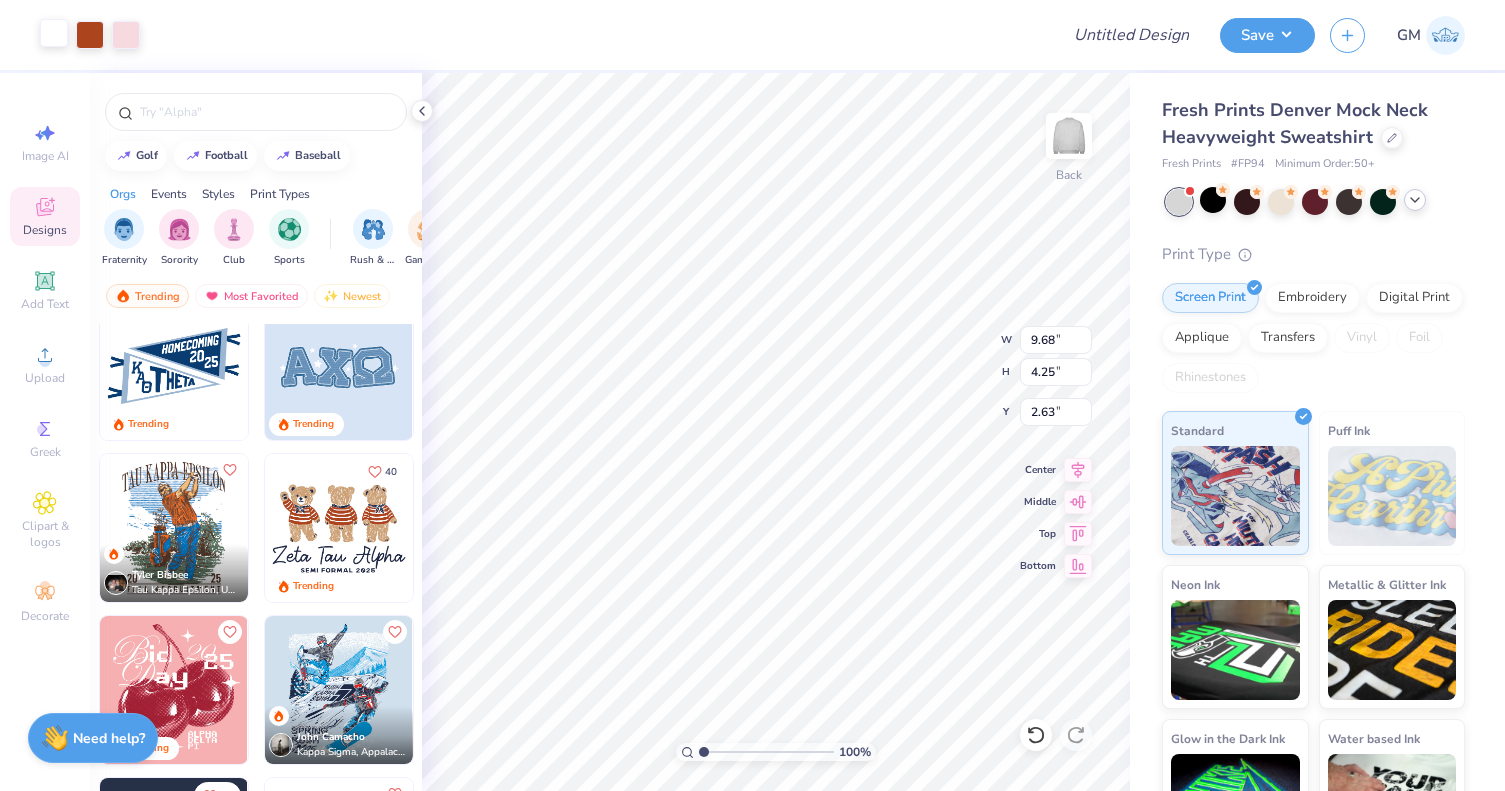 type on "2.47" 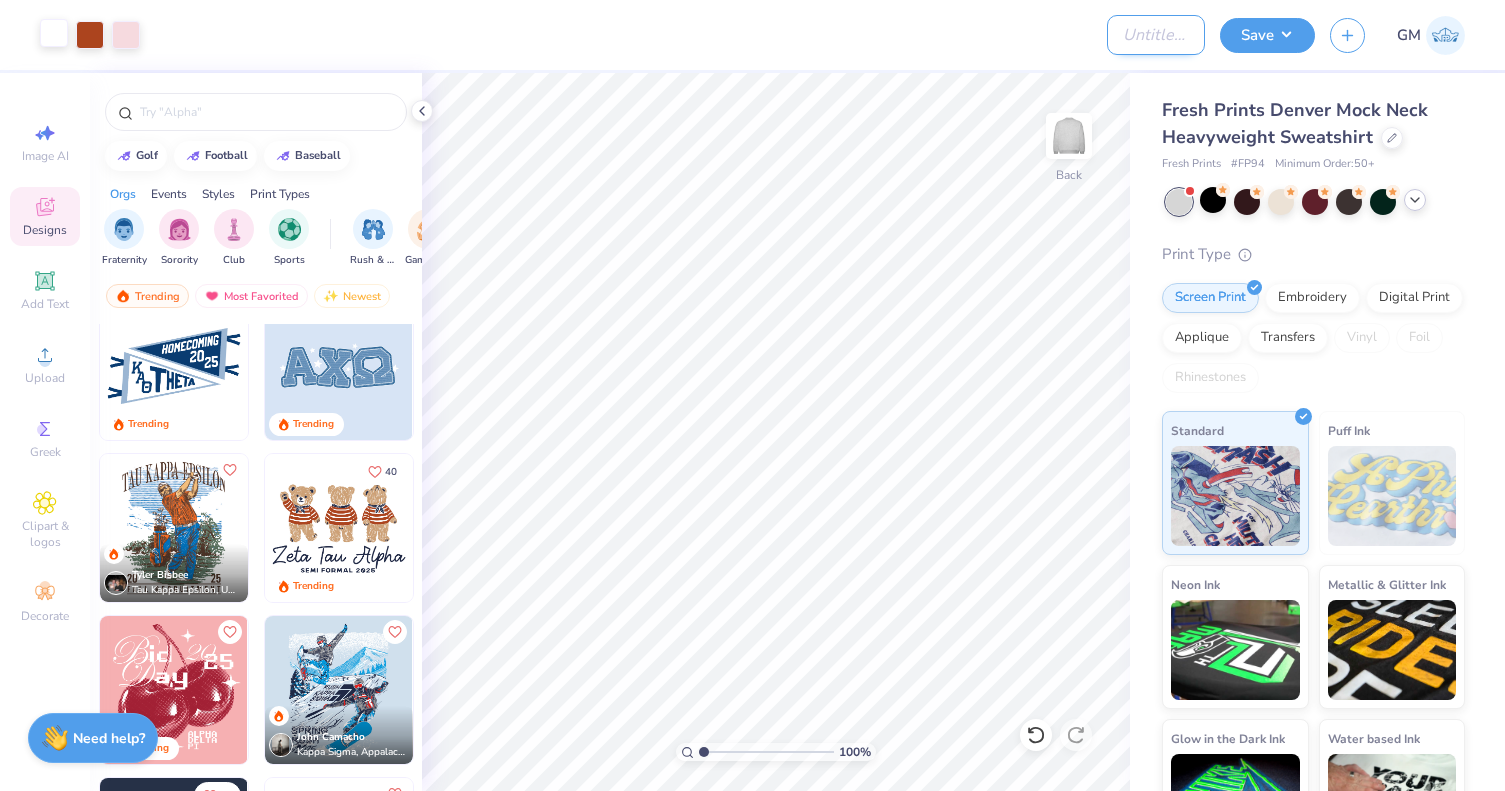 click on "Design Title" at bounding box center [1156, 35] 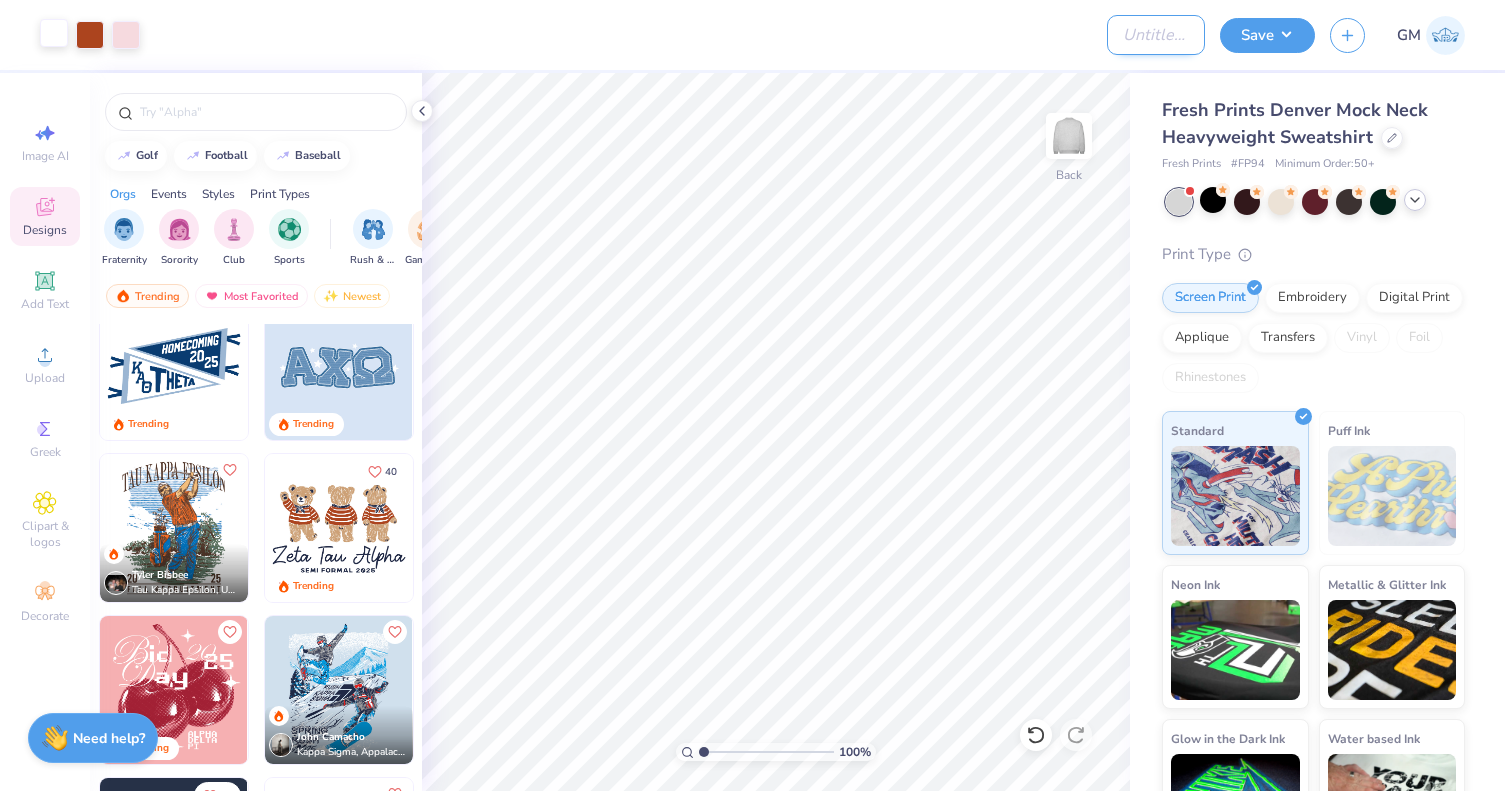 type on "D" 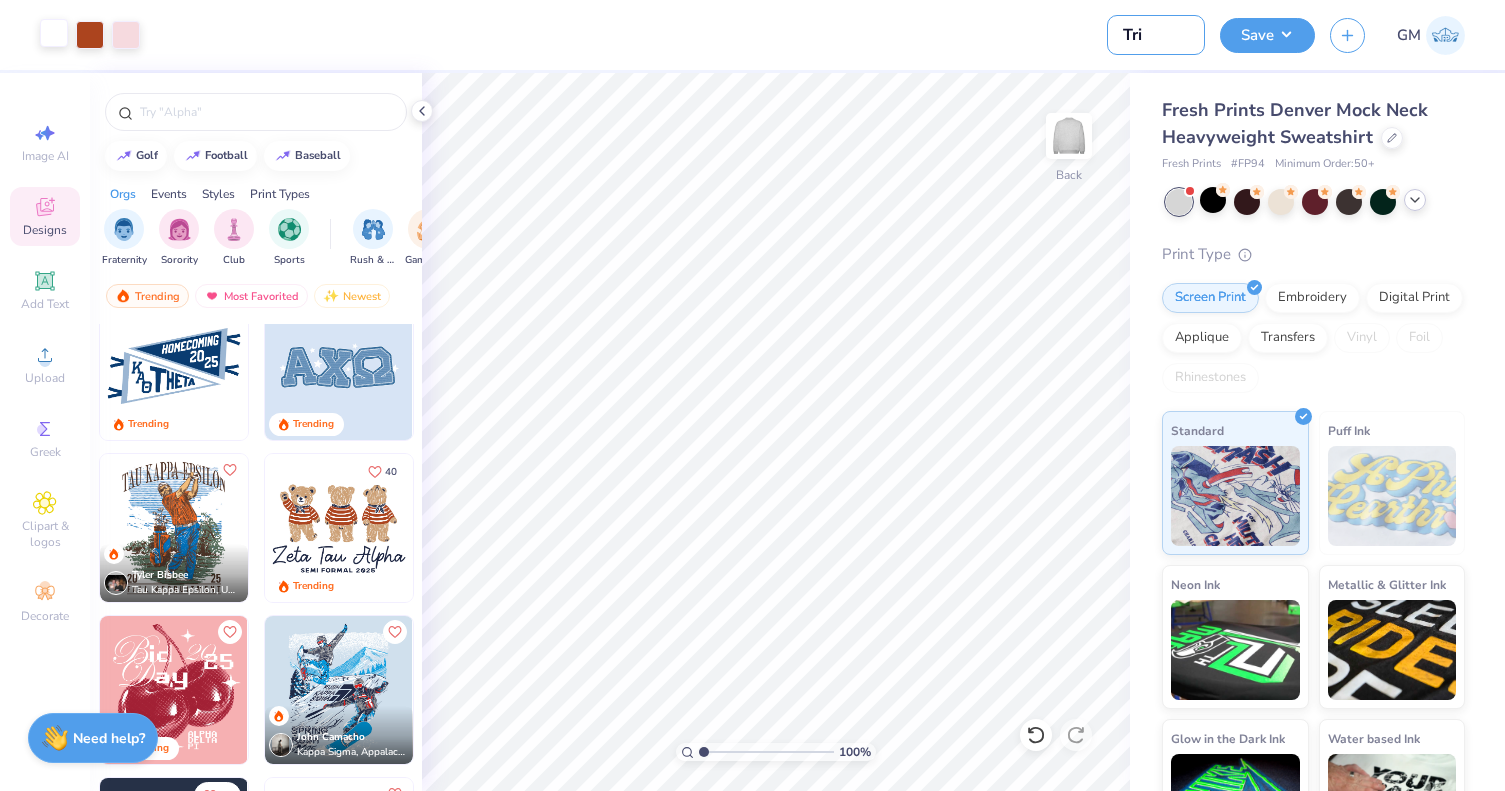 type on "Tri" 